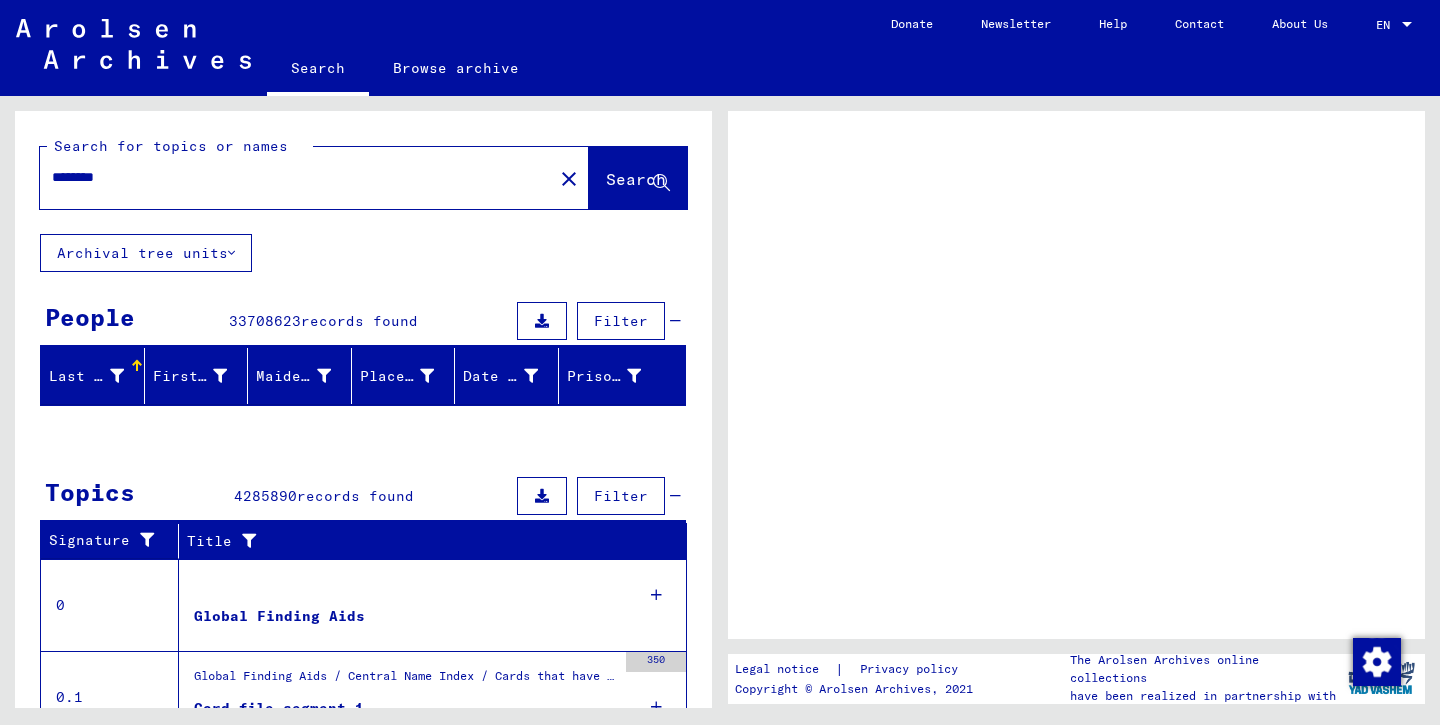 click on "********" at bounding box center (296, 177) 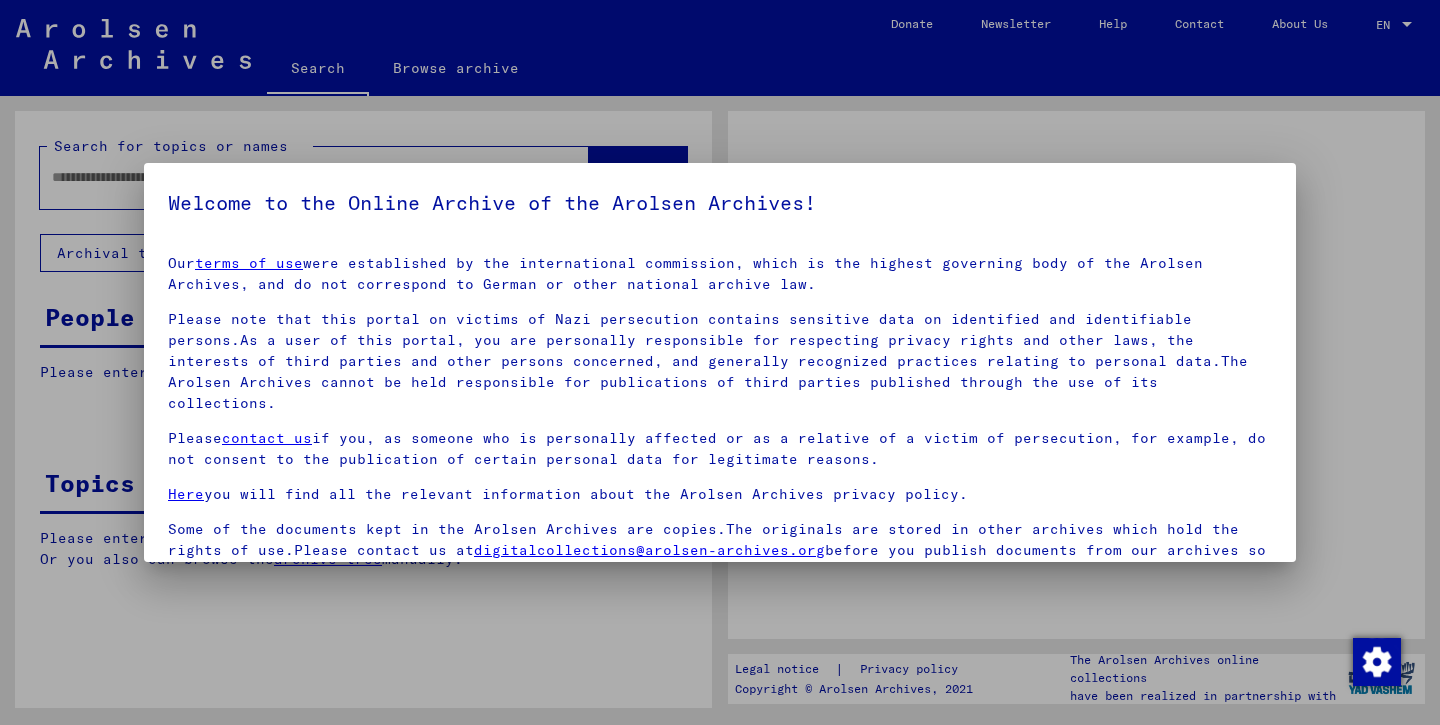 type on "********" 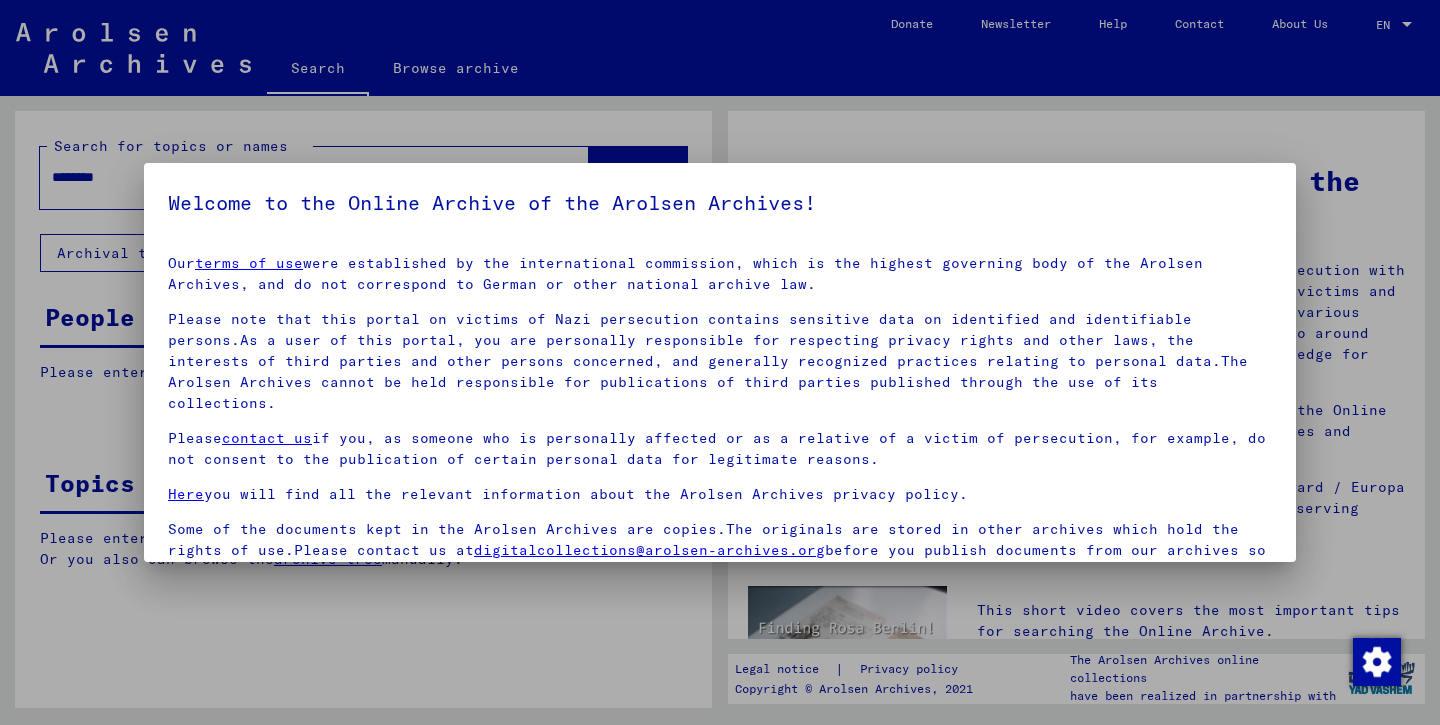 scroll, scrollTop: 157, scrollLeft: 0, axis: vertical 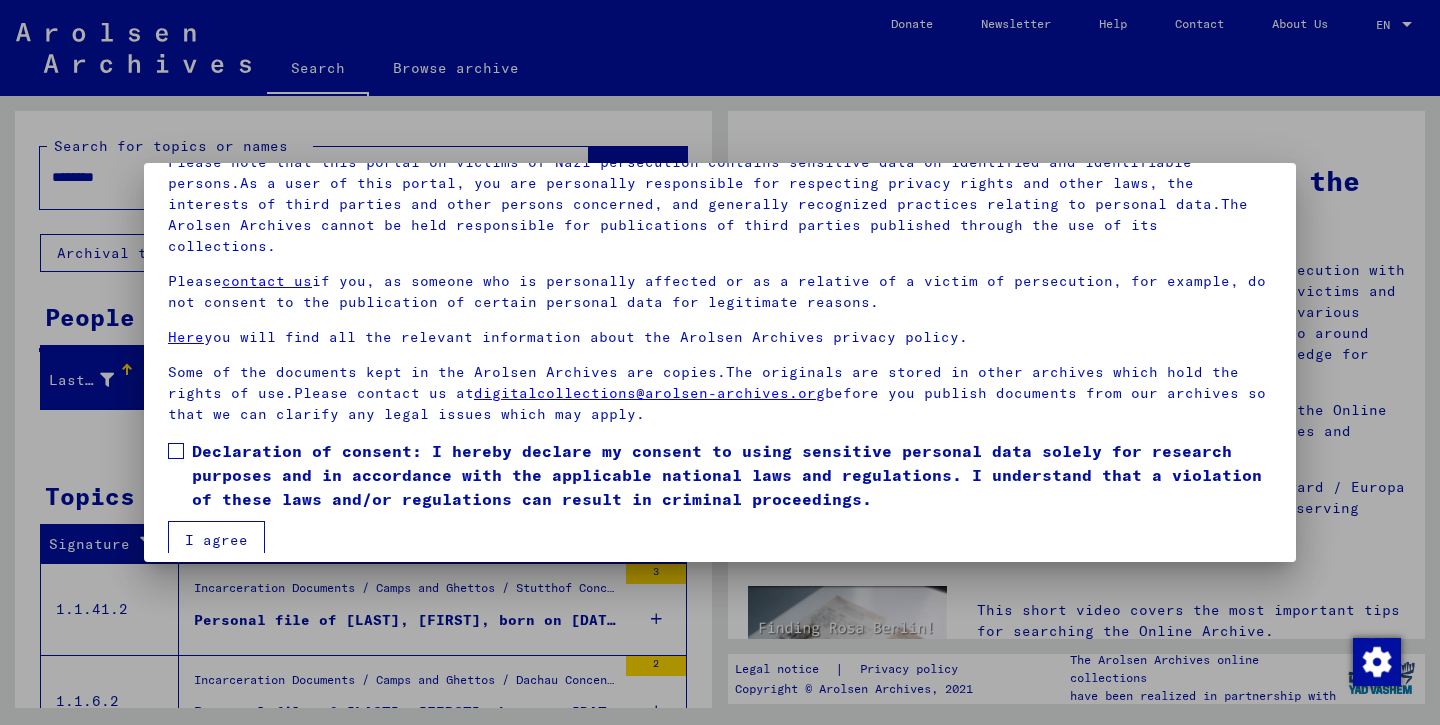 click on "I agree" at bounding box center [216, 540] 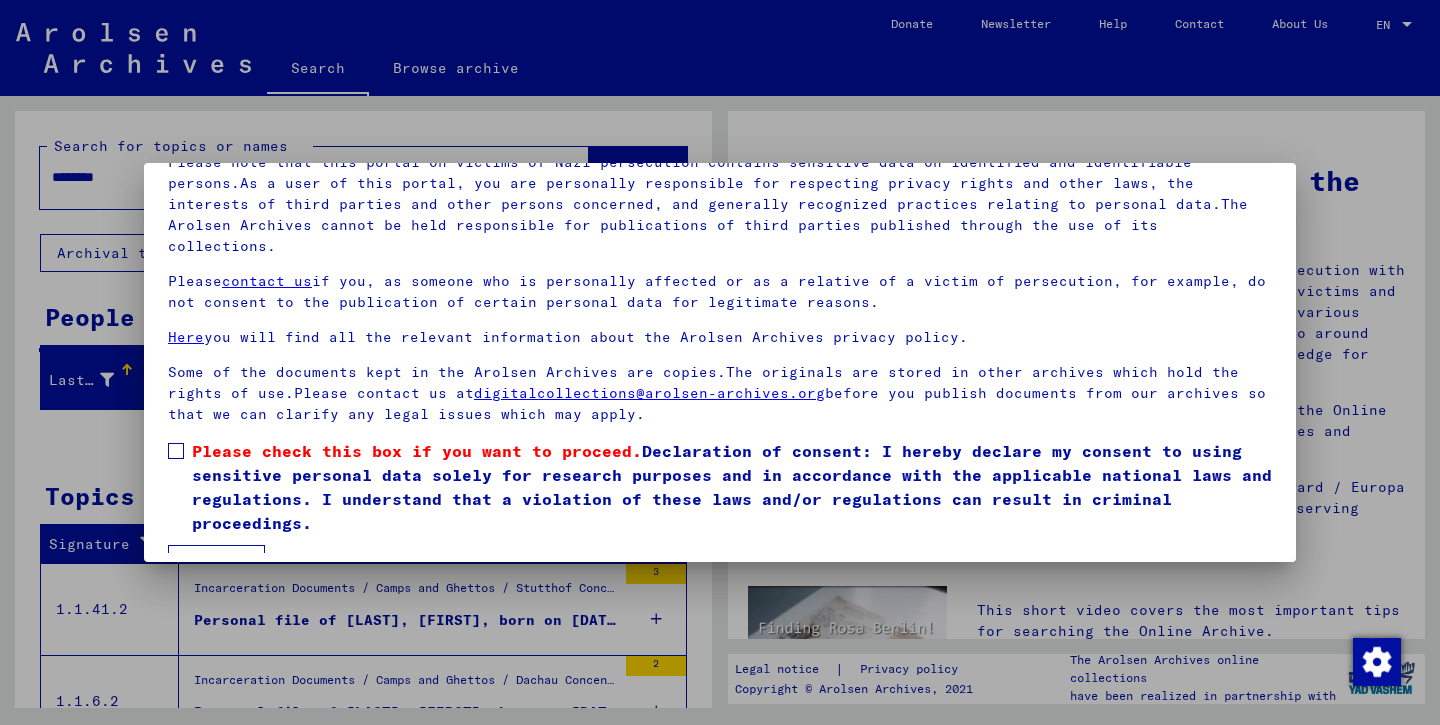 click at bounding box center [176, 451] 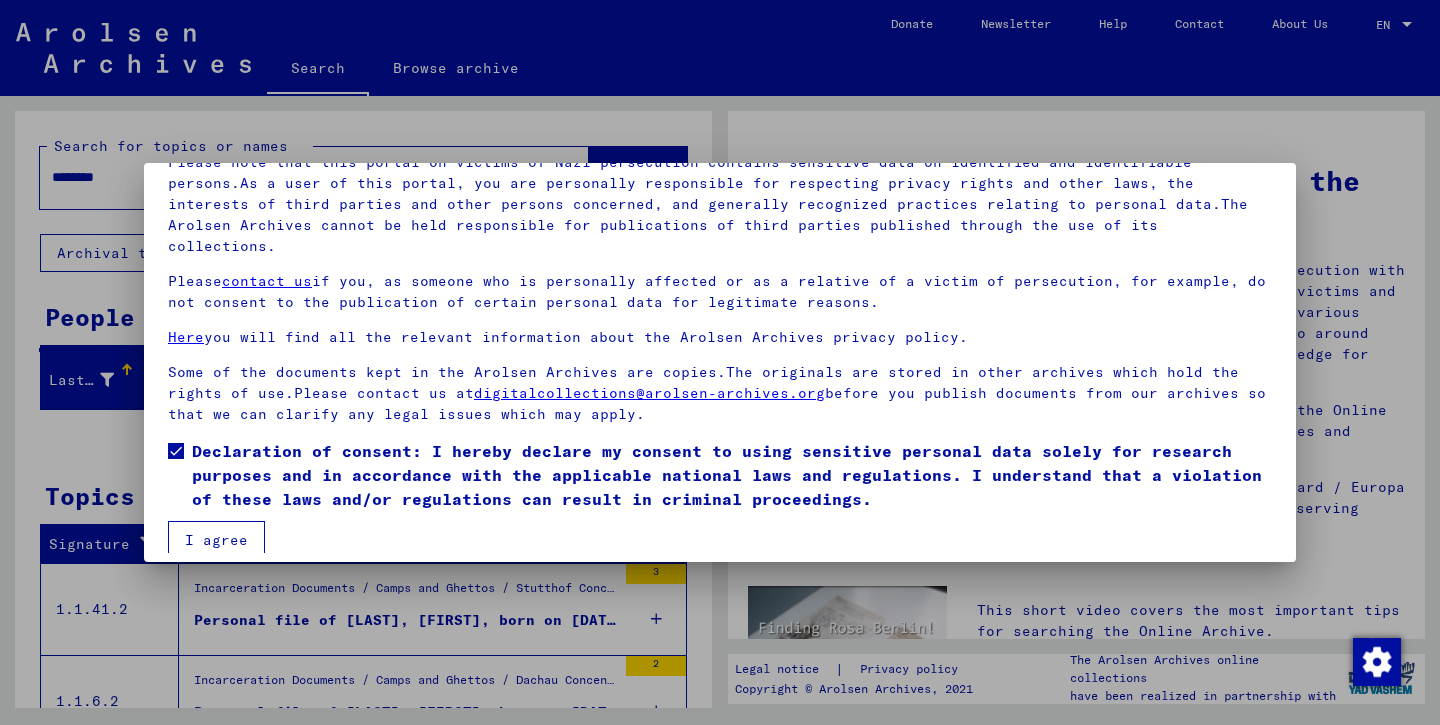 click on "I agree" at bounding box center (216, 540) 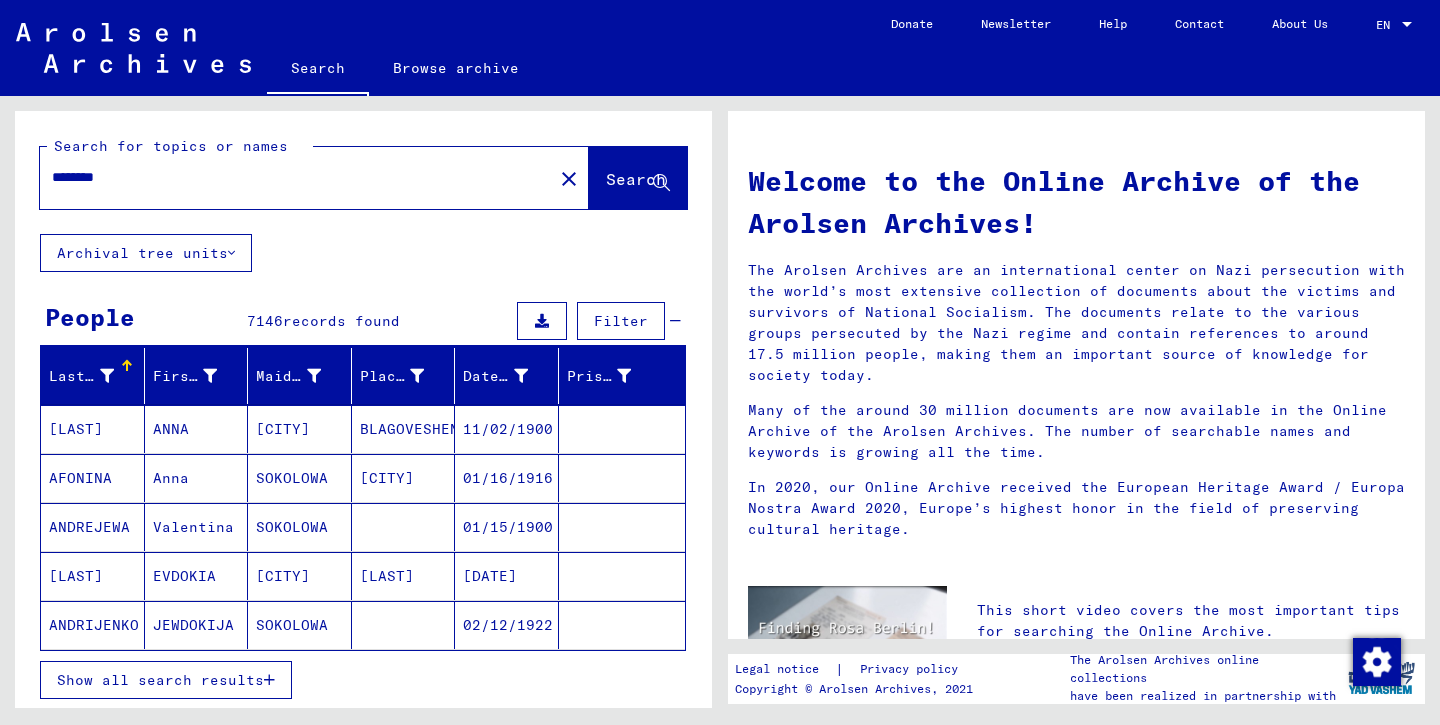 click on "close" 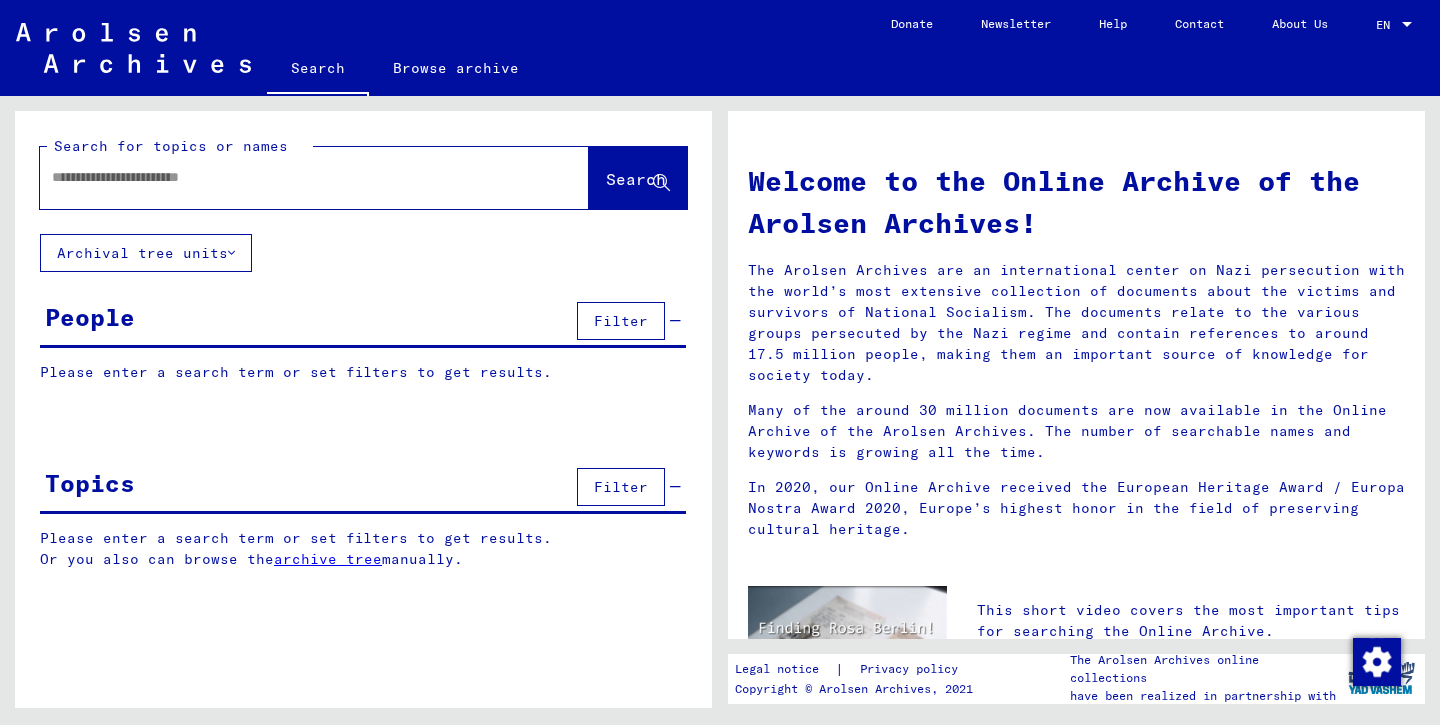 click at bounding box center (290, 177) 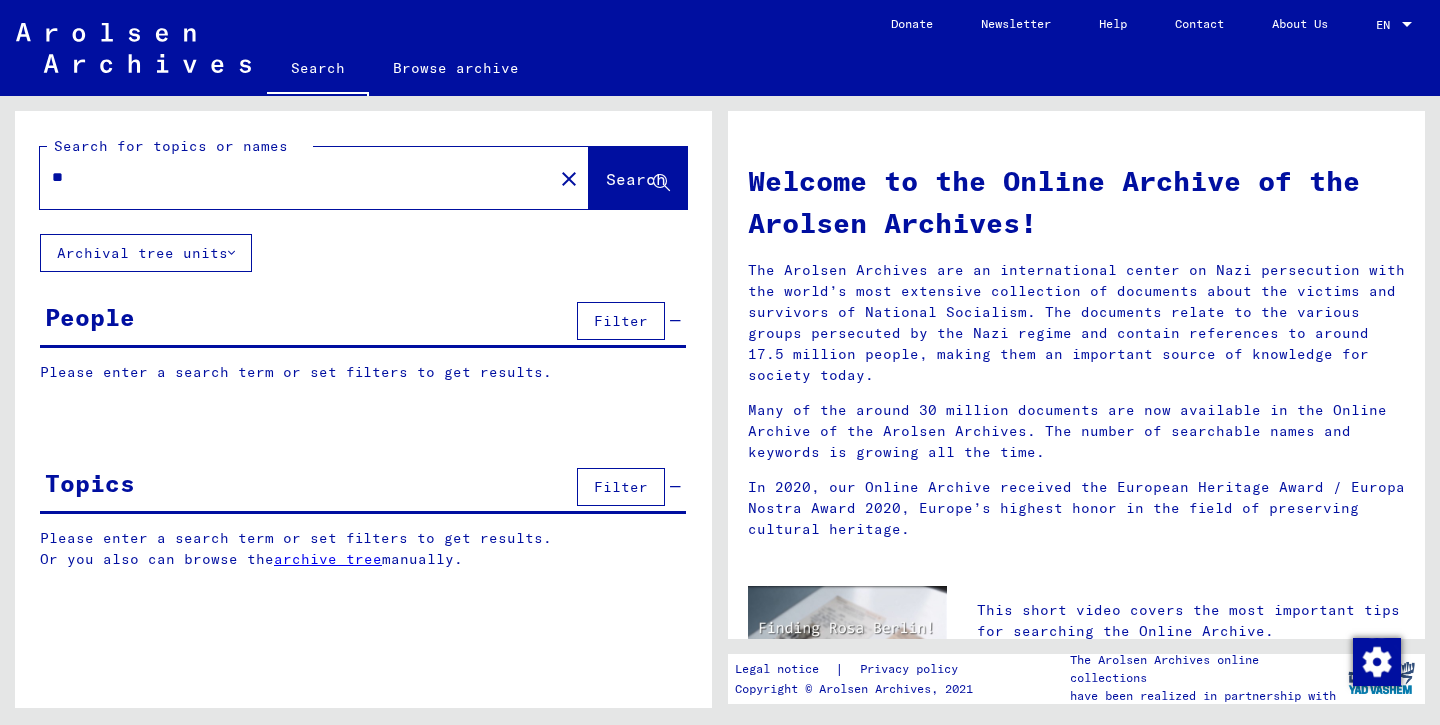 type on "*" 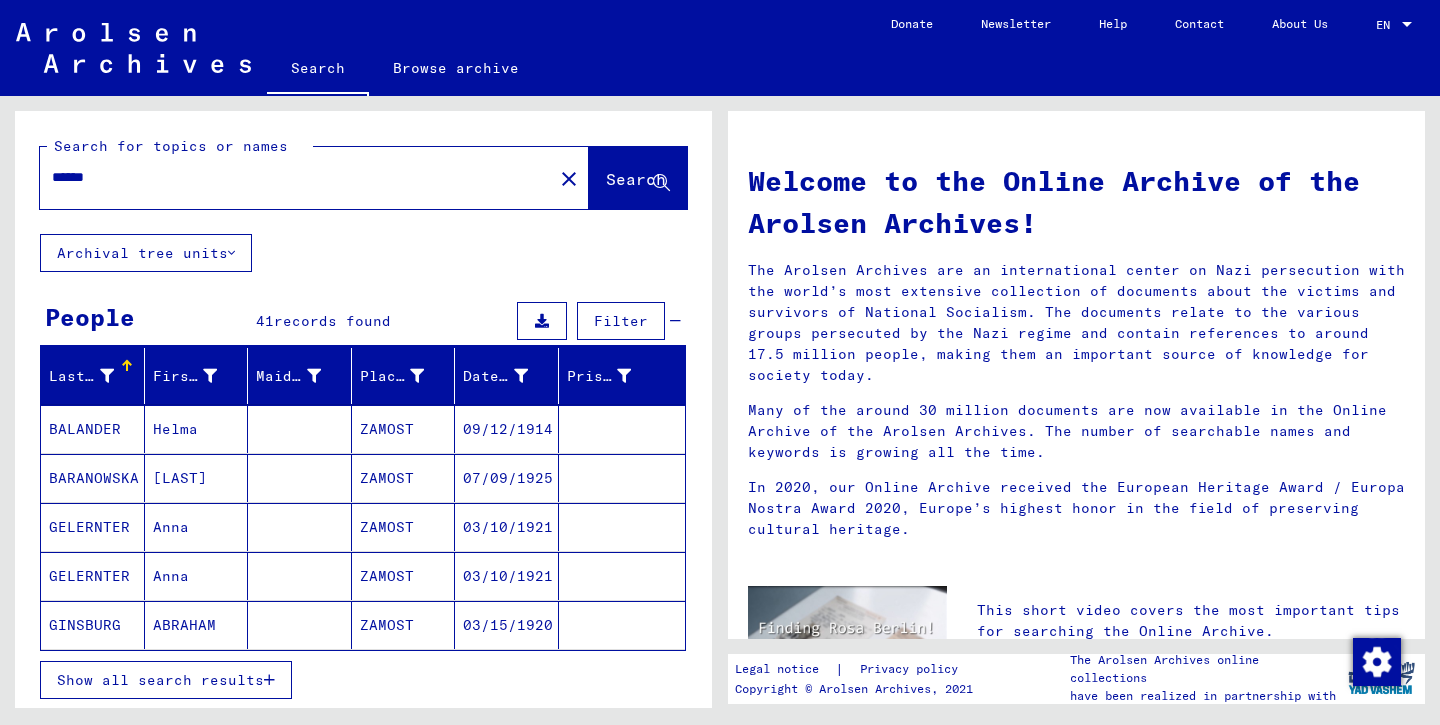 drag, startPoint x: 296, startPoint y: 182, endPoint x: 28, endPoint y: 179, distance: 268.01678 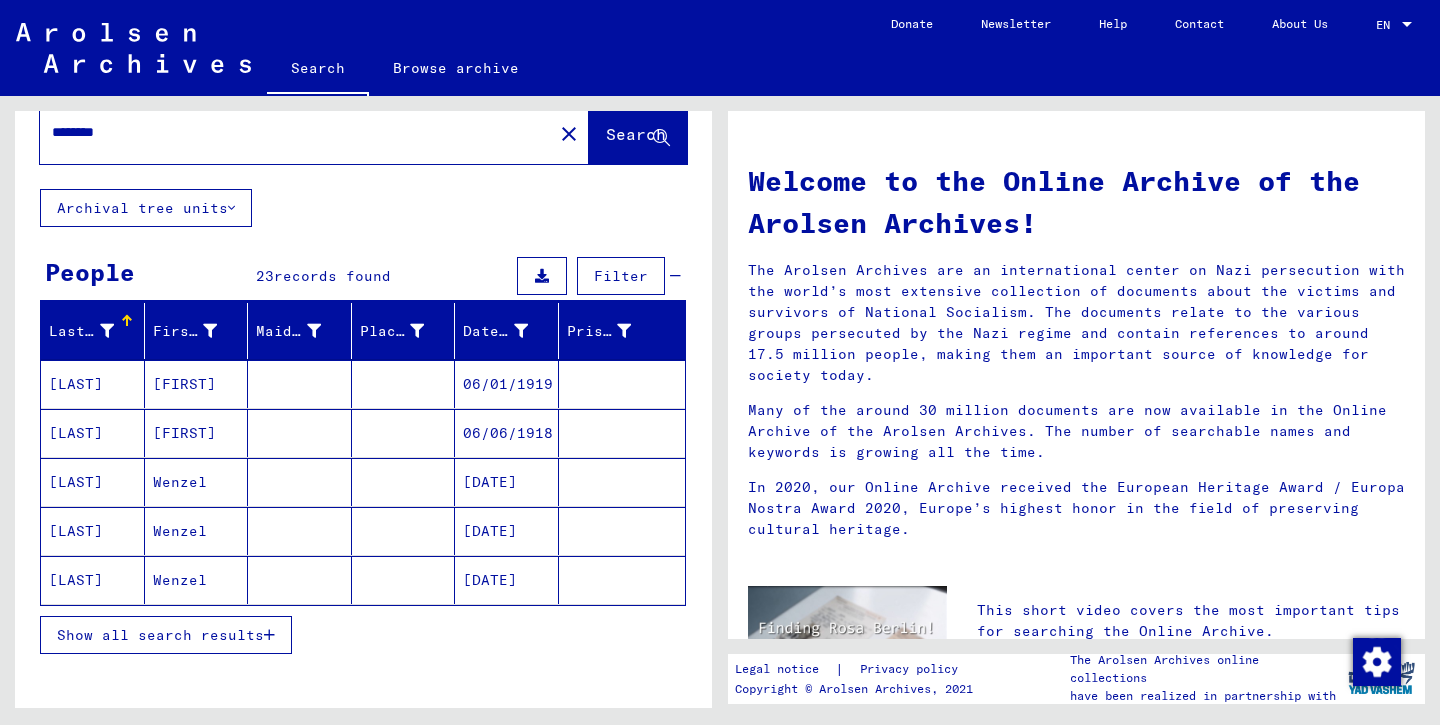 scroll, scrollTop: 49, scrollLeft: 0, axis: vertical 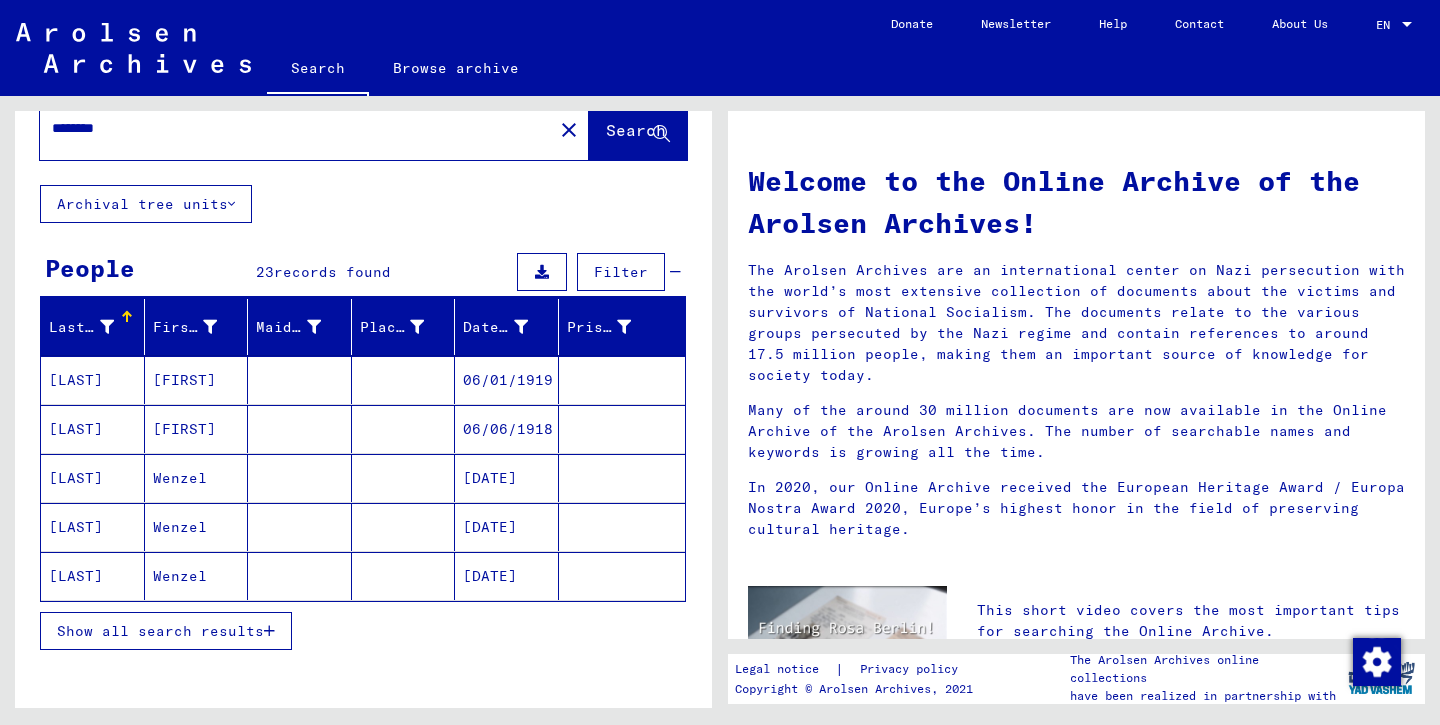 click on "Show all search results" at bounding box center (160, 631) 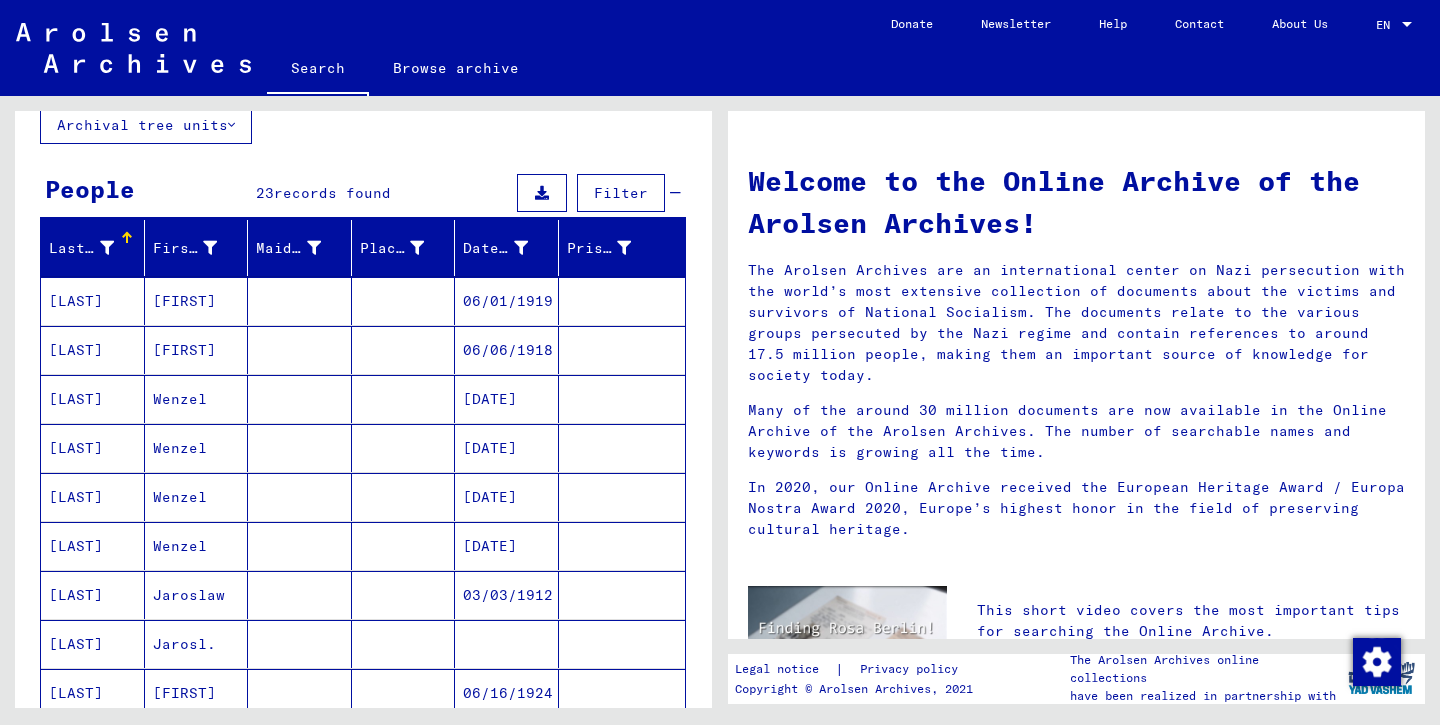 scroll, scrollTop: 0, scrollLeft: 0, axis: both 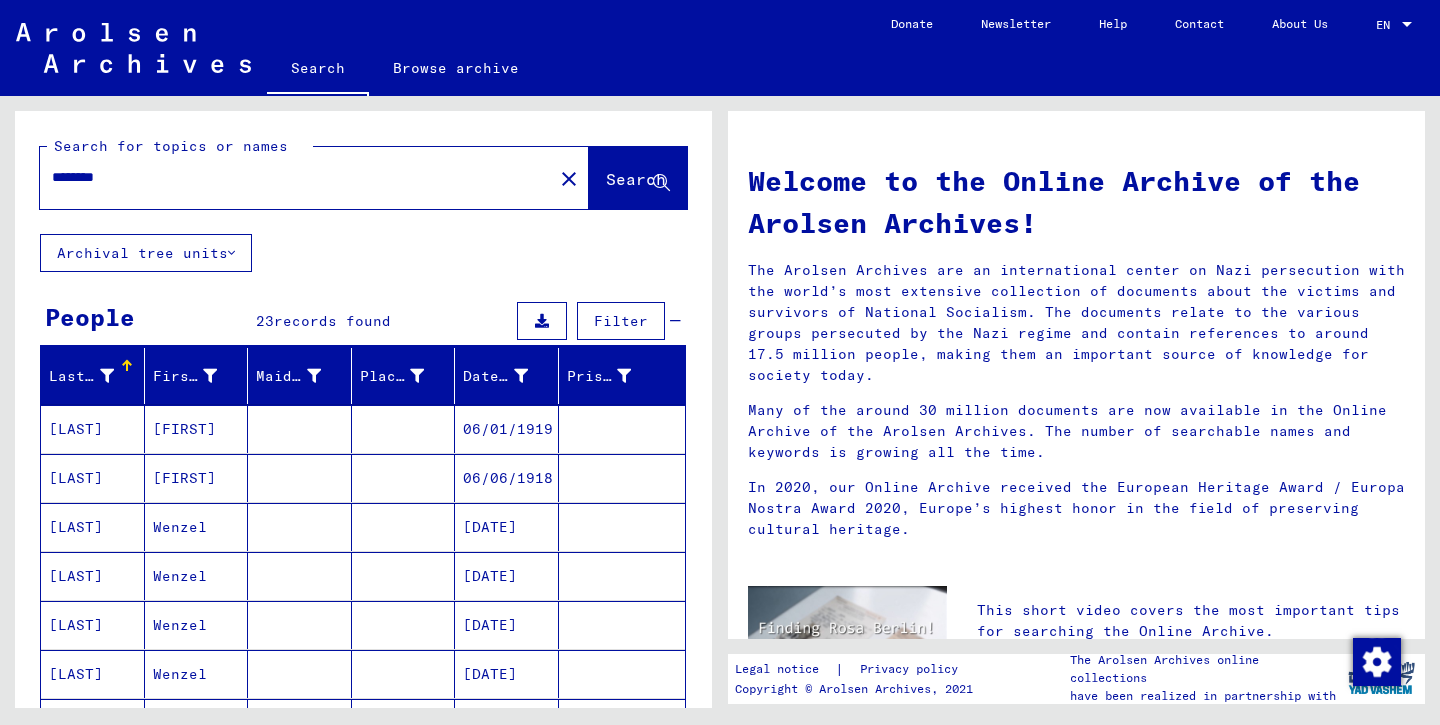 drag, startPoint x: 149, startPoint y: 180, endPoint x: 21, endPoint y: 177, distance: 128.03516 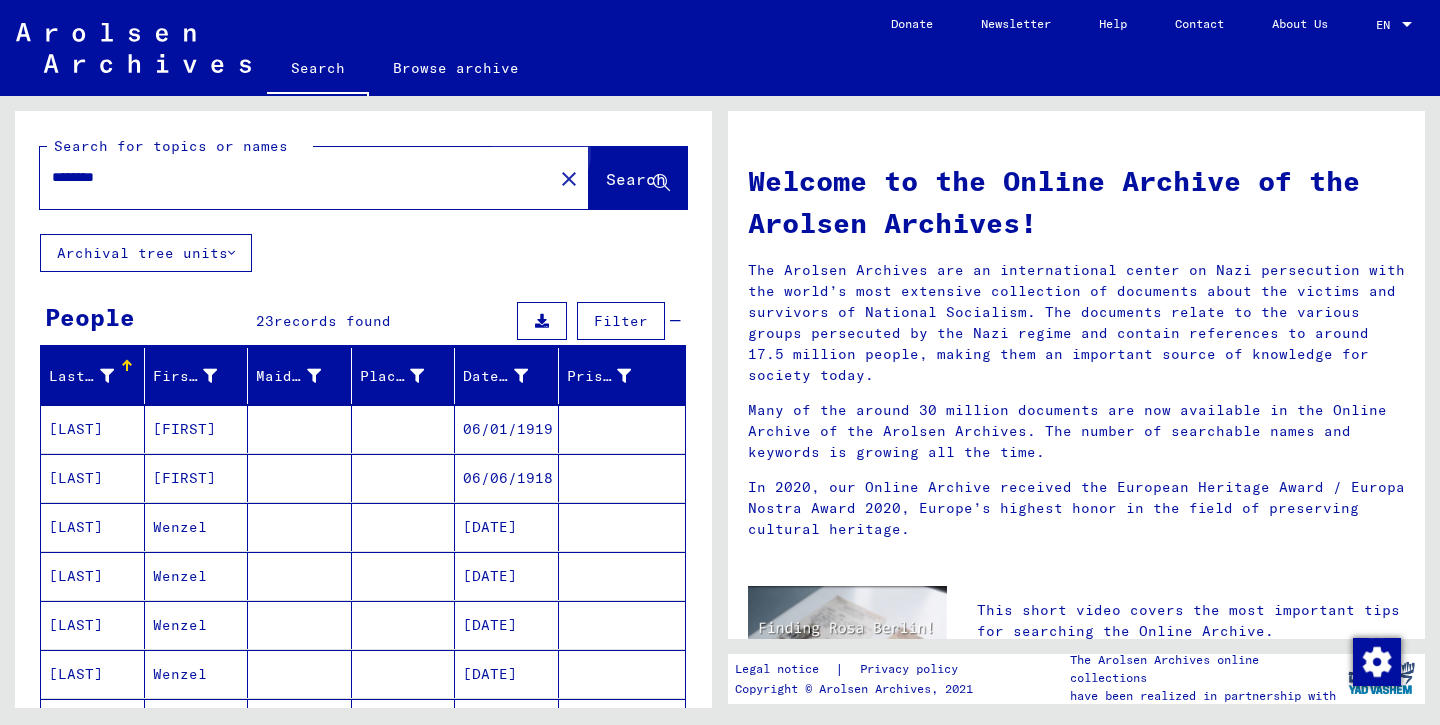 click on "Search" 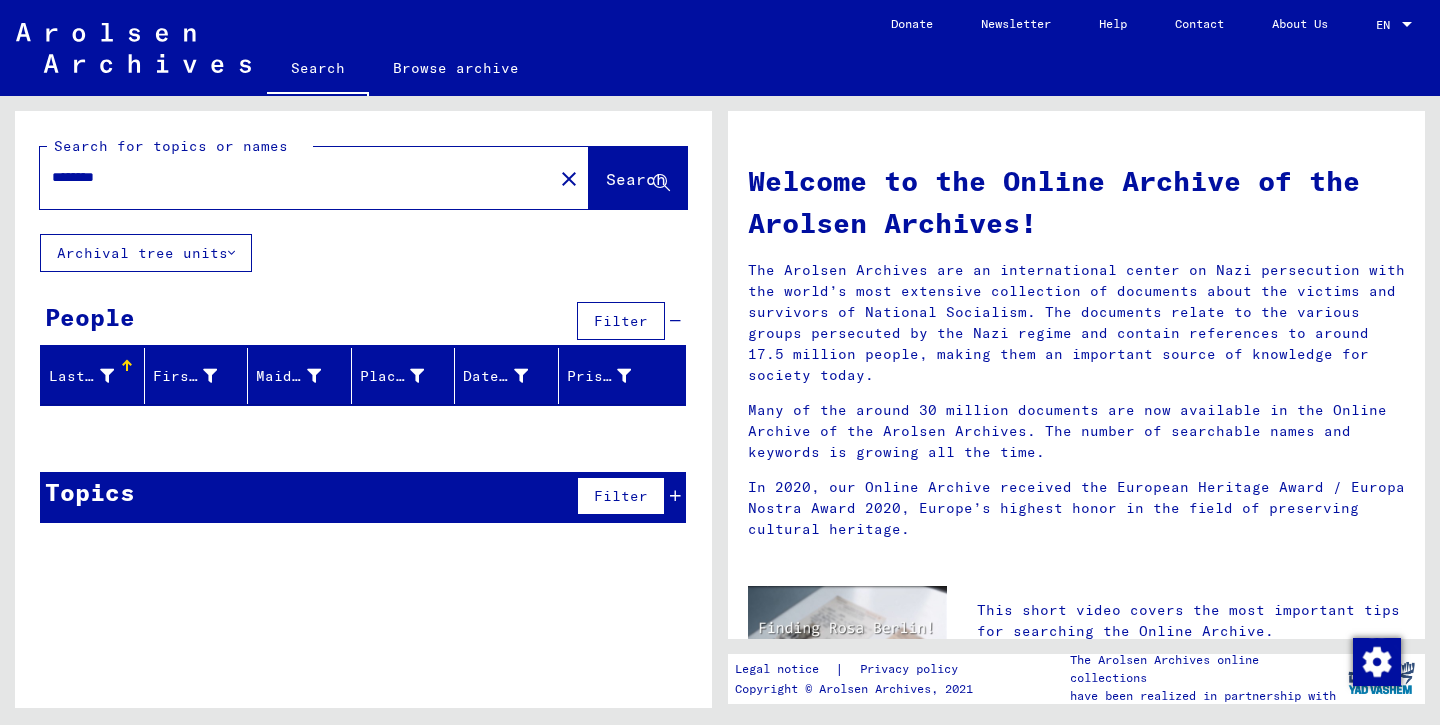 click on "Search" 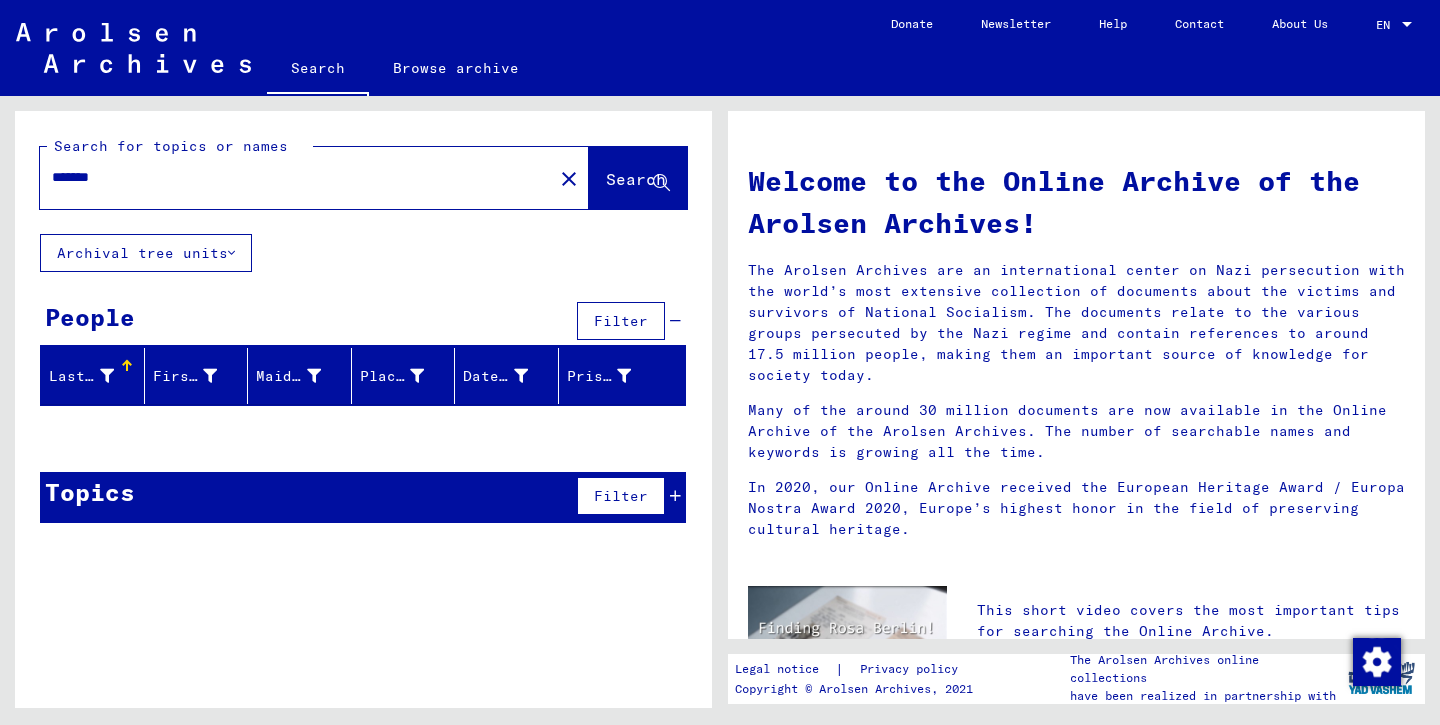 click on "Search for topics or names ******* close  Search     Archival tree units  People  Filter   Last Name   First Name   Maiden Name   Place of Birth   Date of Birth   Prisoner #  Signature Last Name First Name Maiden Name Place of Birth Date of Birth Prisoner # Father (adoptive father) Mother (adoptive mother) Religion Nationality Occupaton Place of incarceration Date of decease Last residence Last residence (Country) Last residence (District) Last residence (Province) Last residence (Town) Last residence (Part of town) Last residence (Street) Last residence (House number) Signature Last Name First Name Maiden Name Place of Birth Date of Birth Prisoner # Topics  Filter   Signature   Title  Reference code Signature Title hierarchy list" 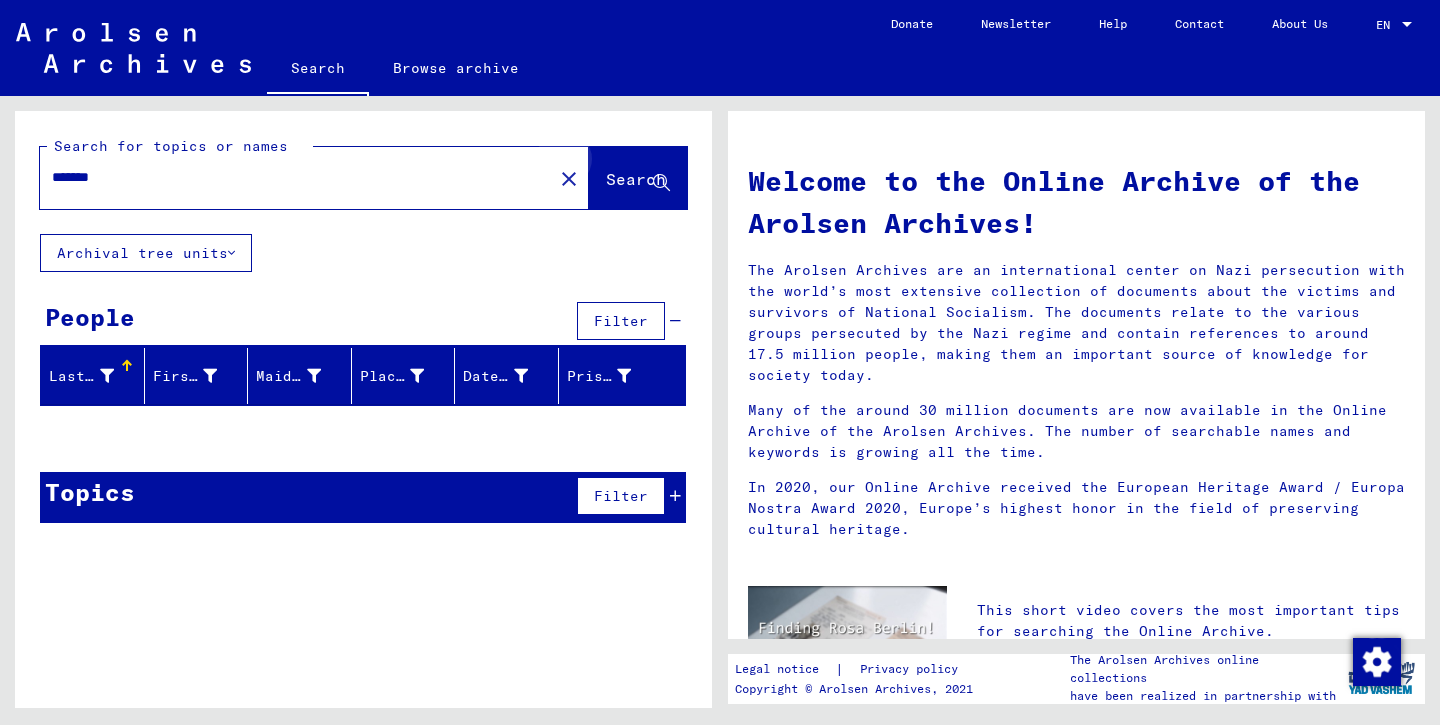 click on "Search" 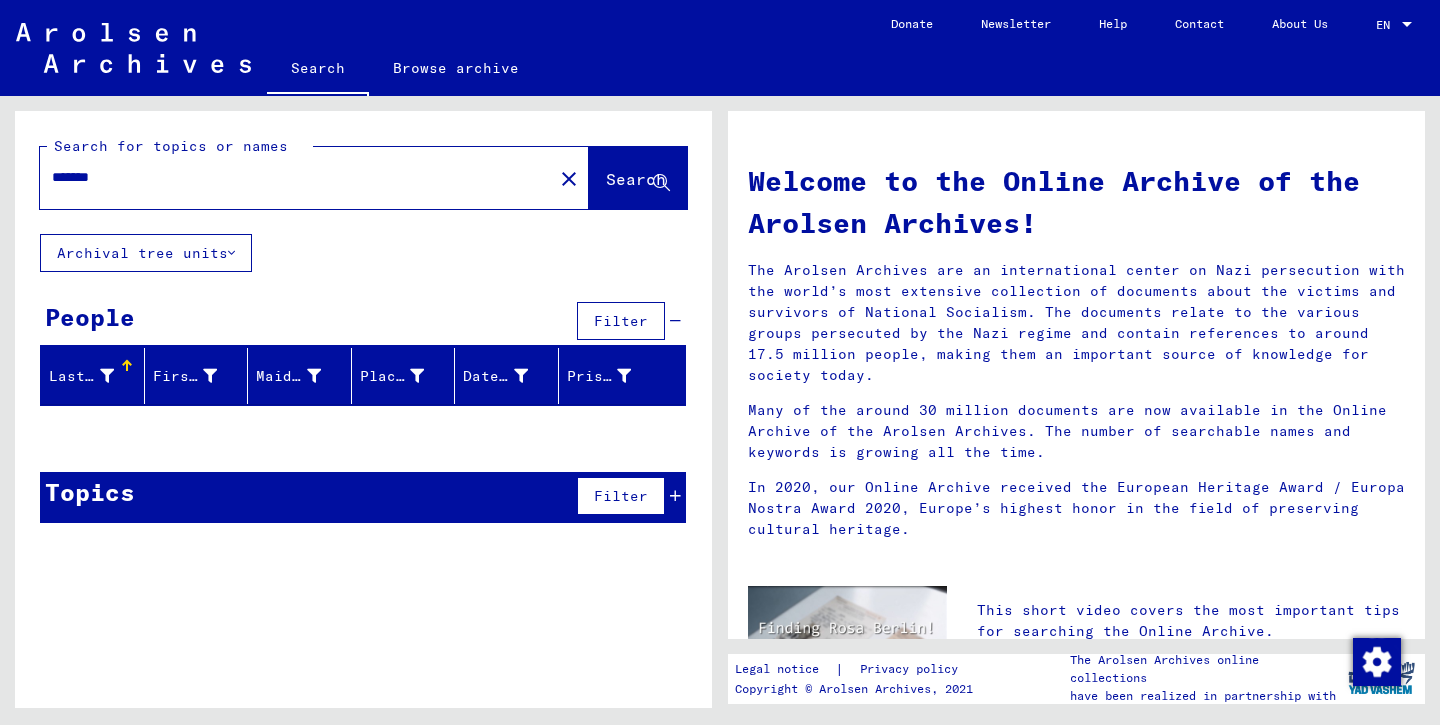 click on "*******" at bounding box center [290, 177] 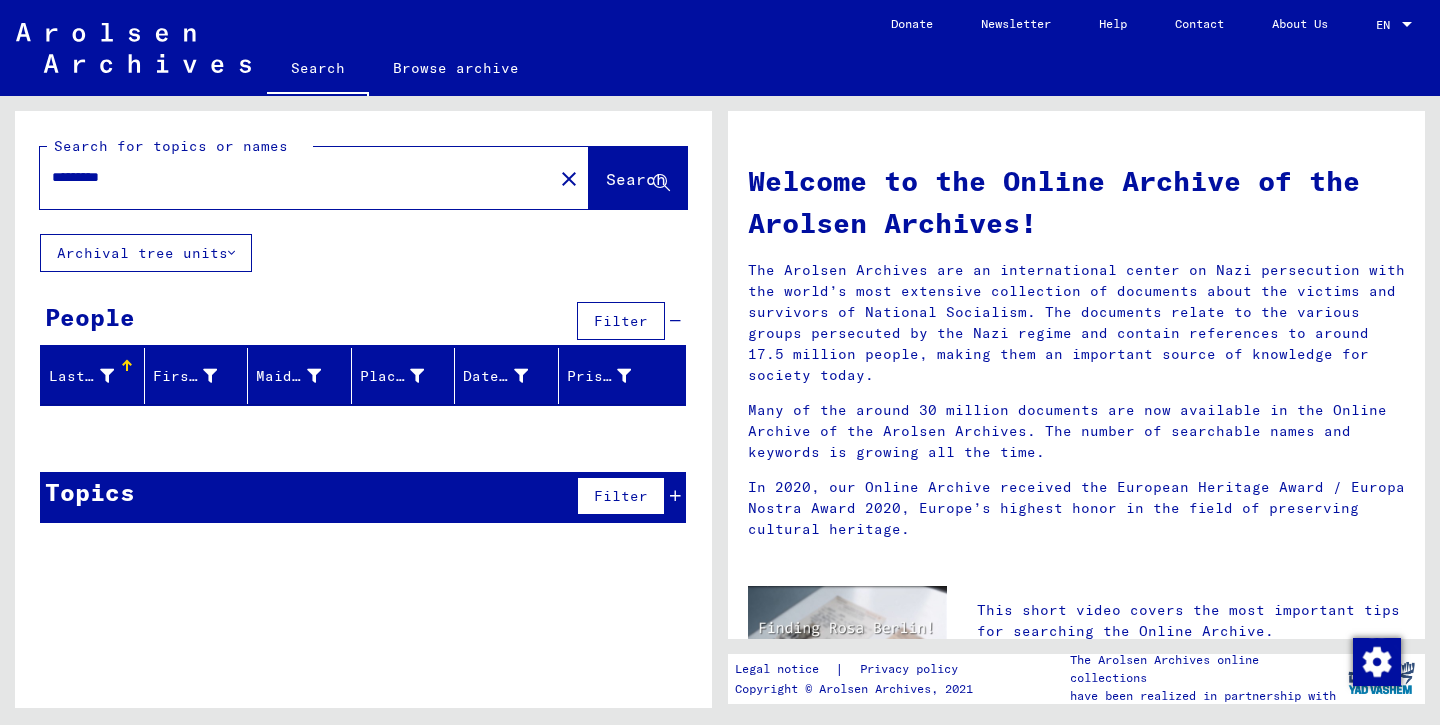 click on "*********" at bounding box center [290, 177] 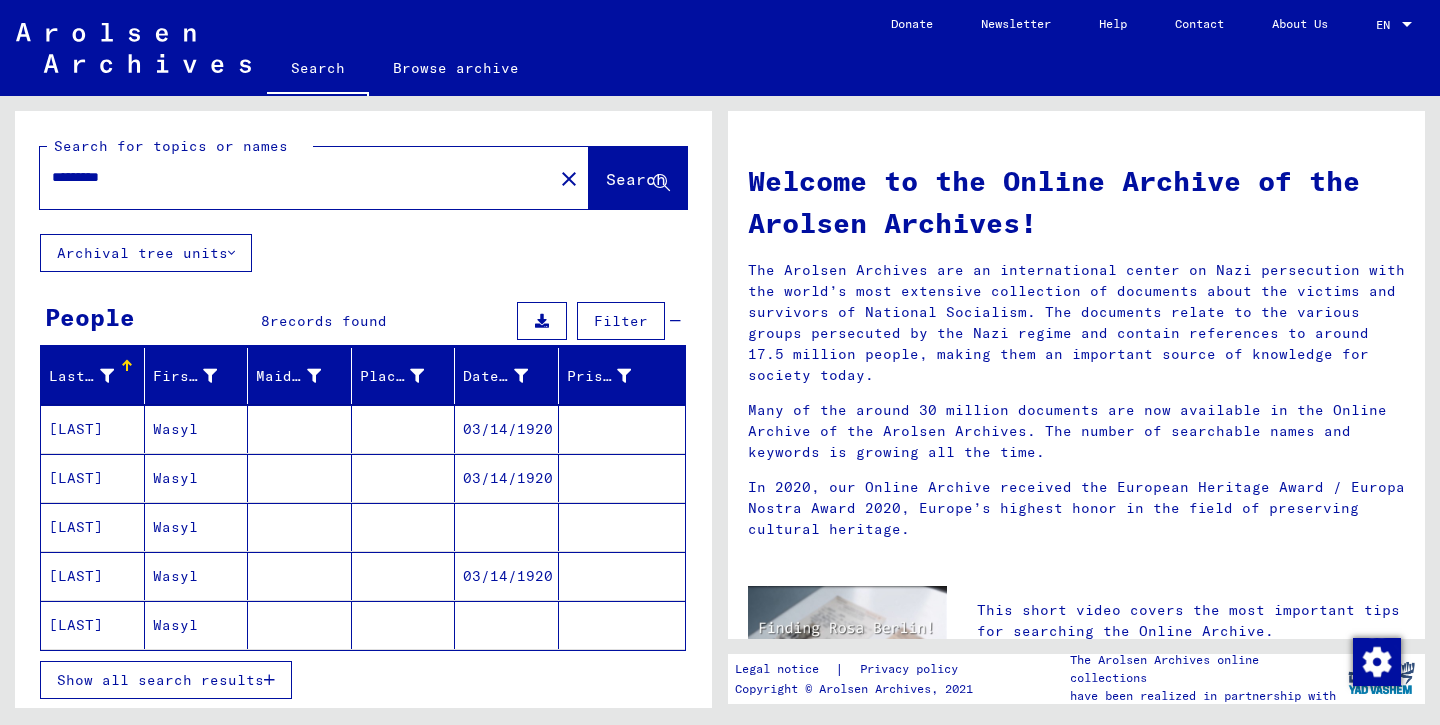 drag, startPoint x: 130, startPoint y: 177, endPoint x: 109, endPoint y: 177, distance: 21 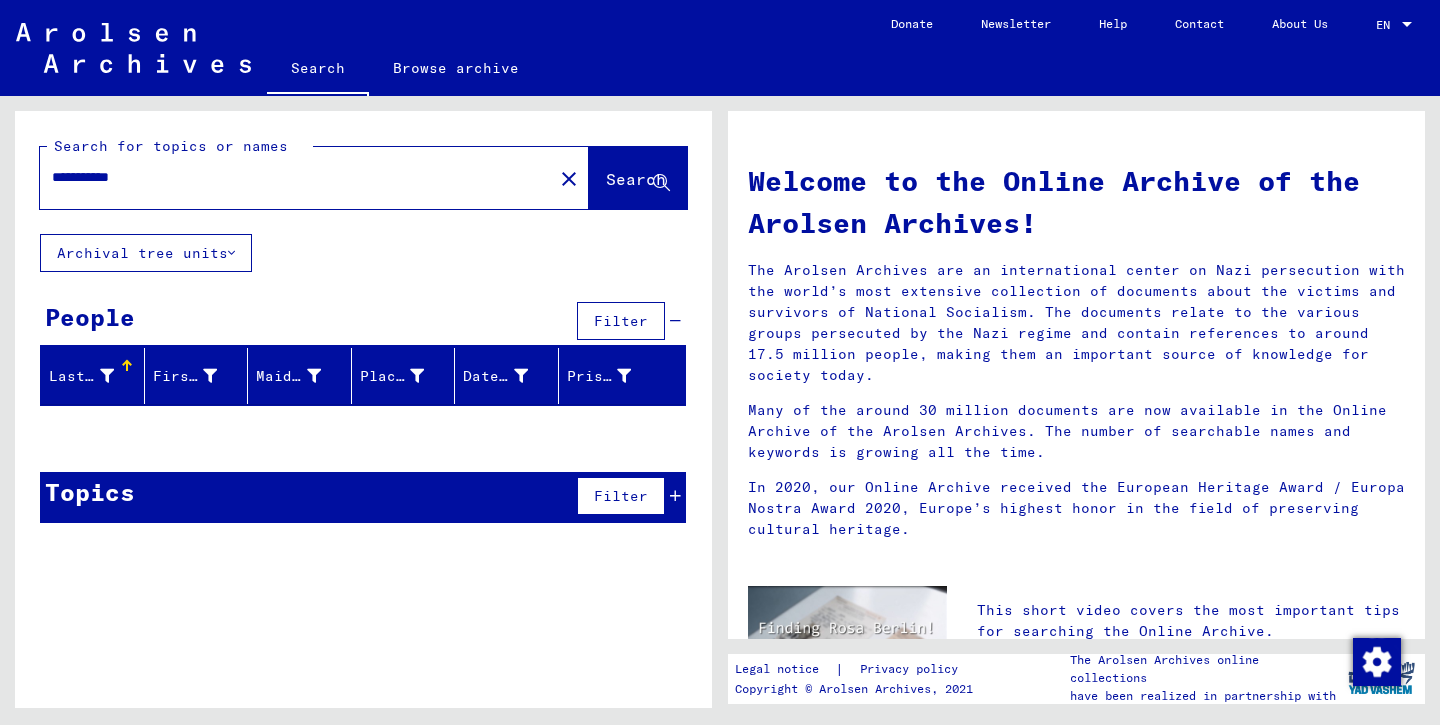 paste 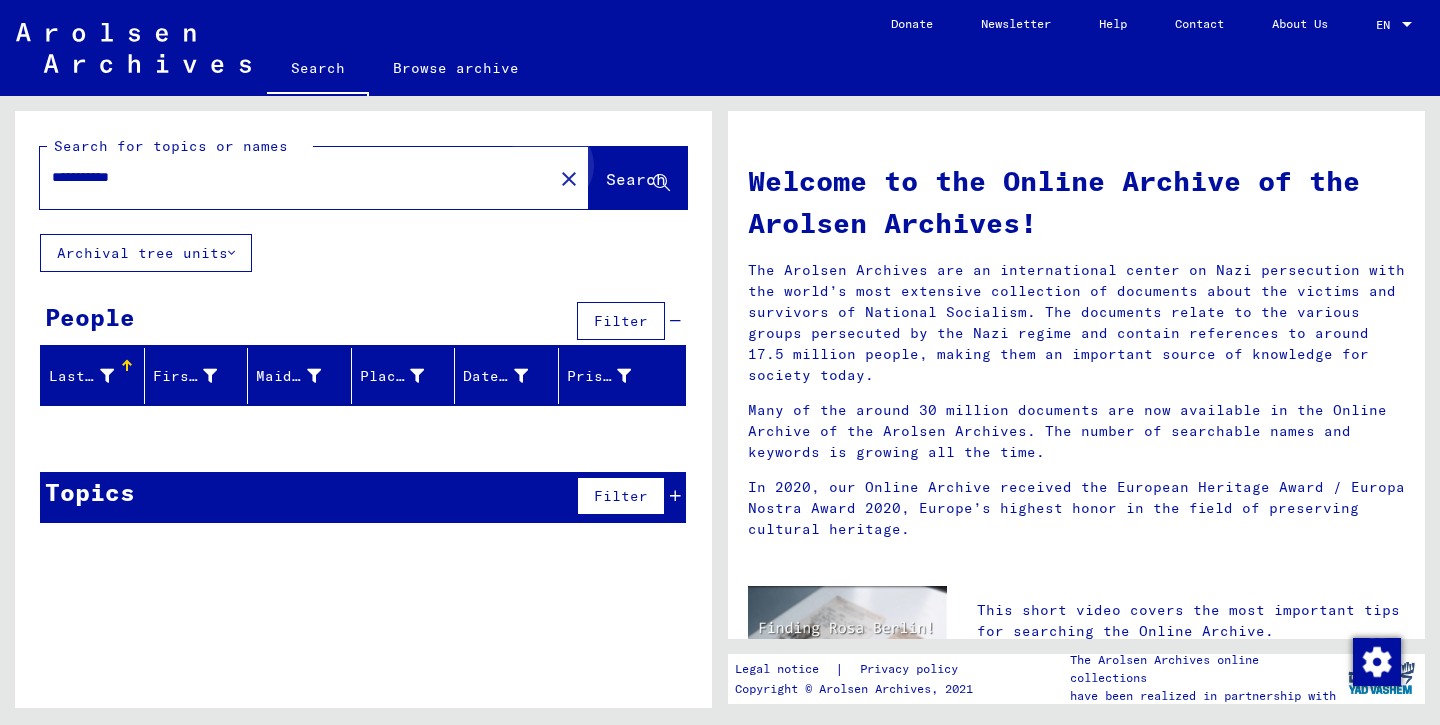 click on "Search" 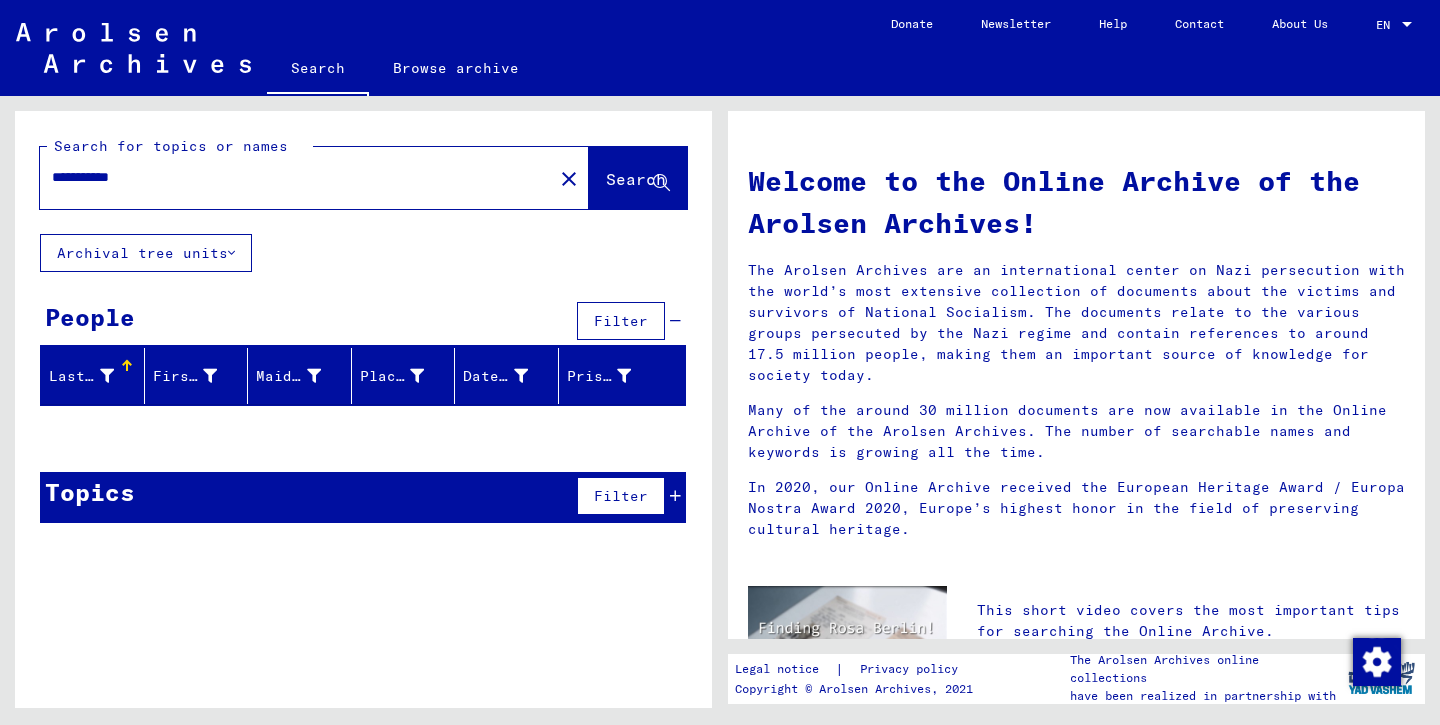 click on "**********" at bounding box center (290, 177) 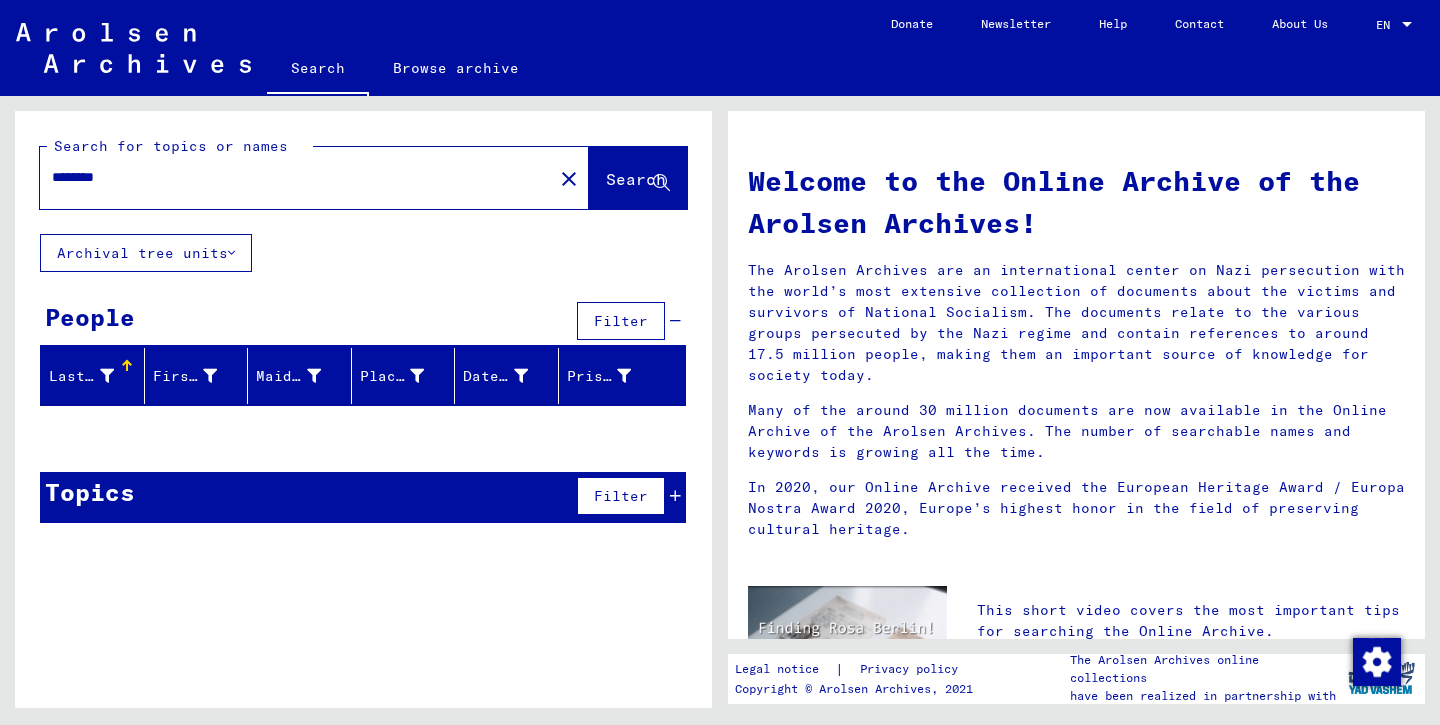 click on "Search" 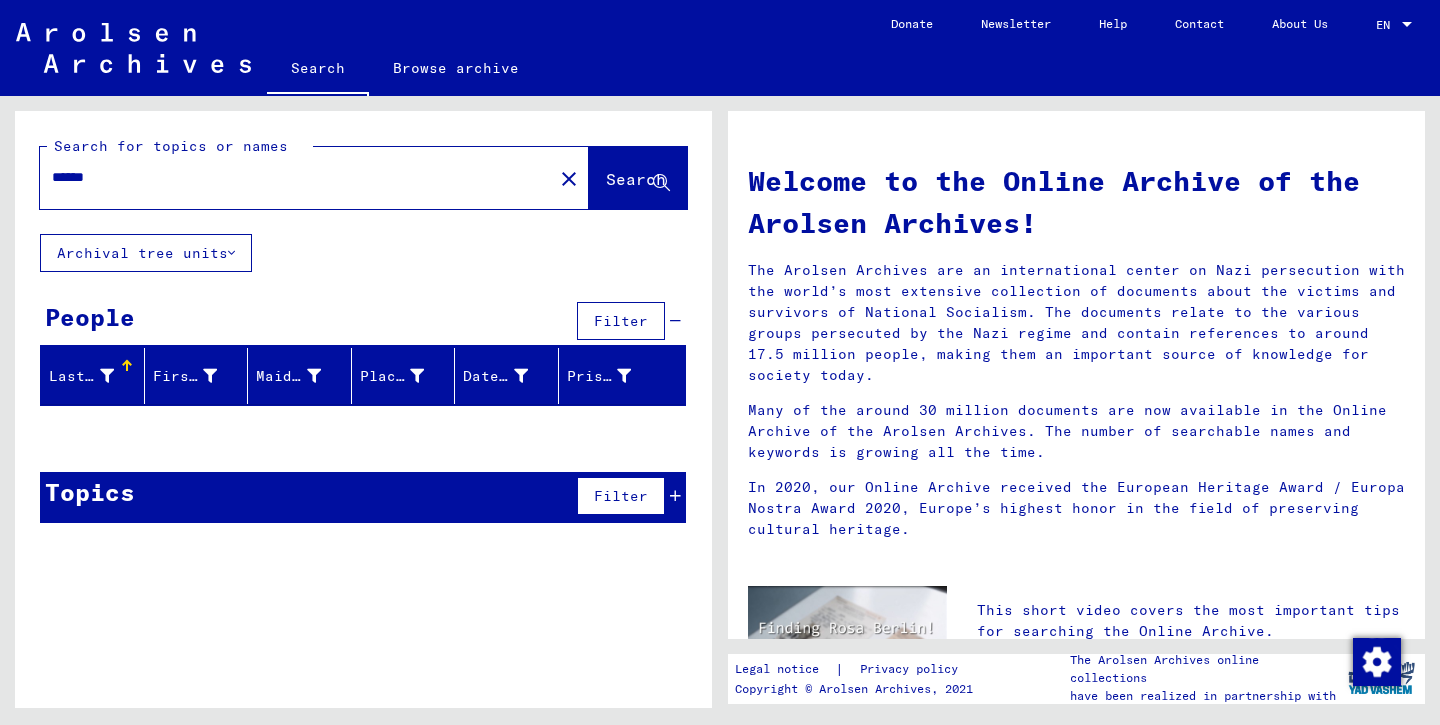 click on "Search" 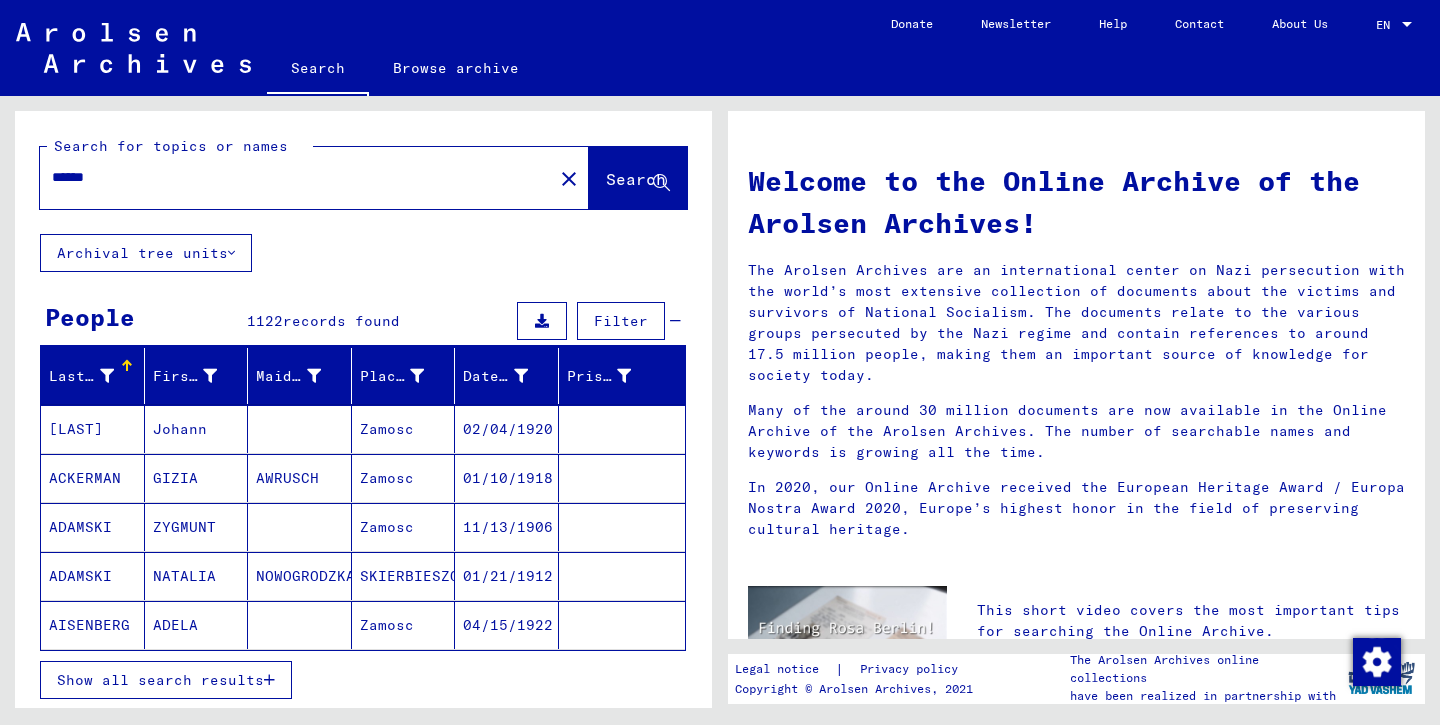 click on "******" at bounding box center (290, 177) 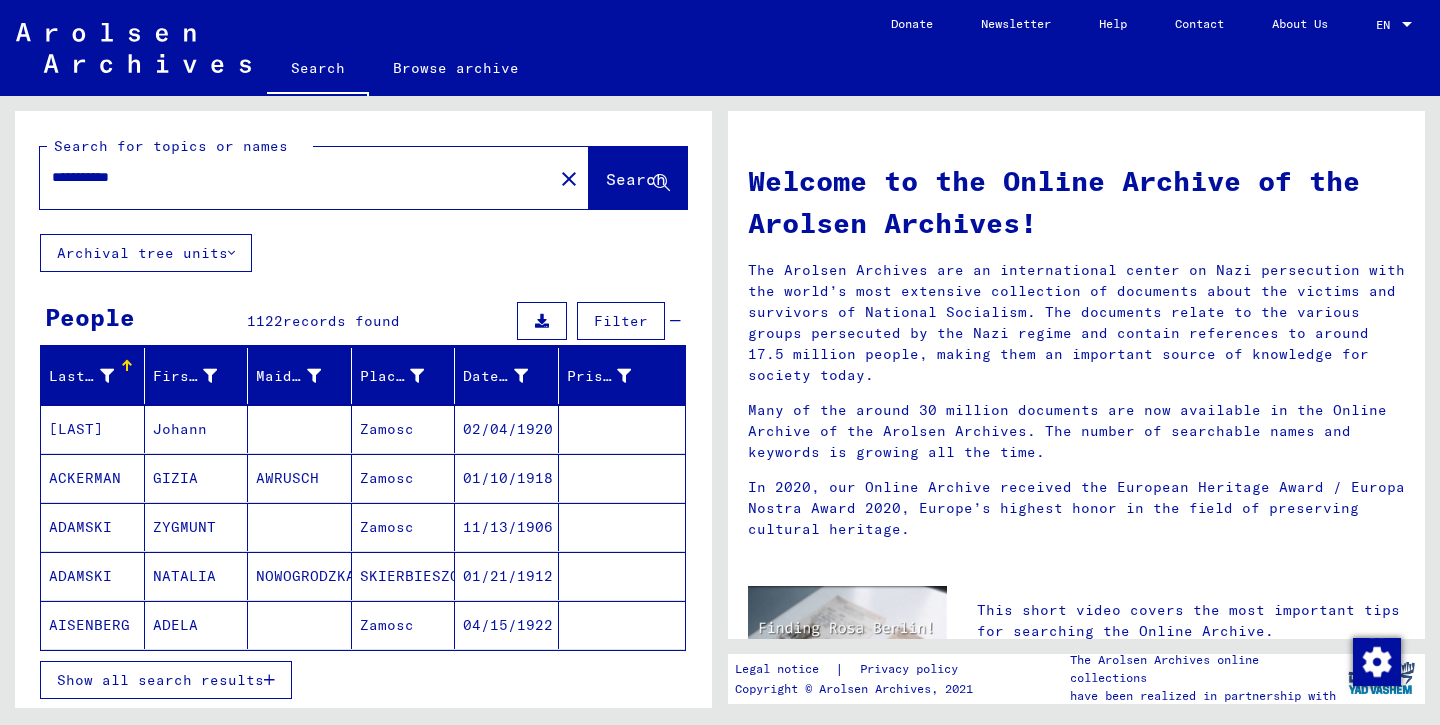 click on "Search" 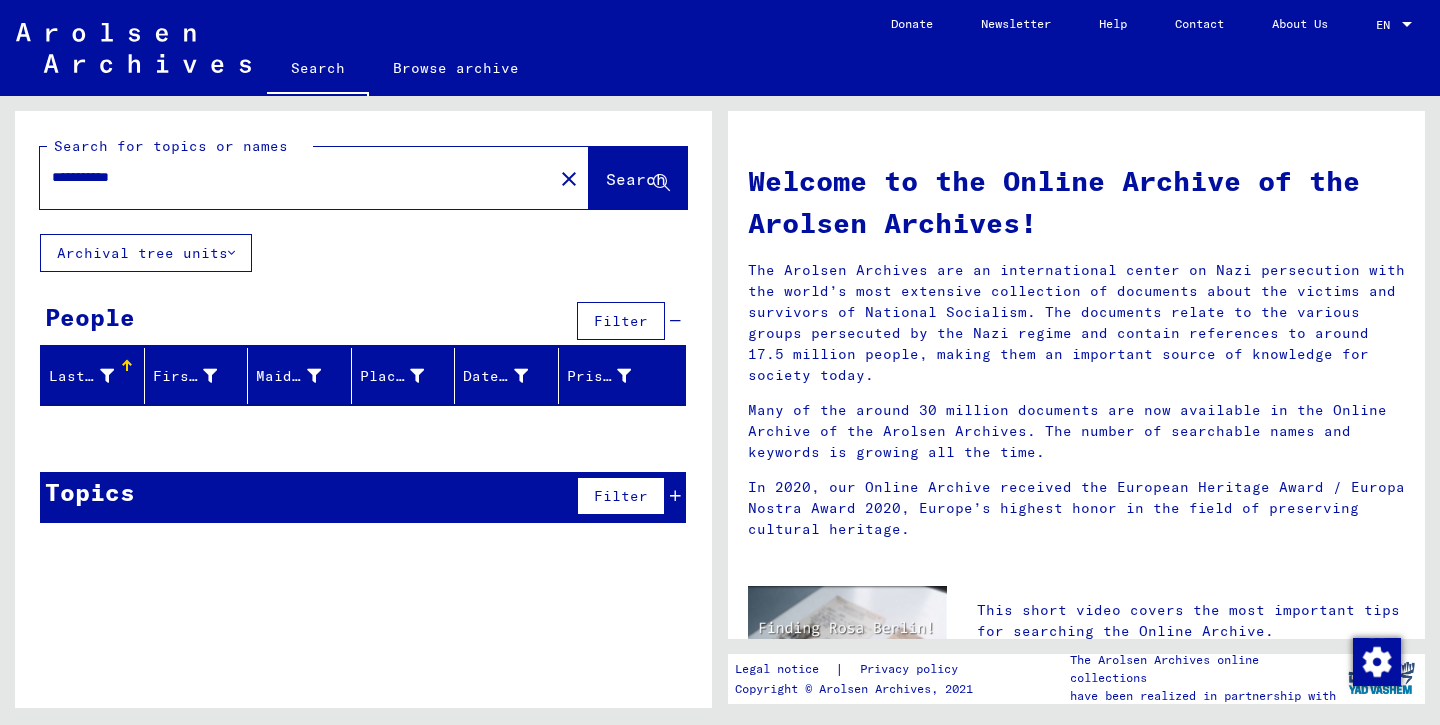 drag, startPoint x: 168, startPoint y: 181, endPoint x: 33, endPoint y: 181, distance: 135 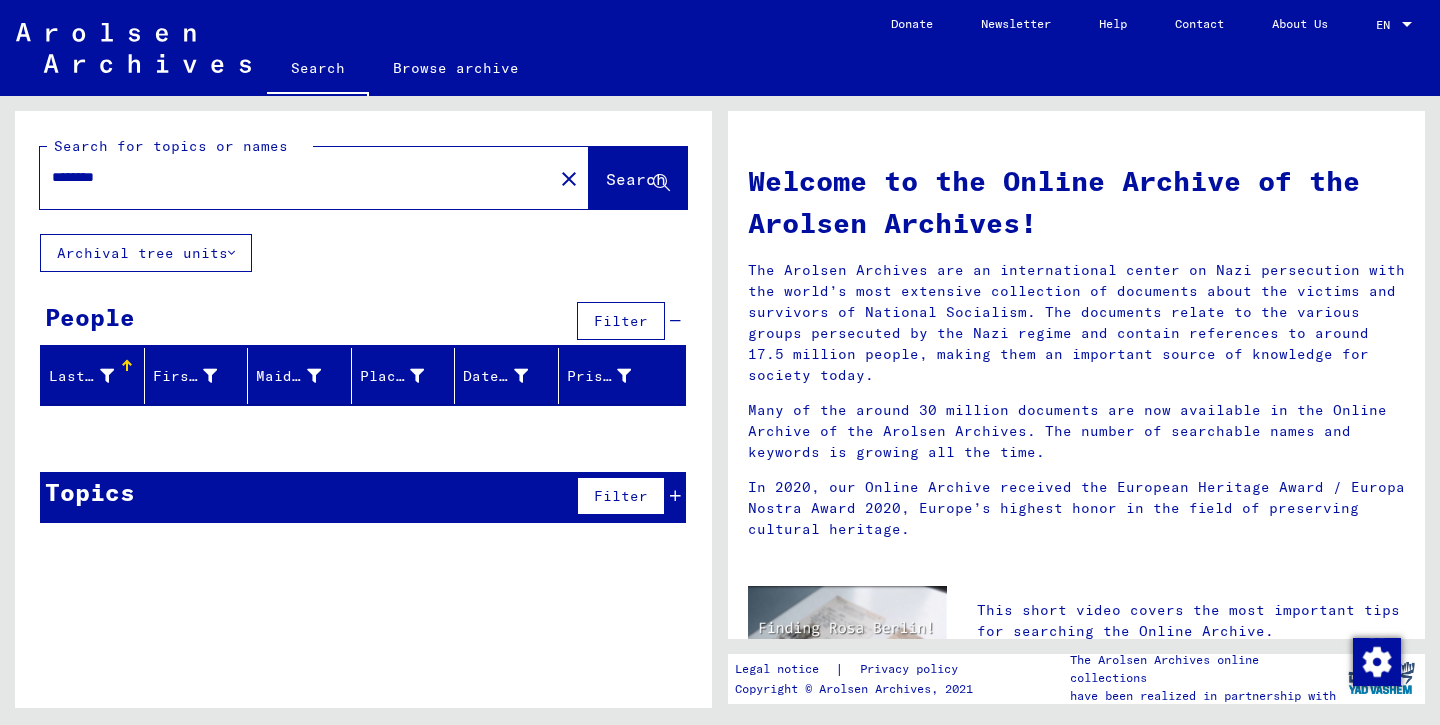 click on "Search" 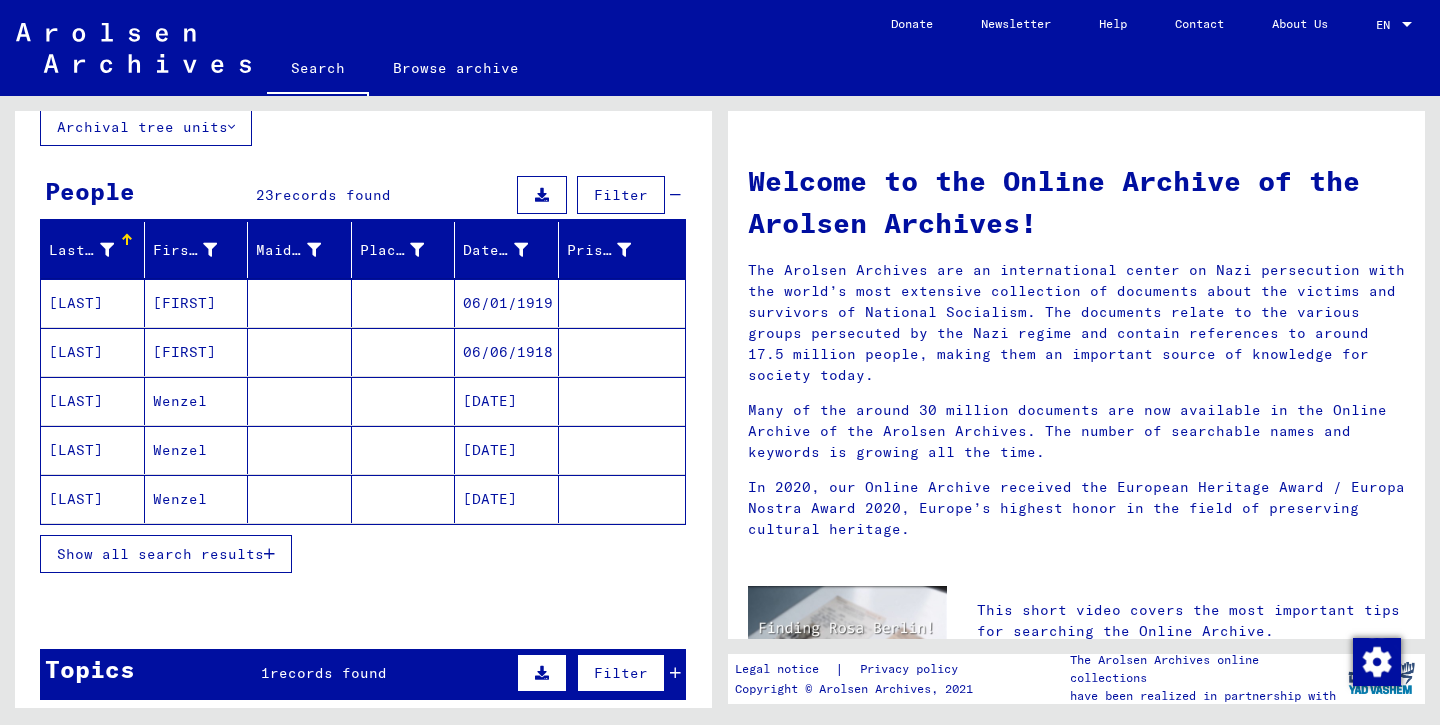 scroll, scrollTop: 132, scrollLeft: 0, axis: vertical 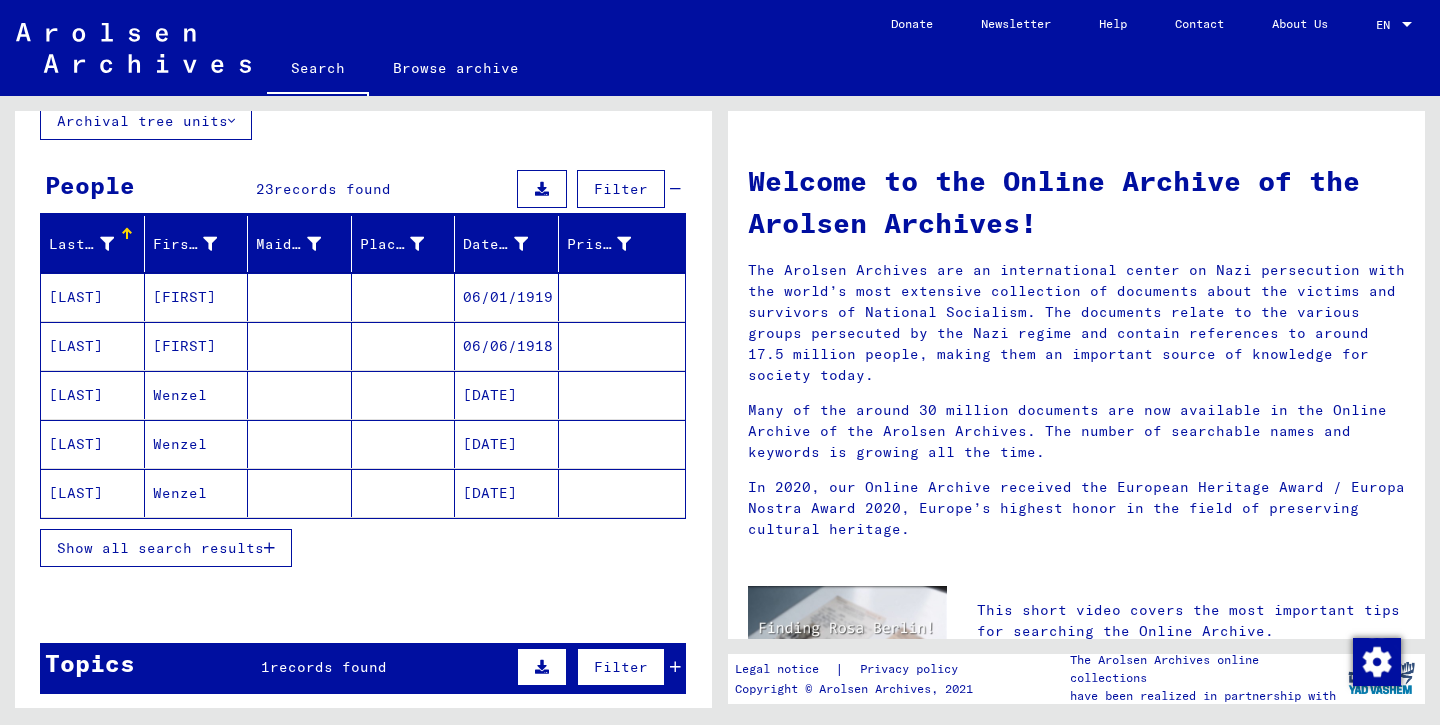 click on "Show all search results" at bounding box center (166, 548) 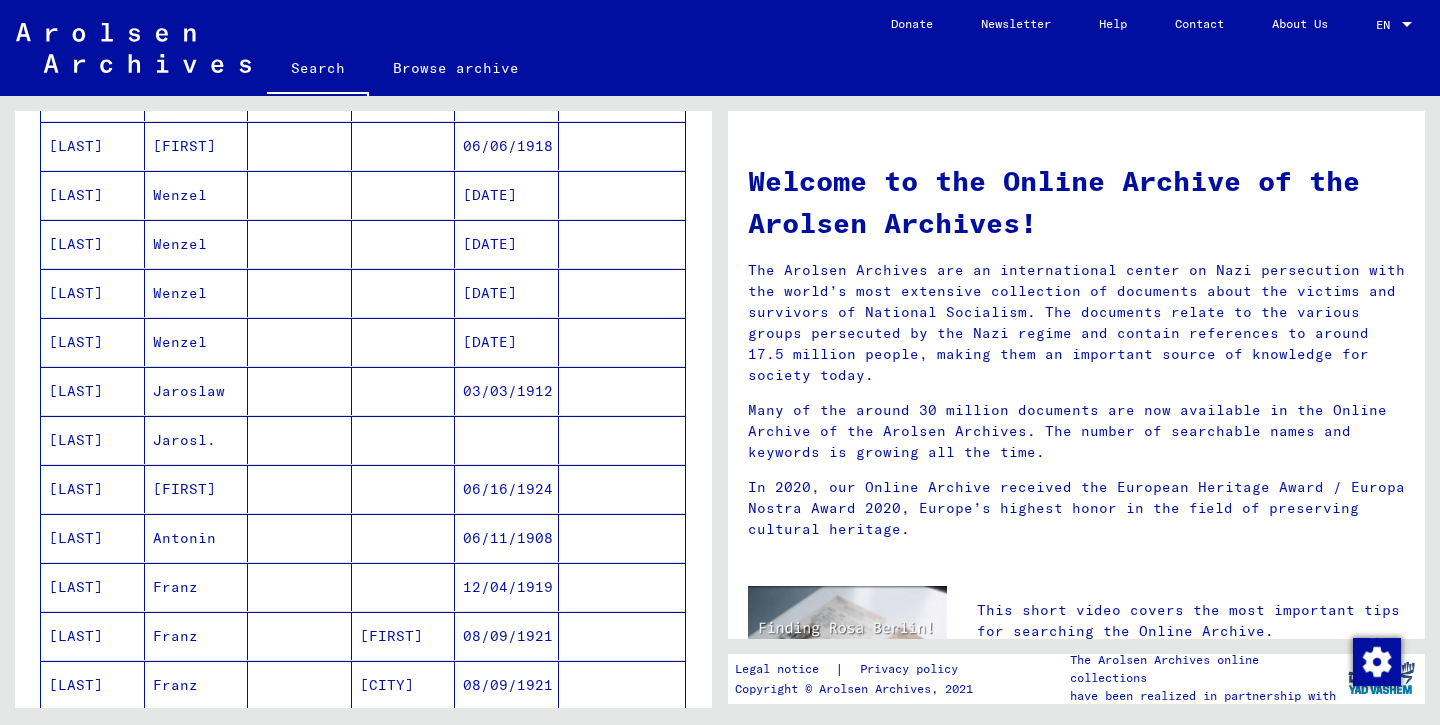 scroll, scrollTop: 0, scrollLeft: 0, axis: both 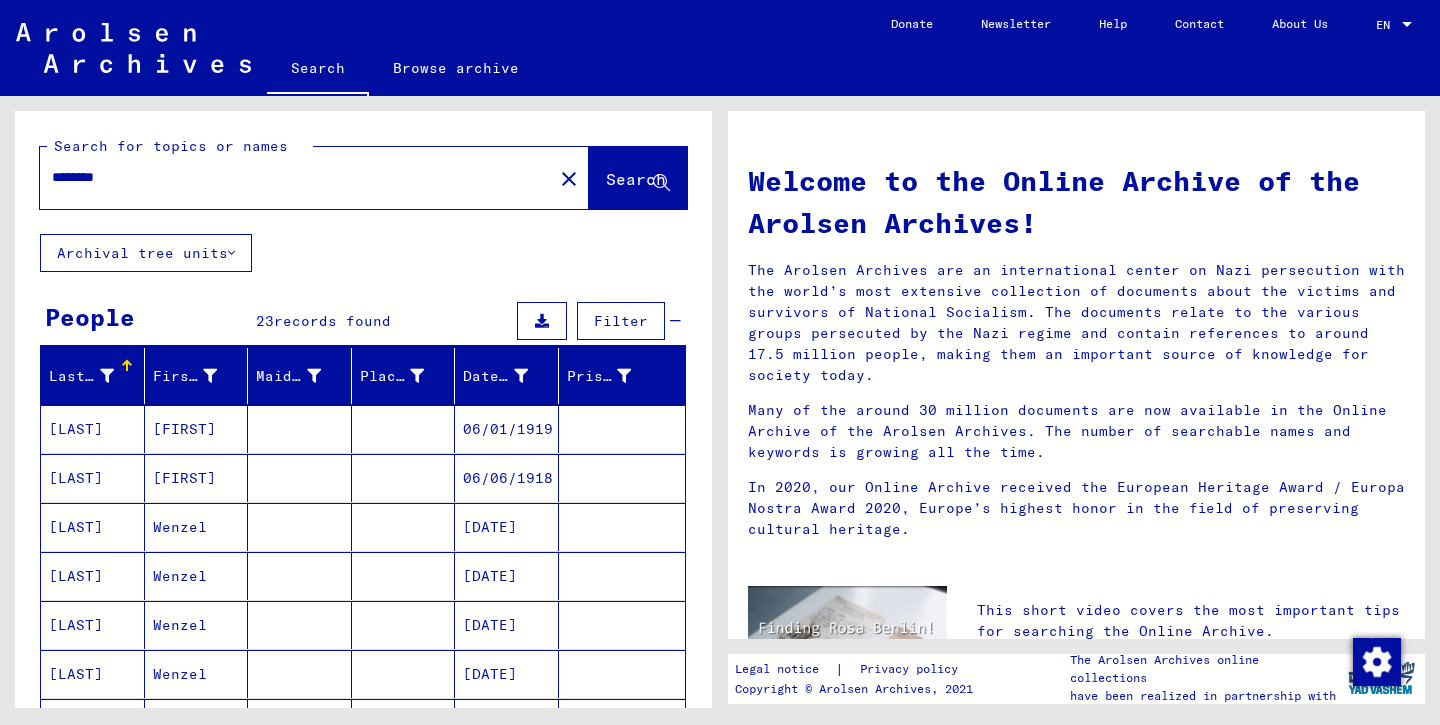 drag, startPoint x: 122, startPoint y: 189, endPoint x: 65, endPoint y: 187, distance: 57.035076 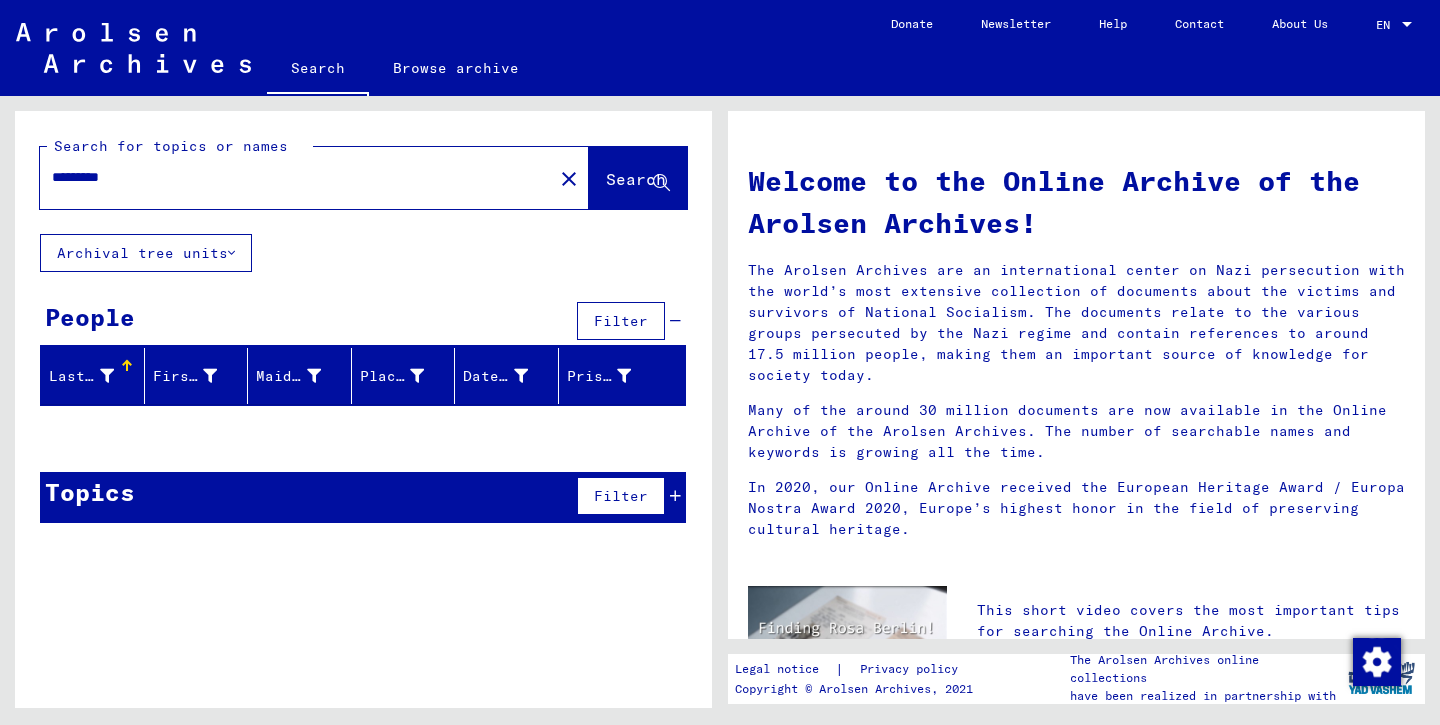 drag, startPoint x: 148, startPoint y: 177, endPoint x: 11, endPoint y: 177, distance: 137 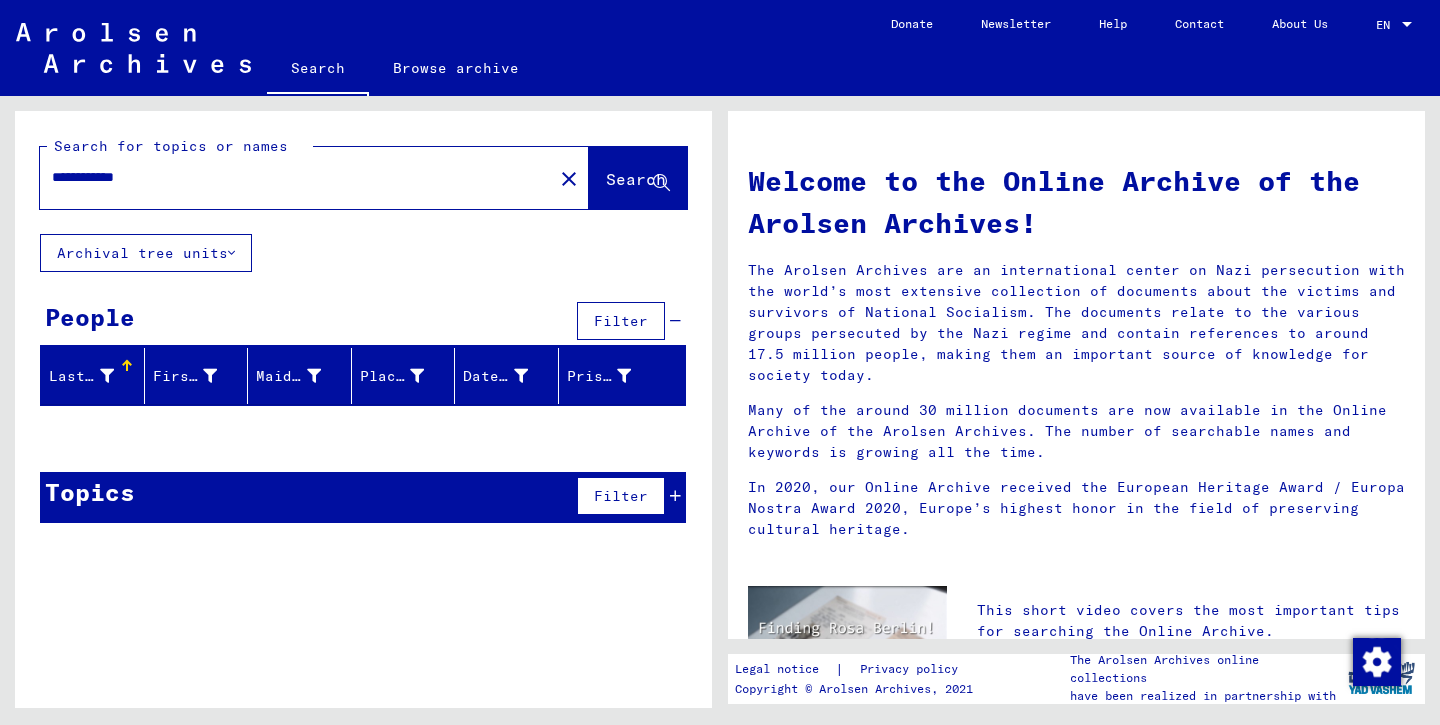 drag, startPoint x: 180, startPoint y: 183, endPoint x: 48, endPoint y: 183, distance: 132 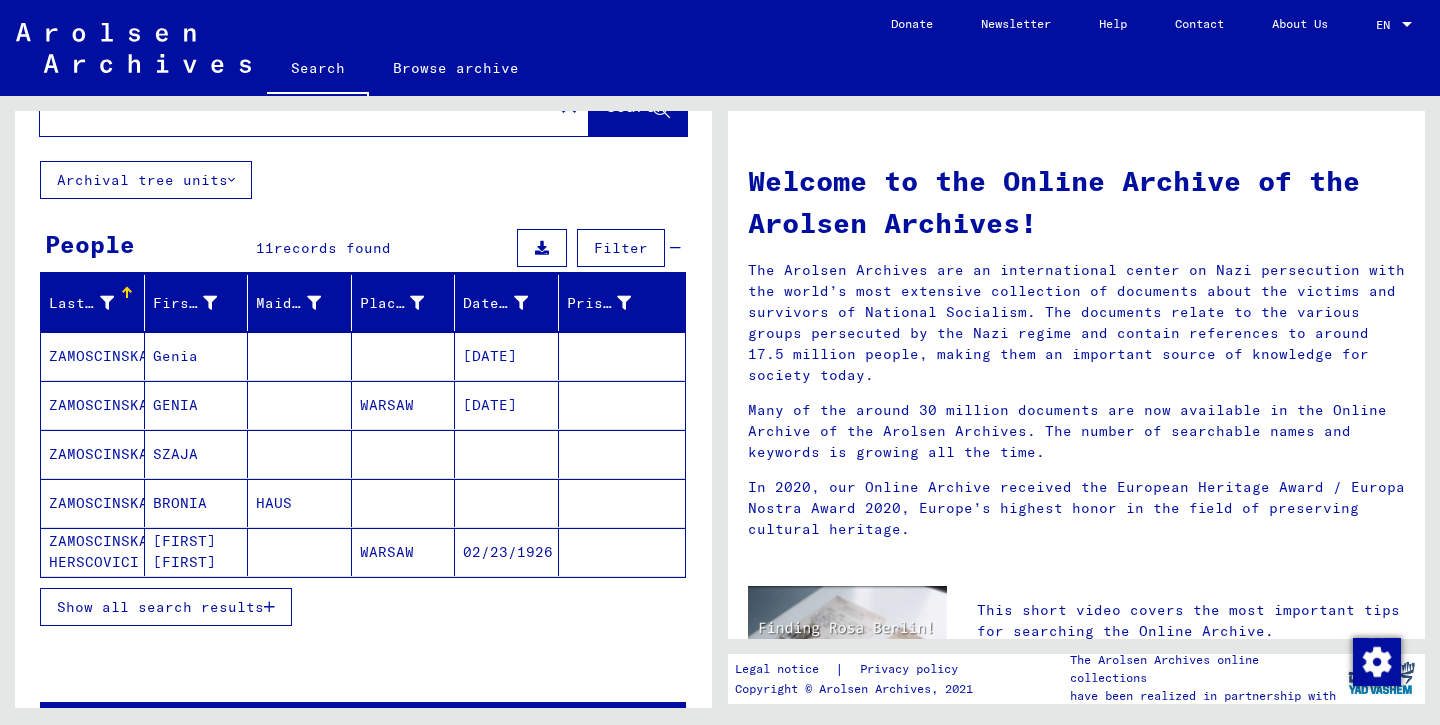 scroll, scrollTop: 72, scrollLeft: 0, axis: vertical 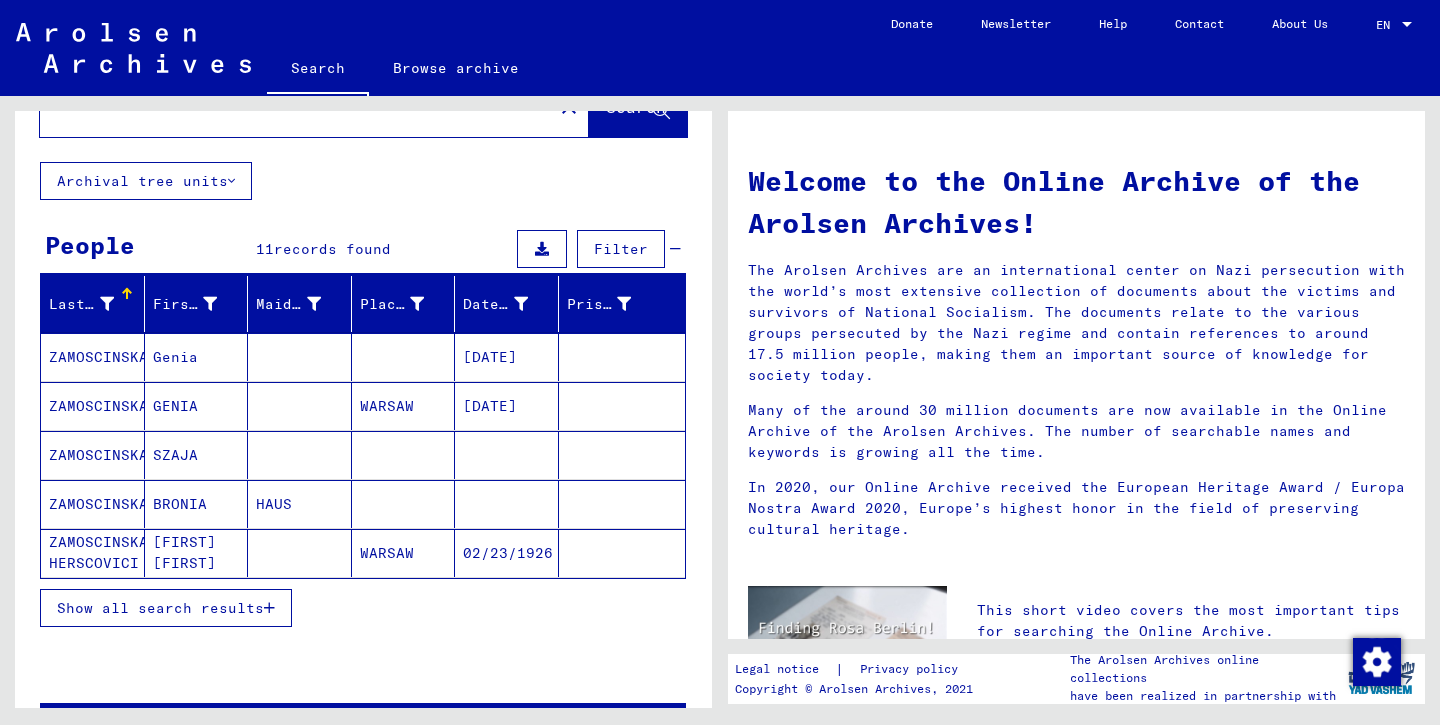 click on "Show all search results" at bounding box center (160, 608) 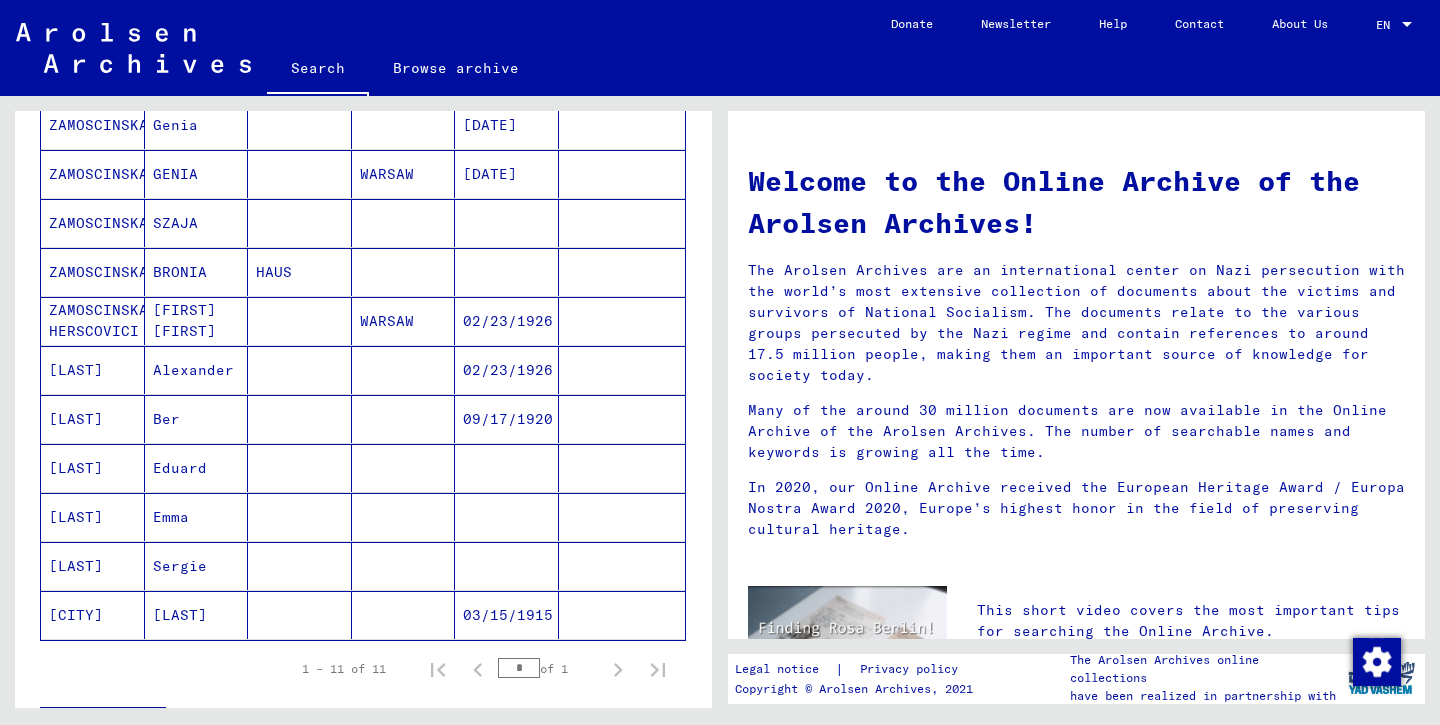 scroll, scrollTop: 0, scrollLeft: 0, axis: both 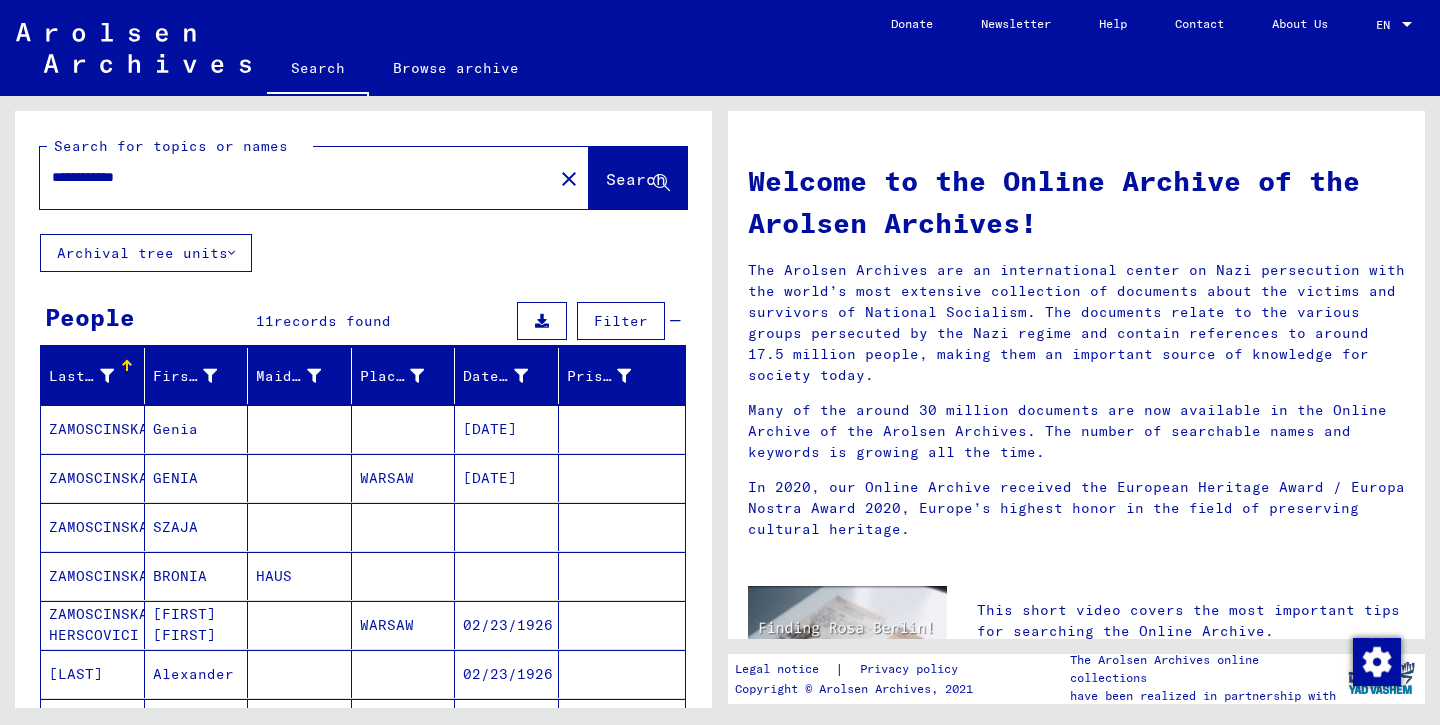 drag, startPoint x: 160, startPoint y: 180, endPoint x: 137, endPoint y: 179, distance: 23.021729 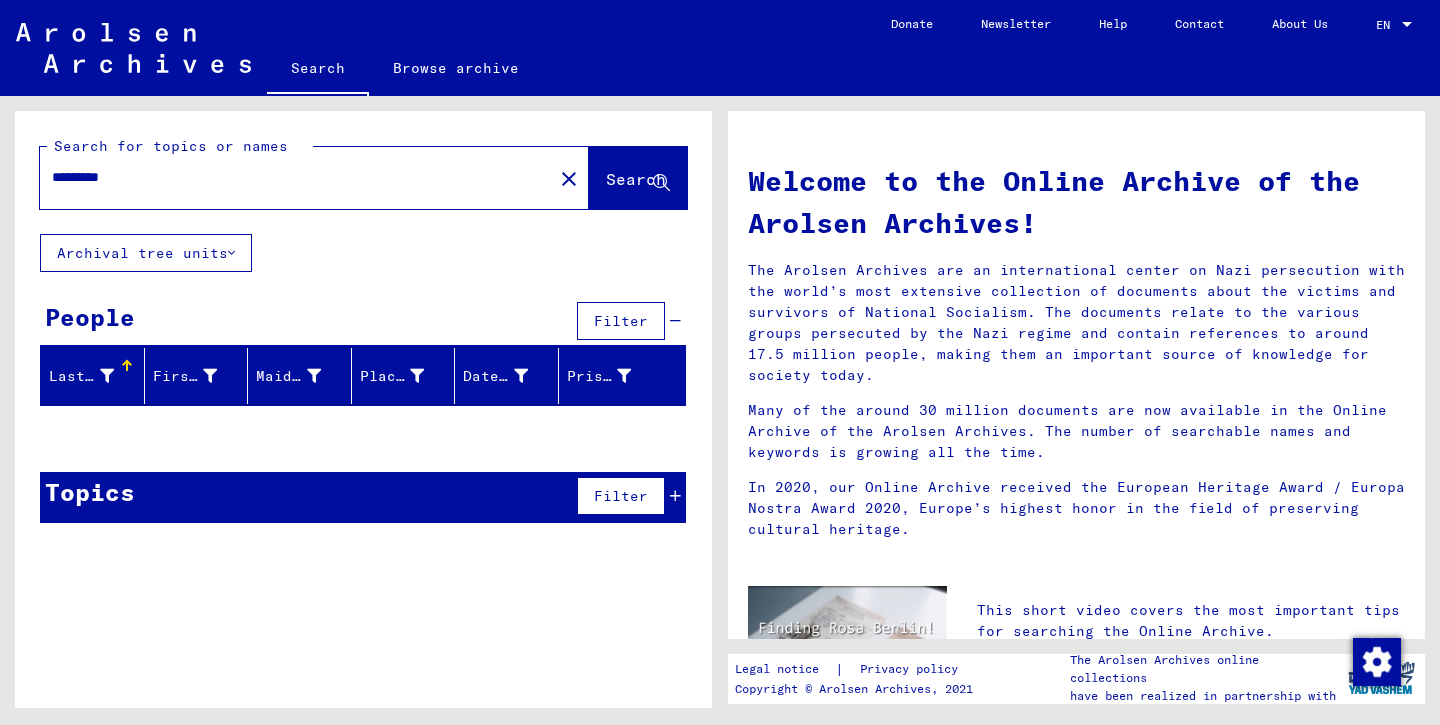 drag, startPoint x: 164, startPoint y: 170, endPoint x: 23, endPoint y: 169, distance: 141.00354 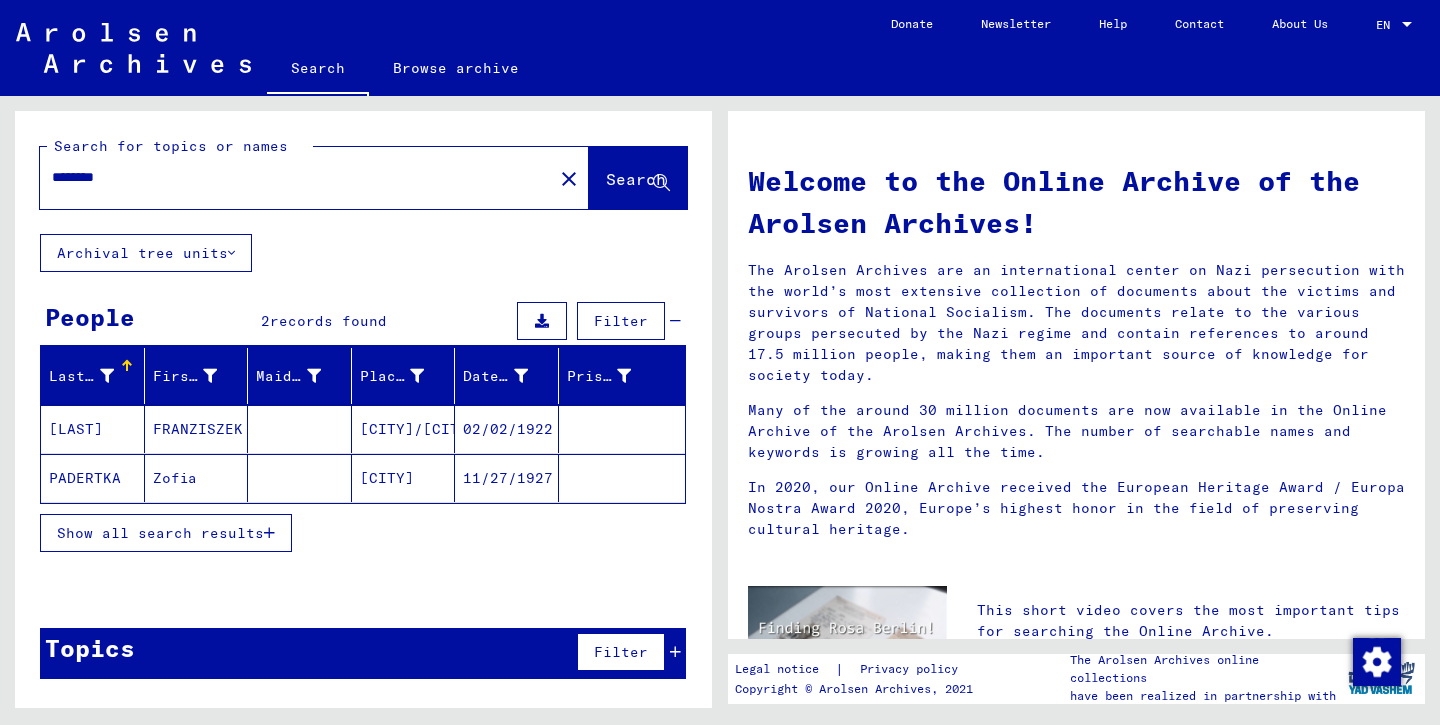 drag, startPoint x: 140, startPoint y: 182, endPoint x: 31, endPoint y: 181, distance: 109.004585 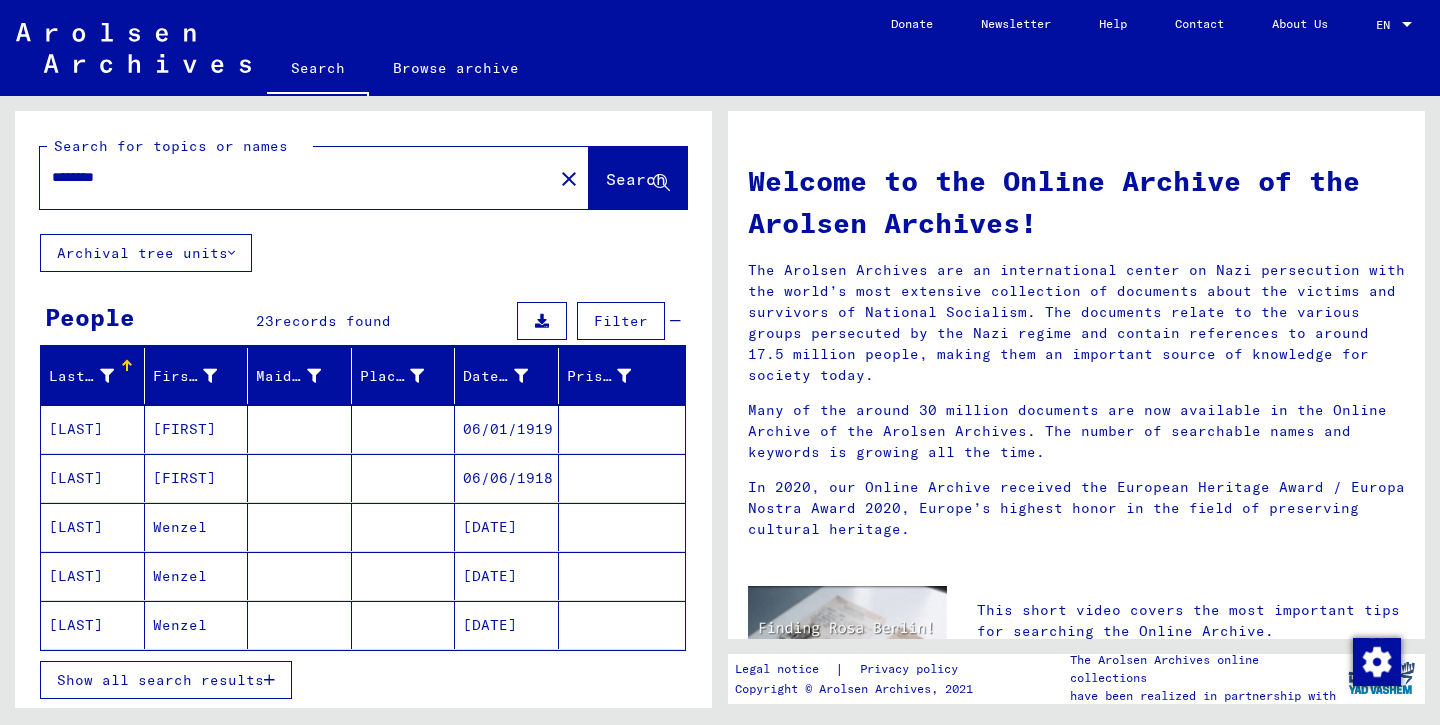 click on "Show all search results" at bounding box center (160, 680) 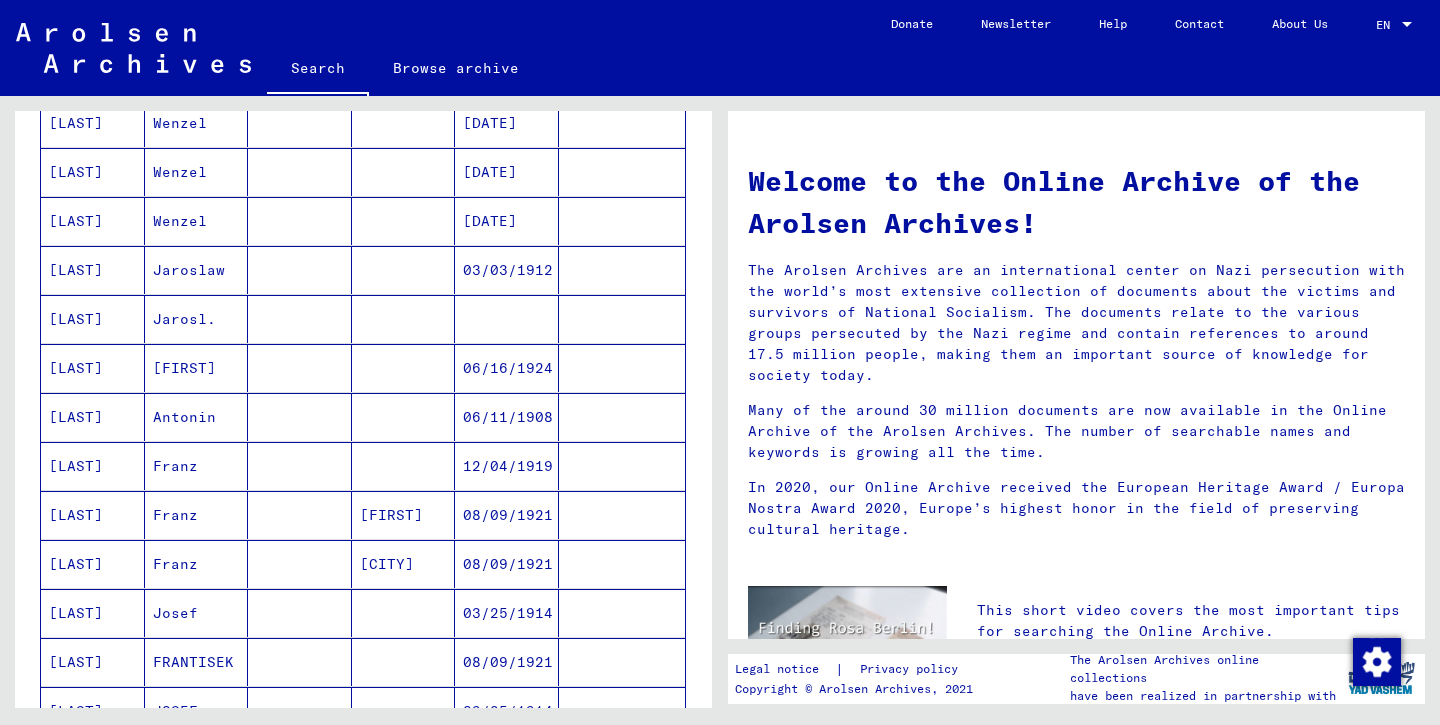 scroll, scrollTop: 0, scrollLeft: 0, axis: both 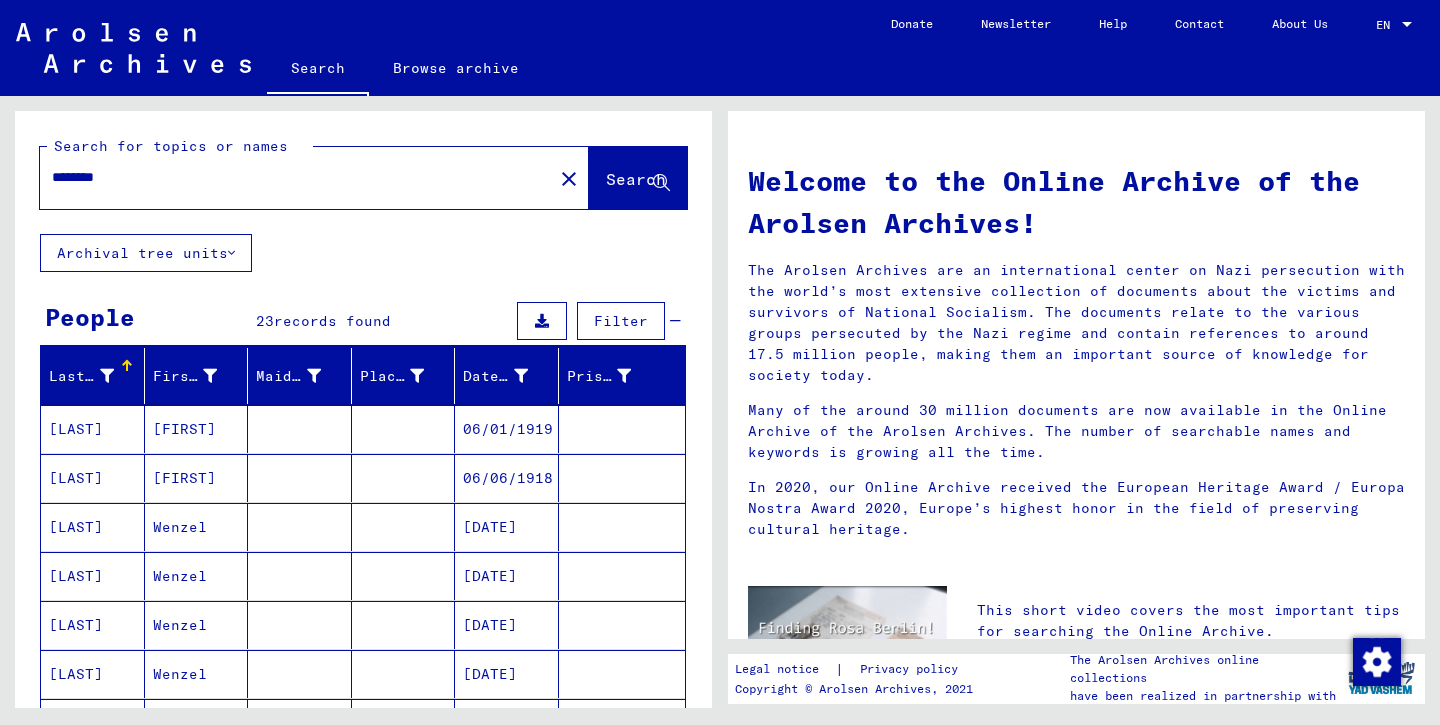 drag, startPoint x: 163, startPoint y: 184, endPoint x: 34, endPoint y: 181, distance: 129.03488 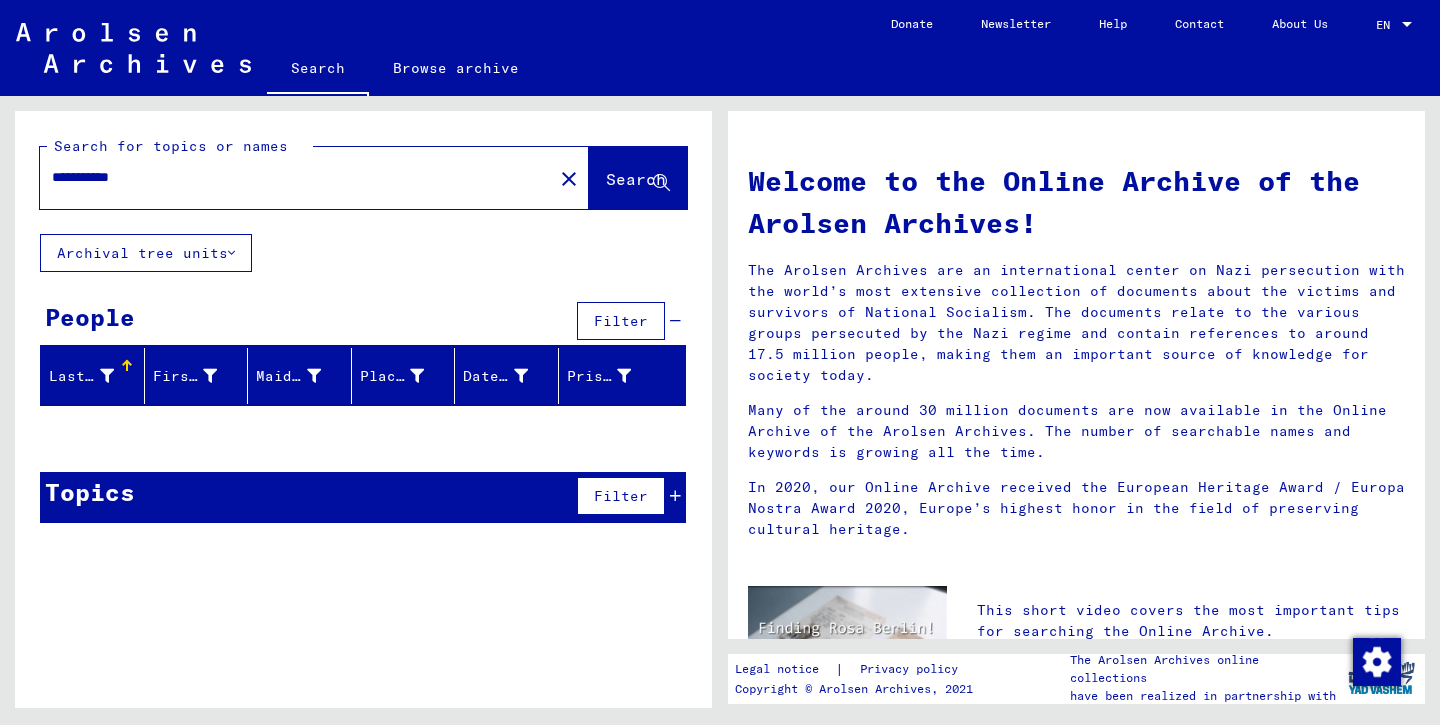 drag, startPoint x: 164, startPoint y: 177, endPoint x: 0, endPoint y: 177, distance: 164 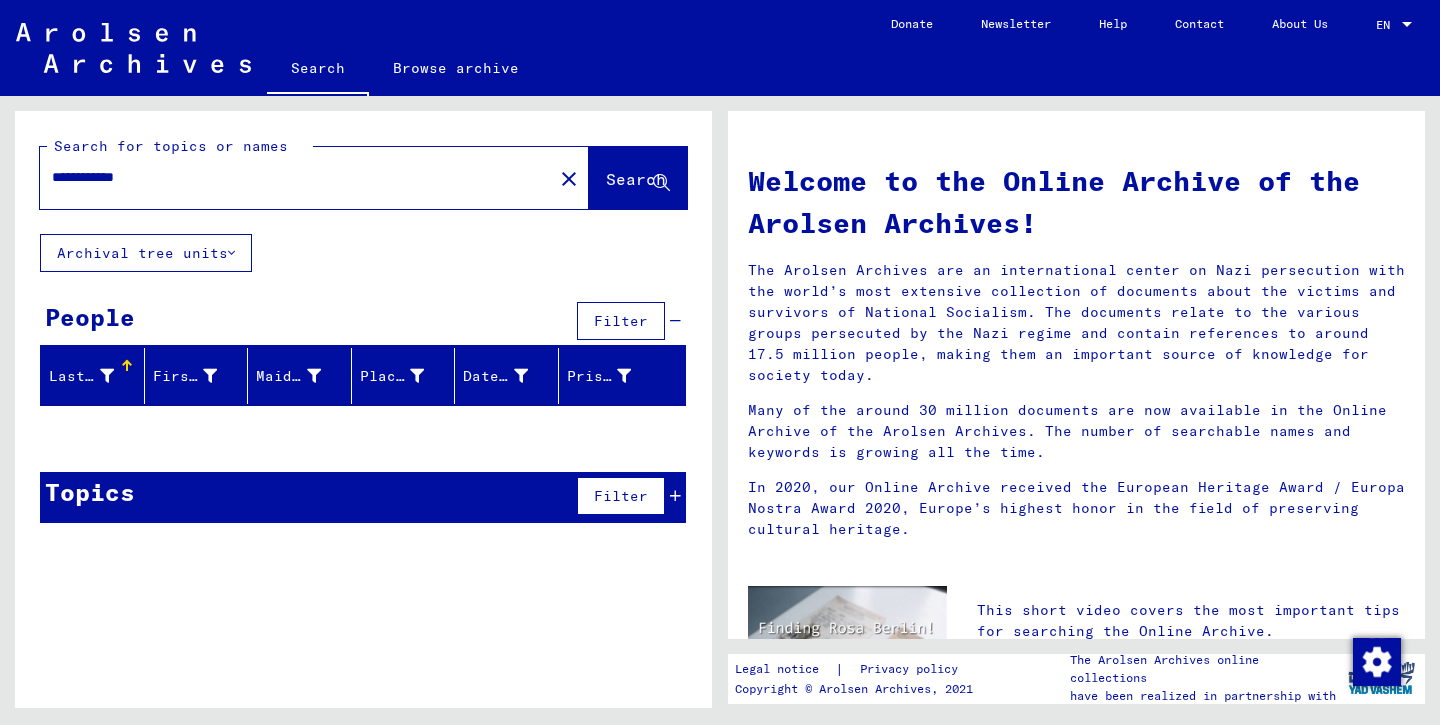 drag, startPoint x: 193, startPoint y: 174, endPoint x: 0, endPoint y: 173, distance: 193.0026 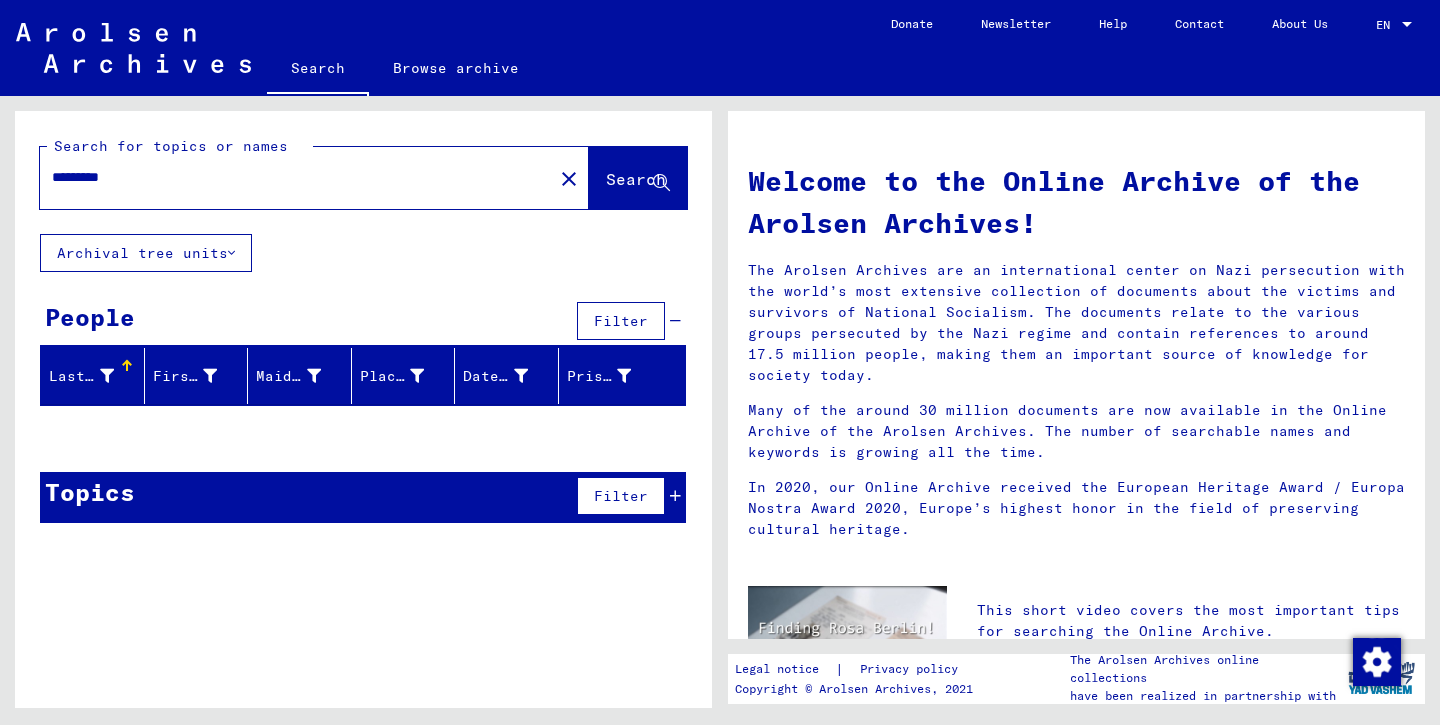 drag, startPoint x: 130, startPoint y: 170, endPoint x: 0, endPoint y: 170, distance: 130 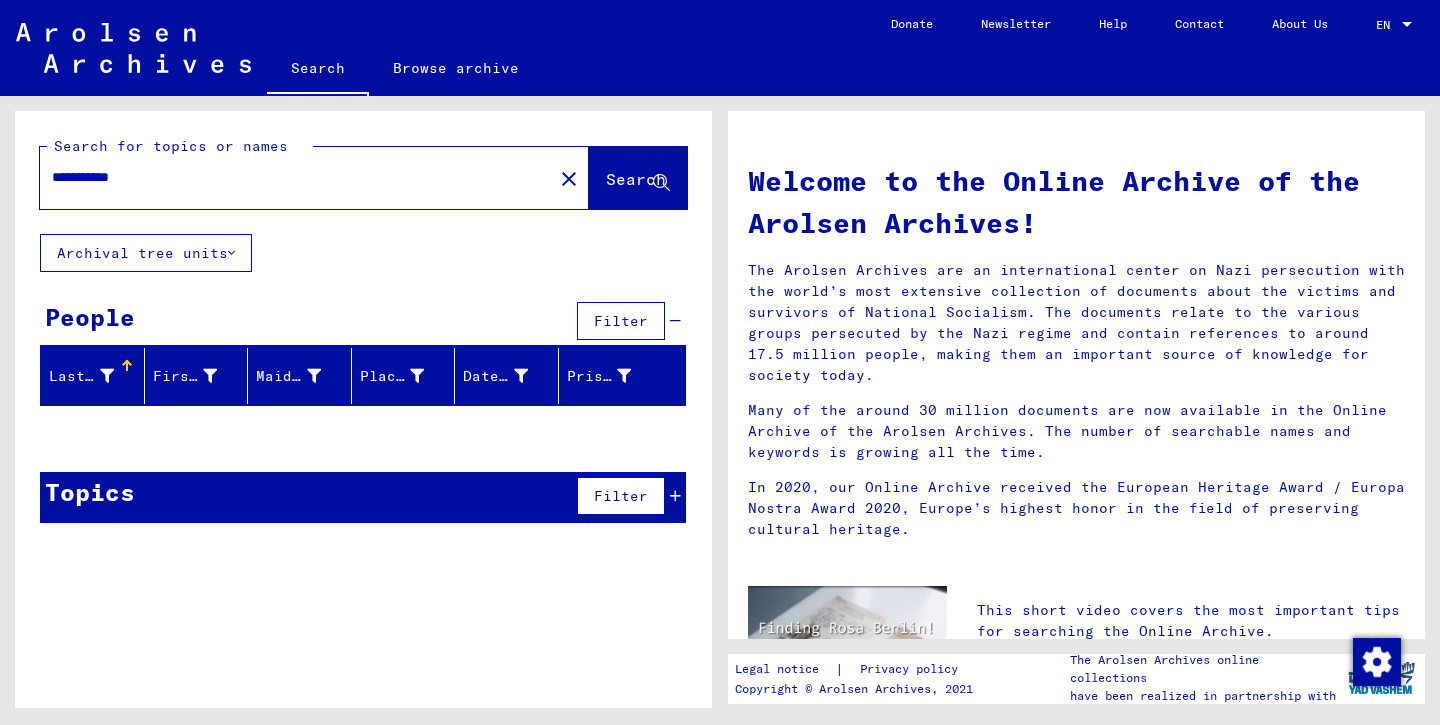 drag, startPoint x: 163, startPoint y: 174, endPoint x: 0, endPoint y: 173, distance: 163.00307 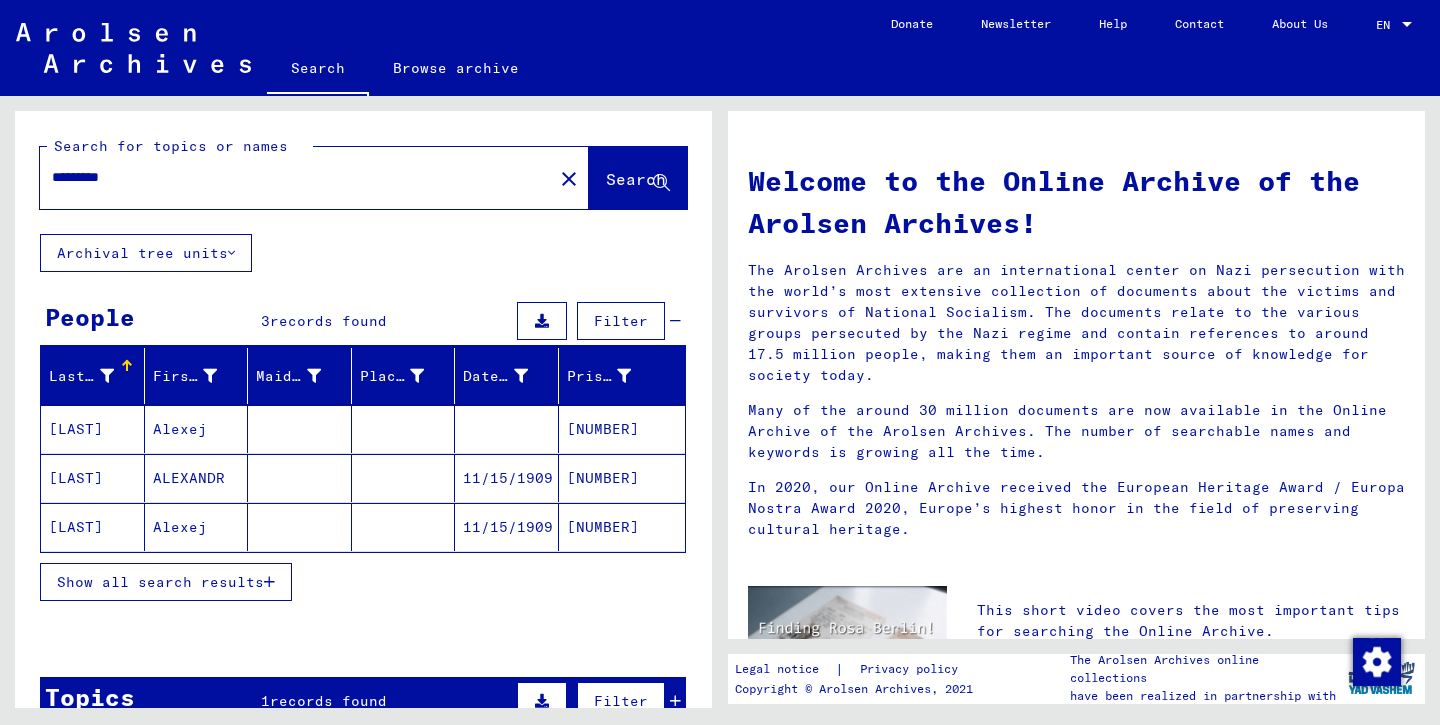 click on "Show all search results" at bounding box center [160, 582] 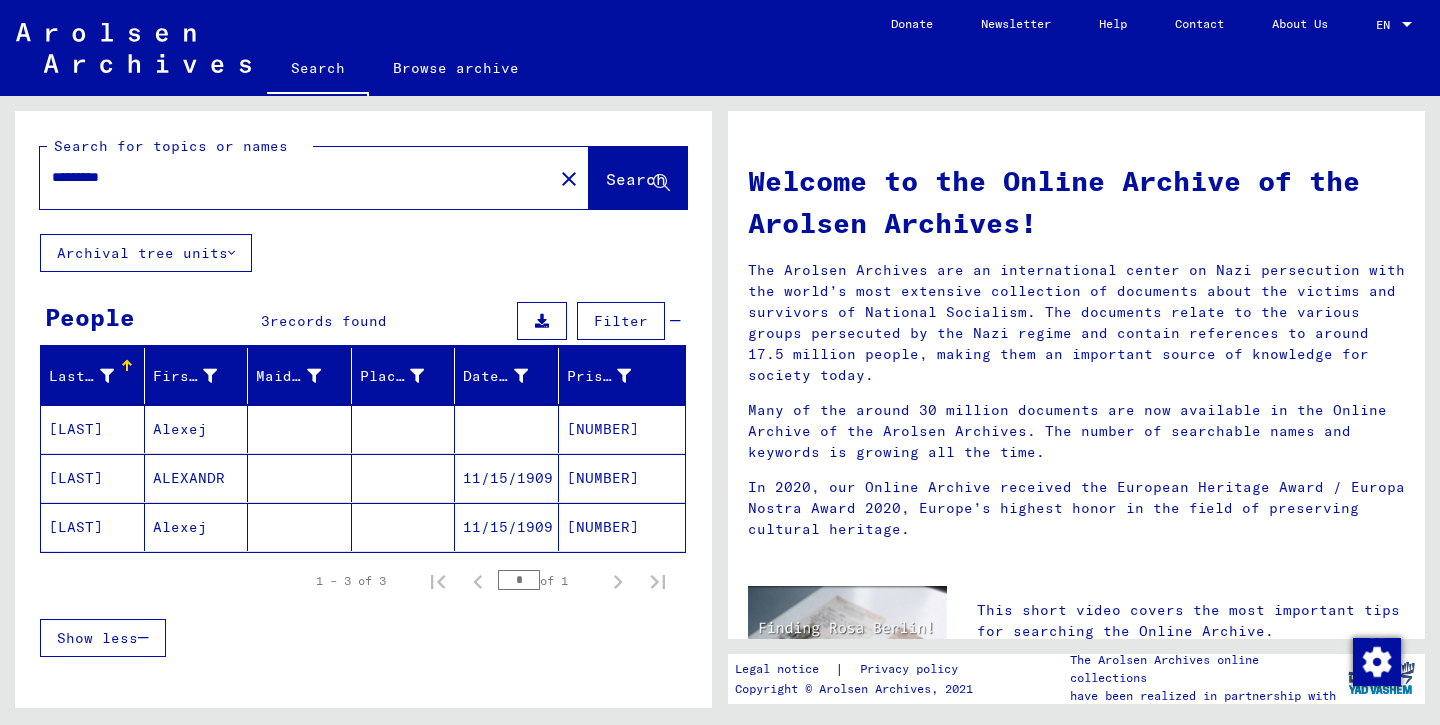 click on "[LAST]" 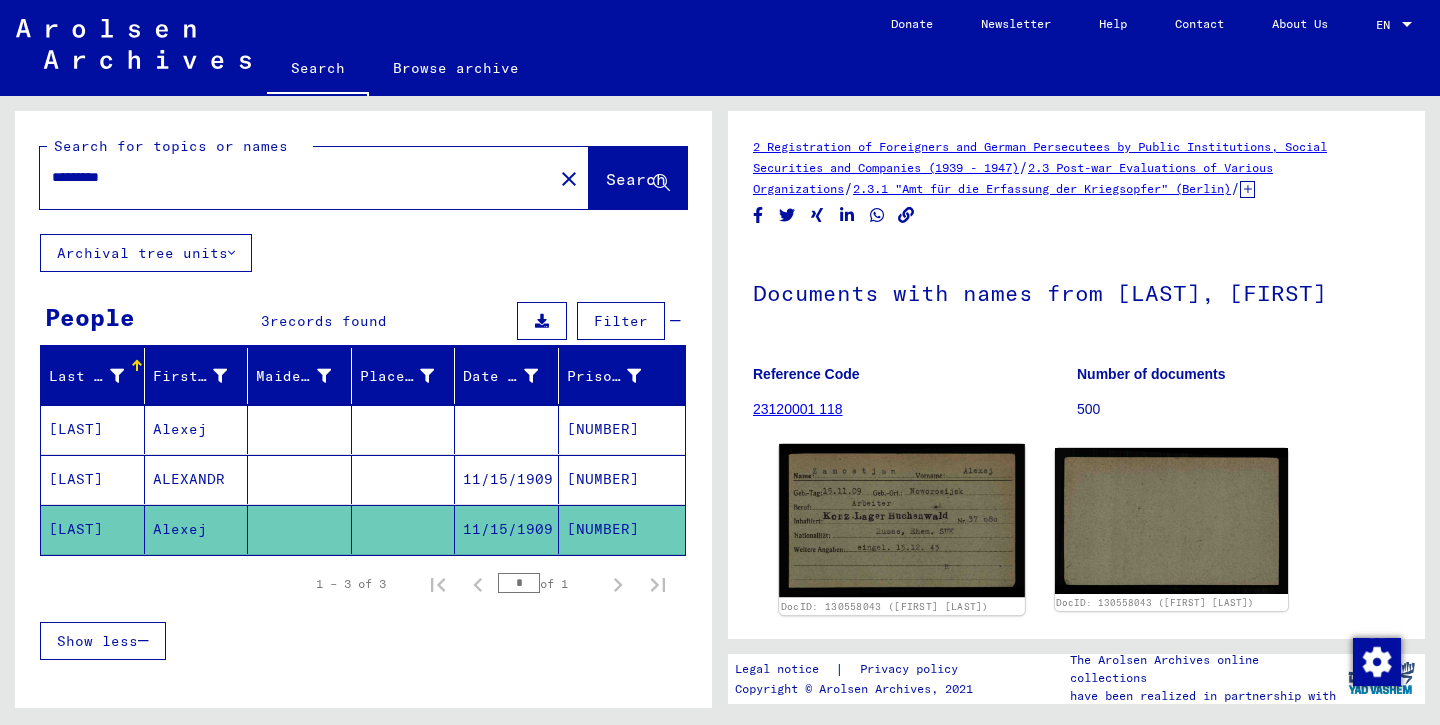 scroll, scrollTop: 0, scrollLeft: 0, axis: both 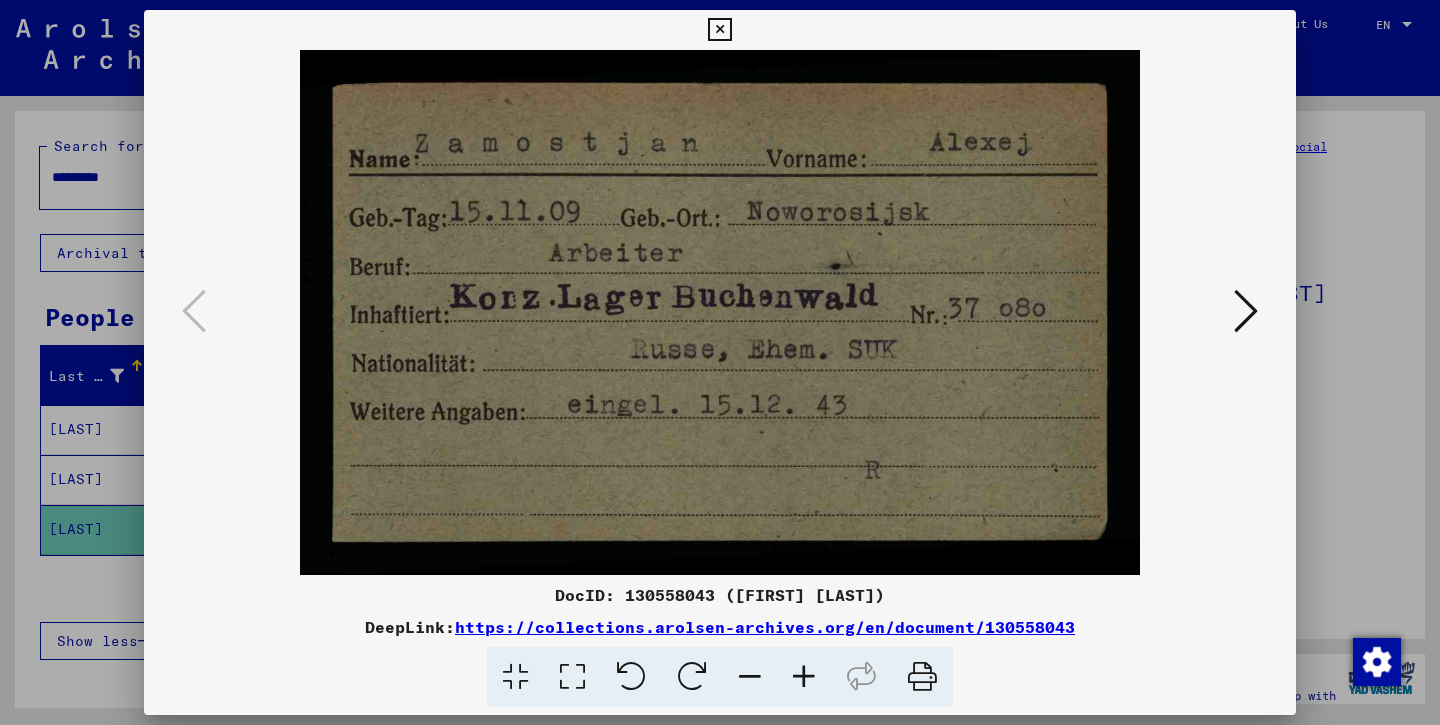 click at bounding box center [719, 30] 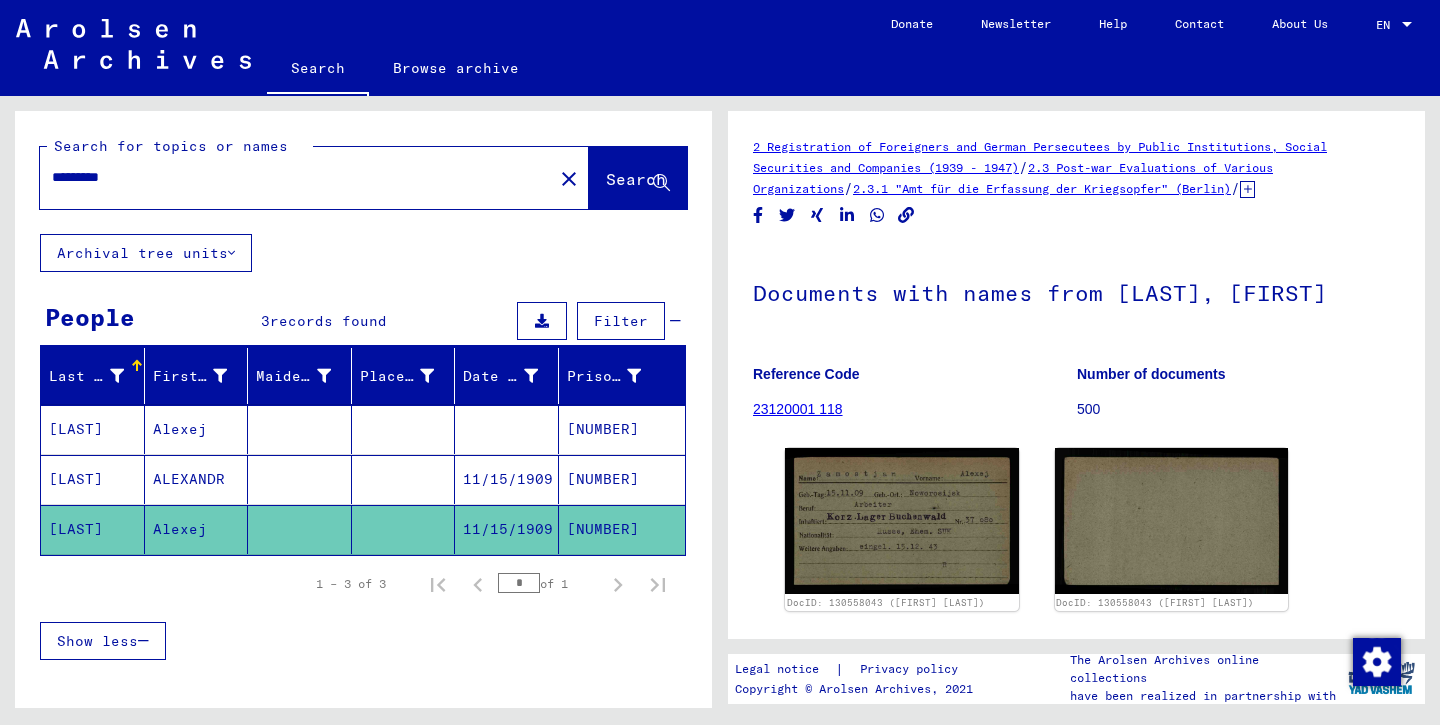 click on "ALEXANDR" at bounding box center [197, 529] 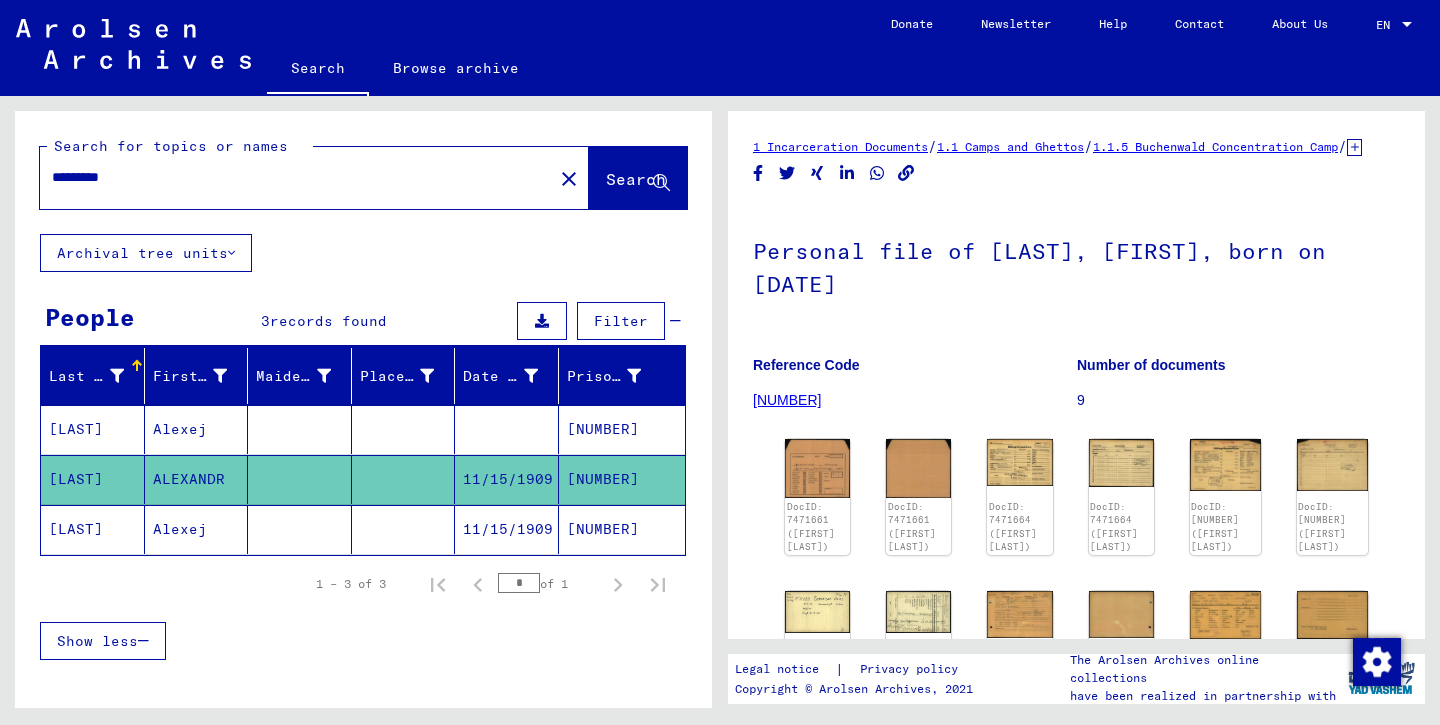 scroll, scrollTop: 0, scrollLeft: 0, axis: both 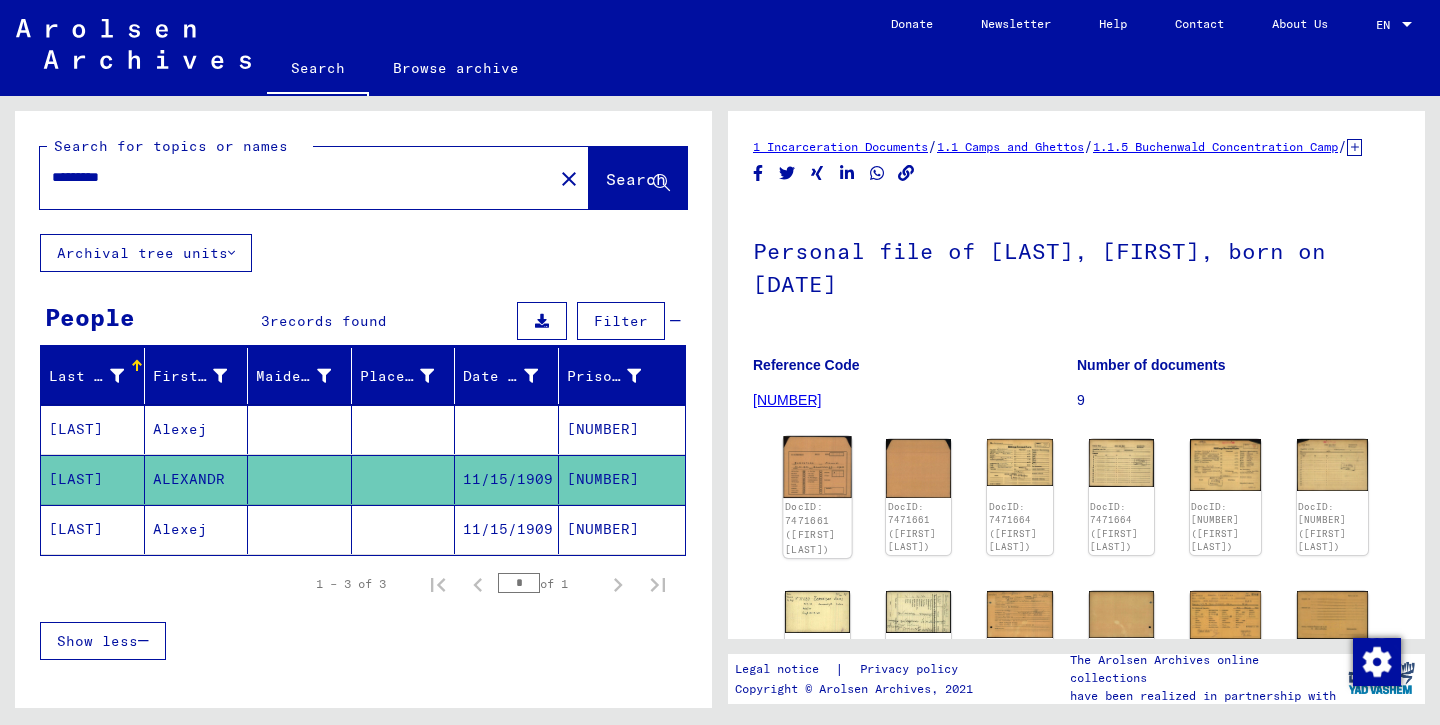 click 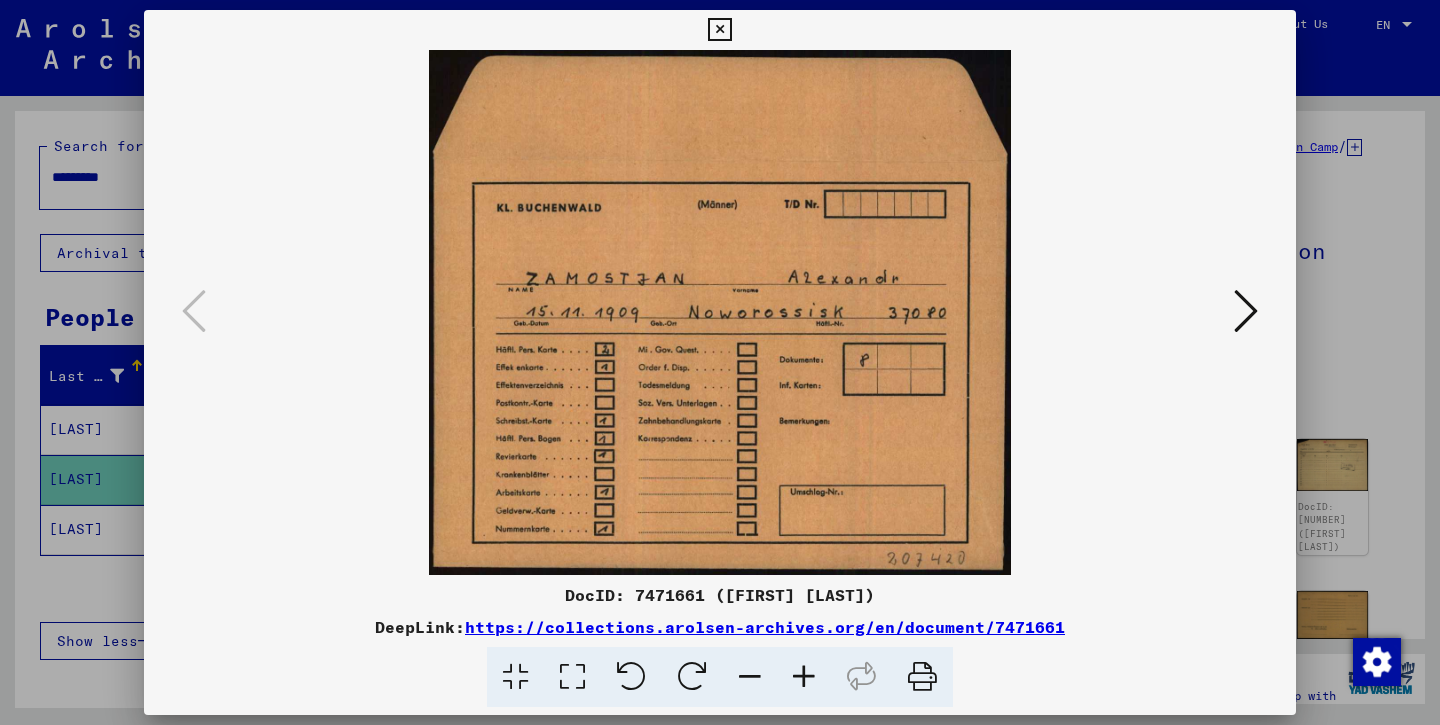 click at bounding box center [1246, 311] 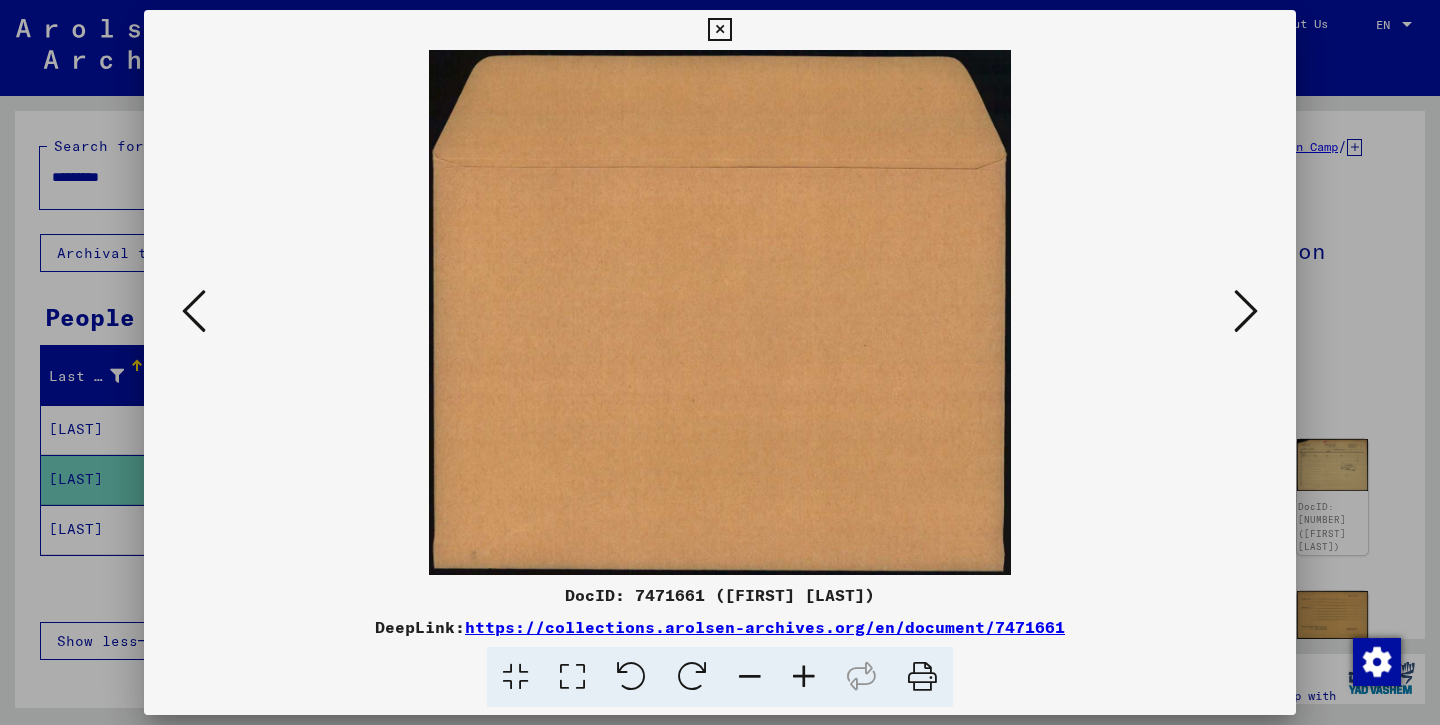 click at bounding box center (1246, 311) 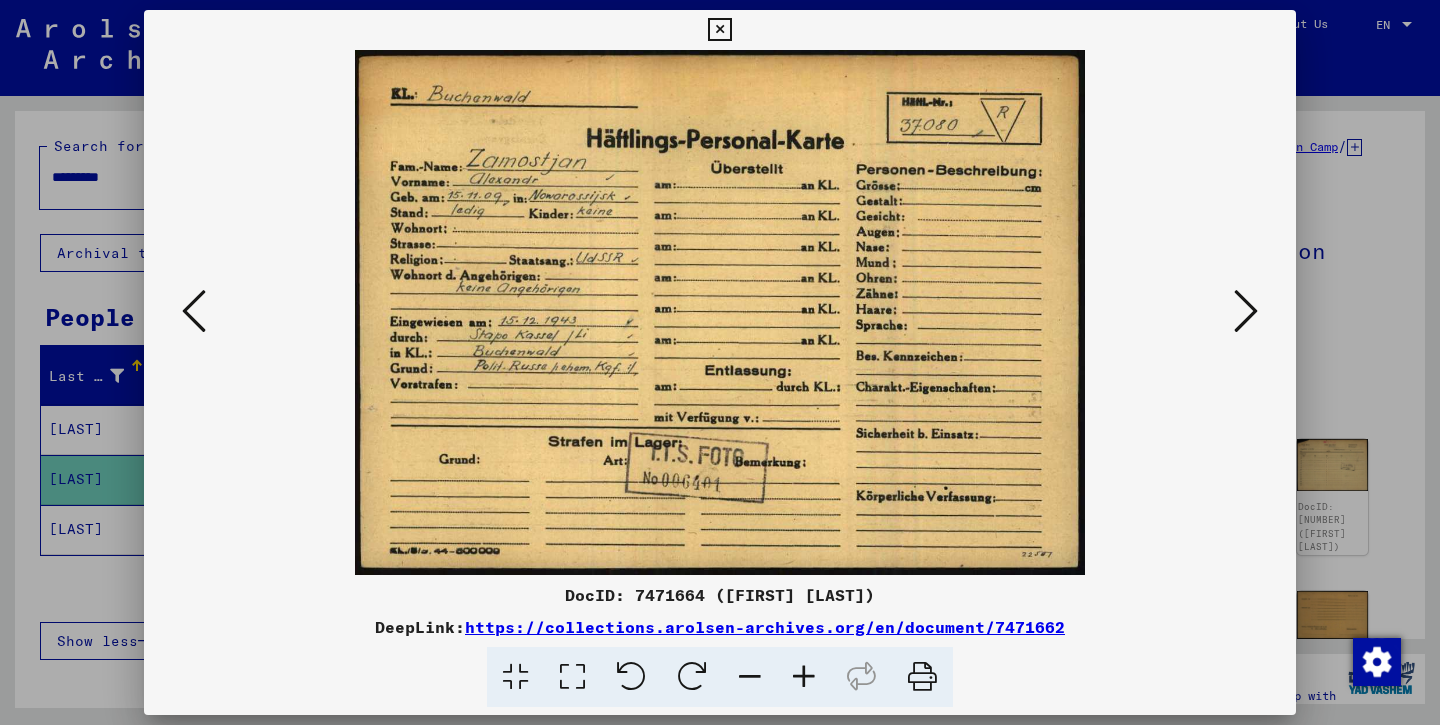 click at bounding box center [1246, 311] 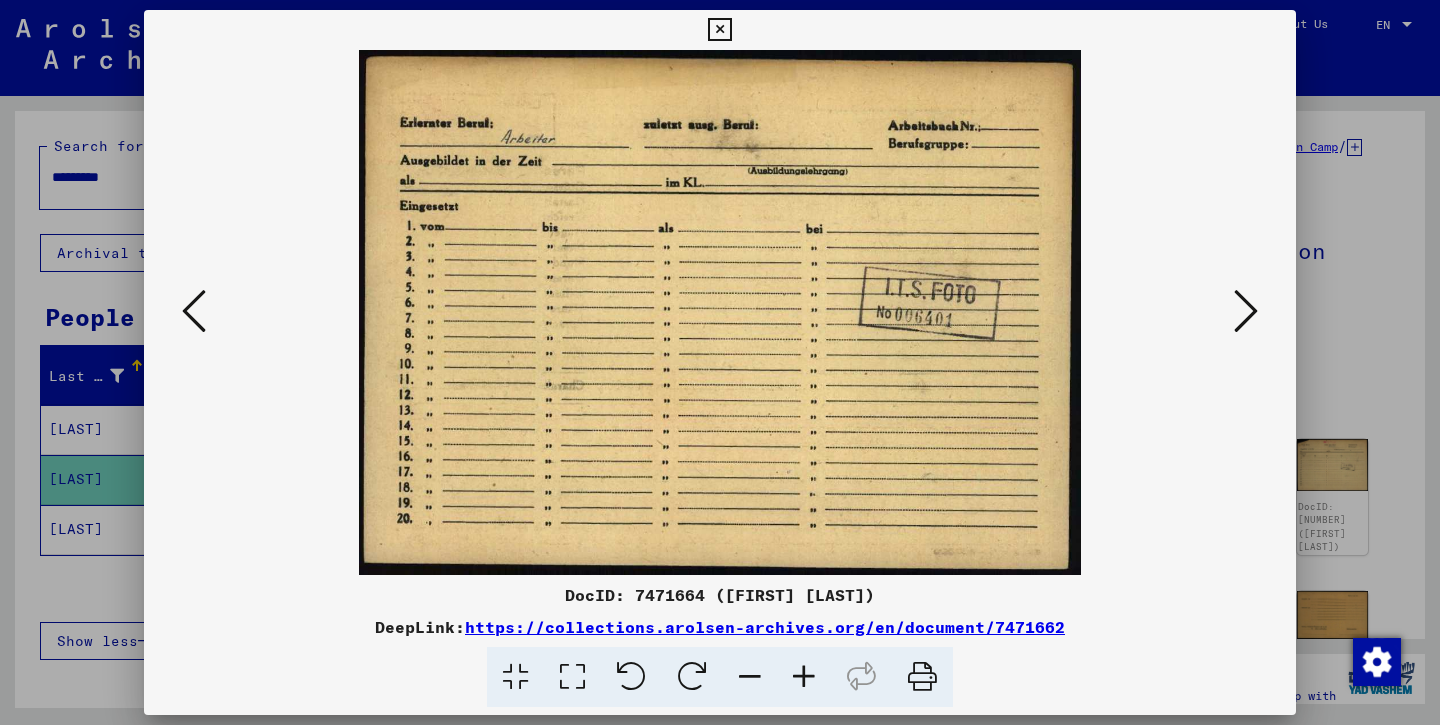 click at bounding box center [1246, 311] 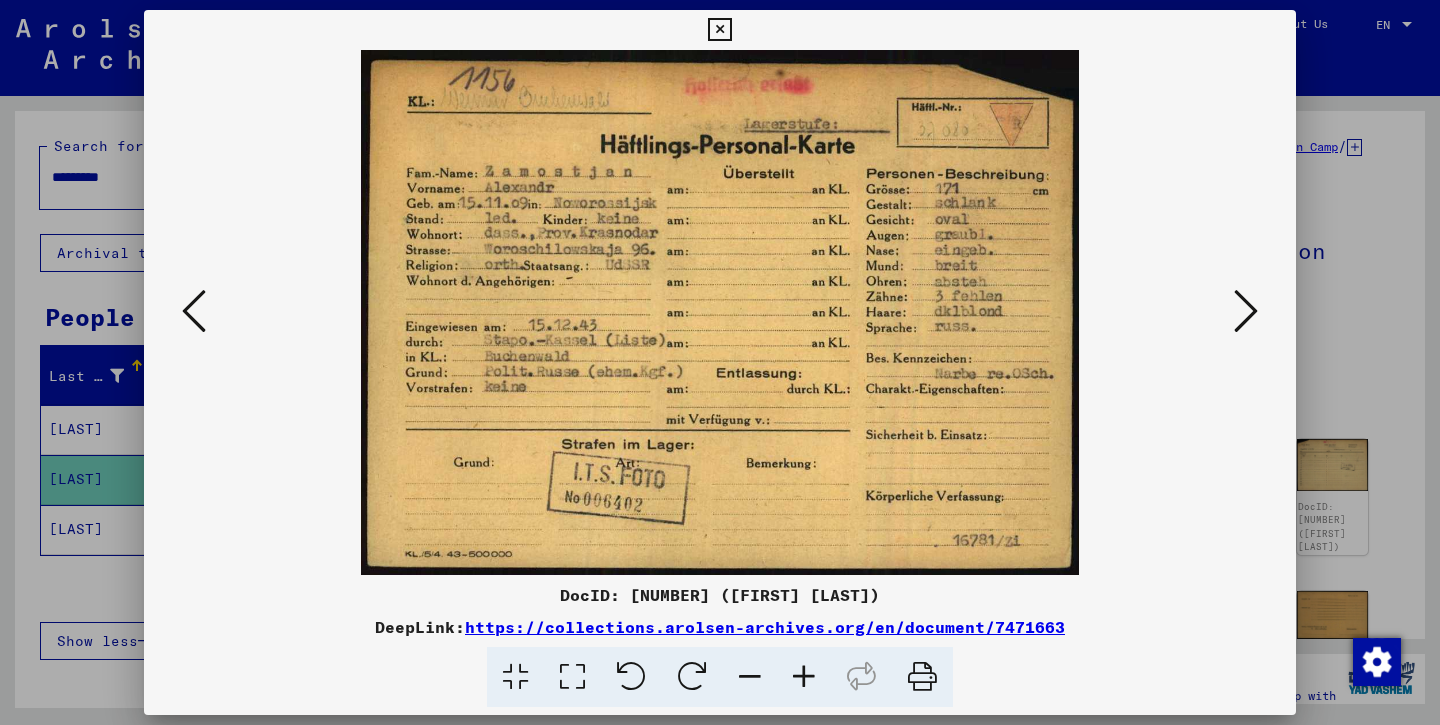 click at bounding box center [1246, 311] 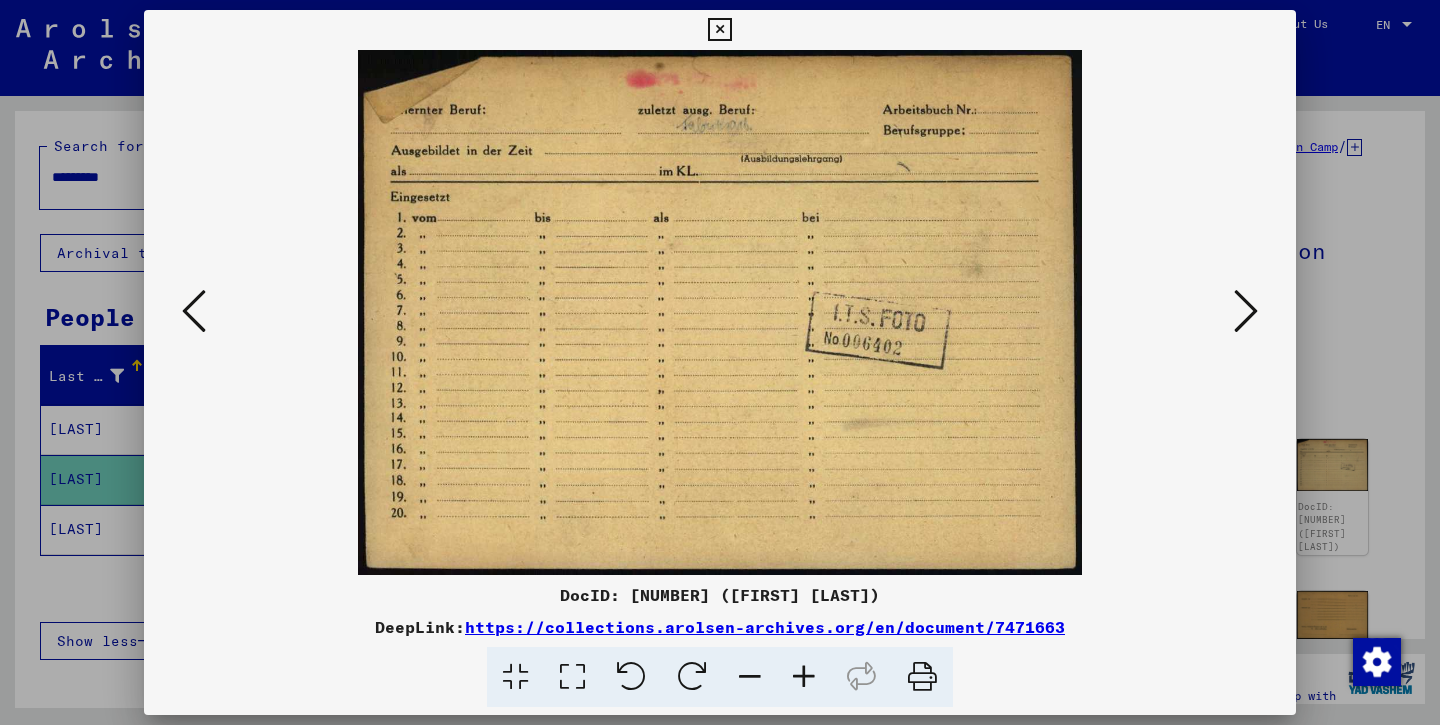 click at bounding box center [1246, 311] 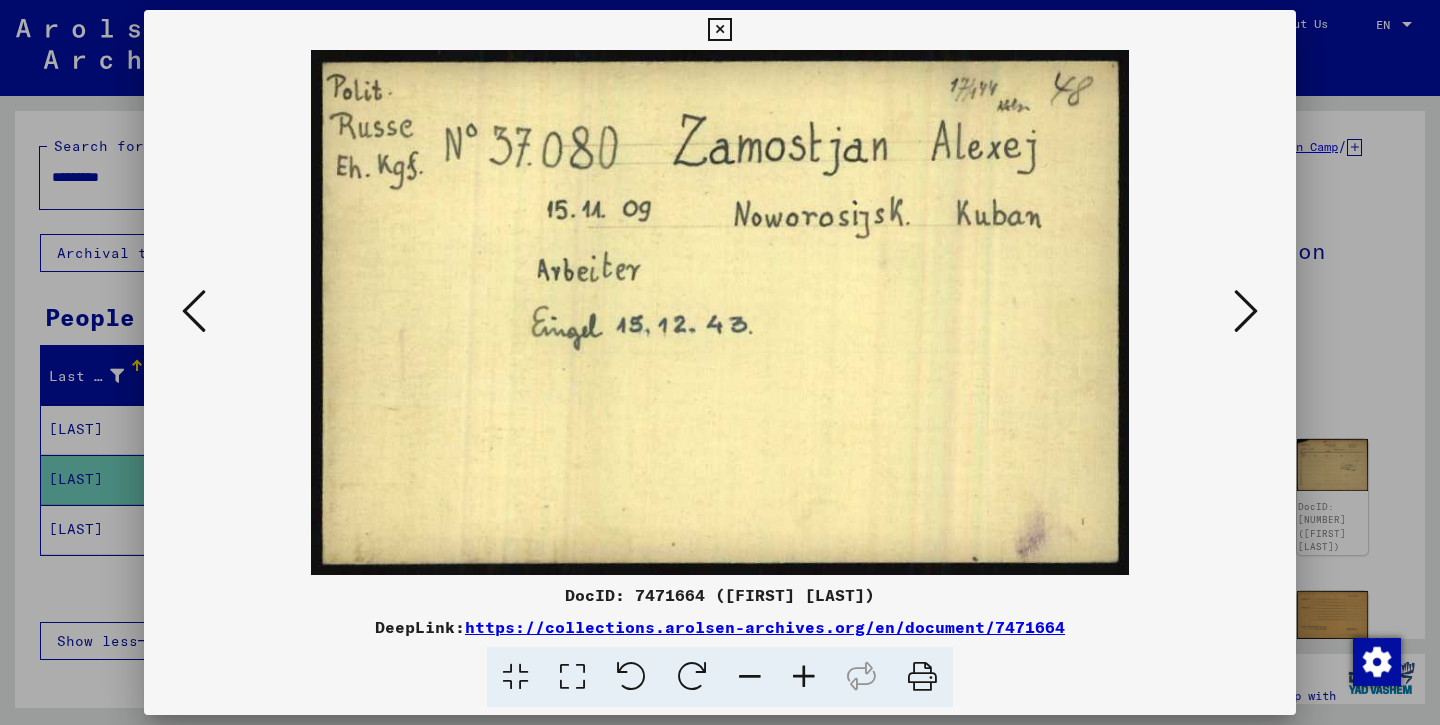 click at bounding box center (1246, 311) 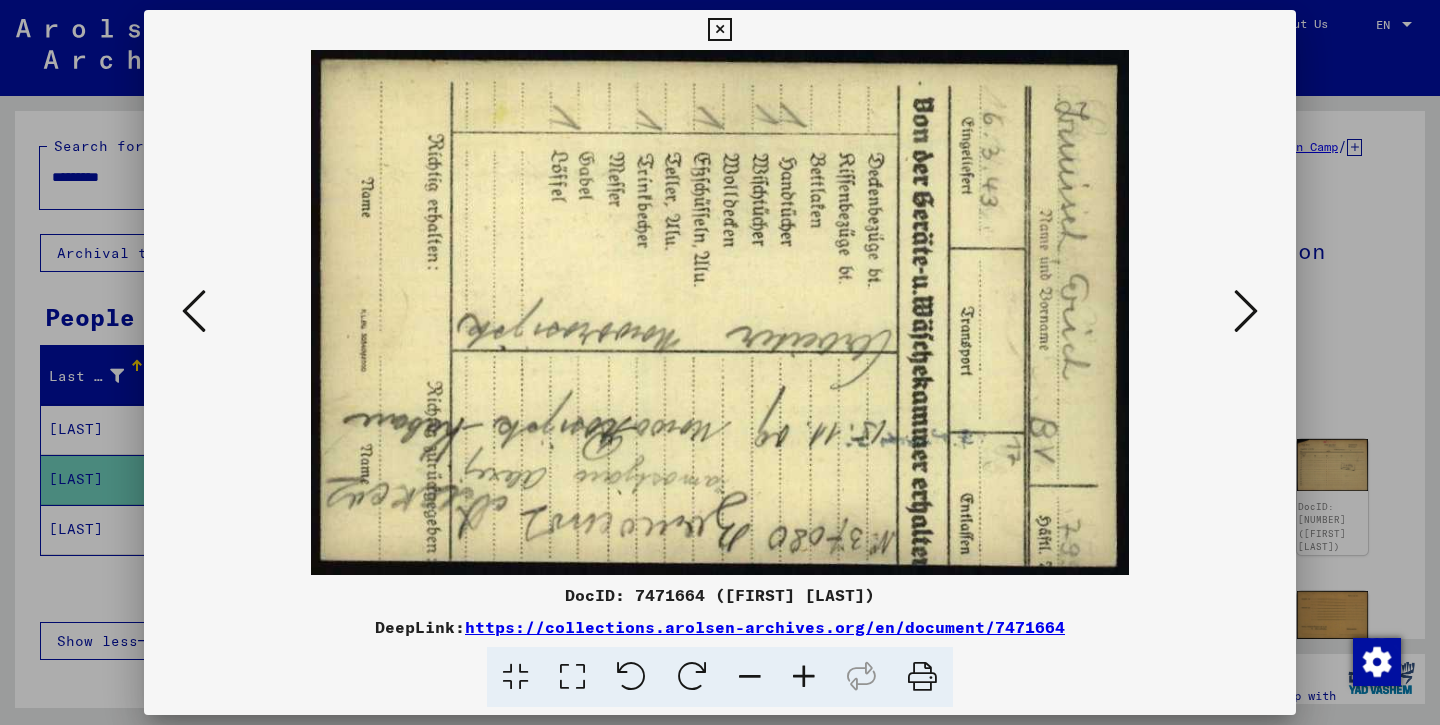 click at bounding box center (1246, 311) 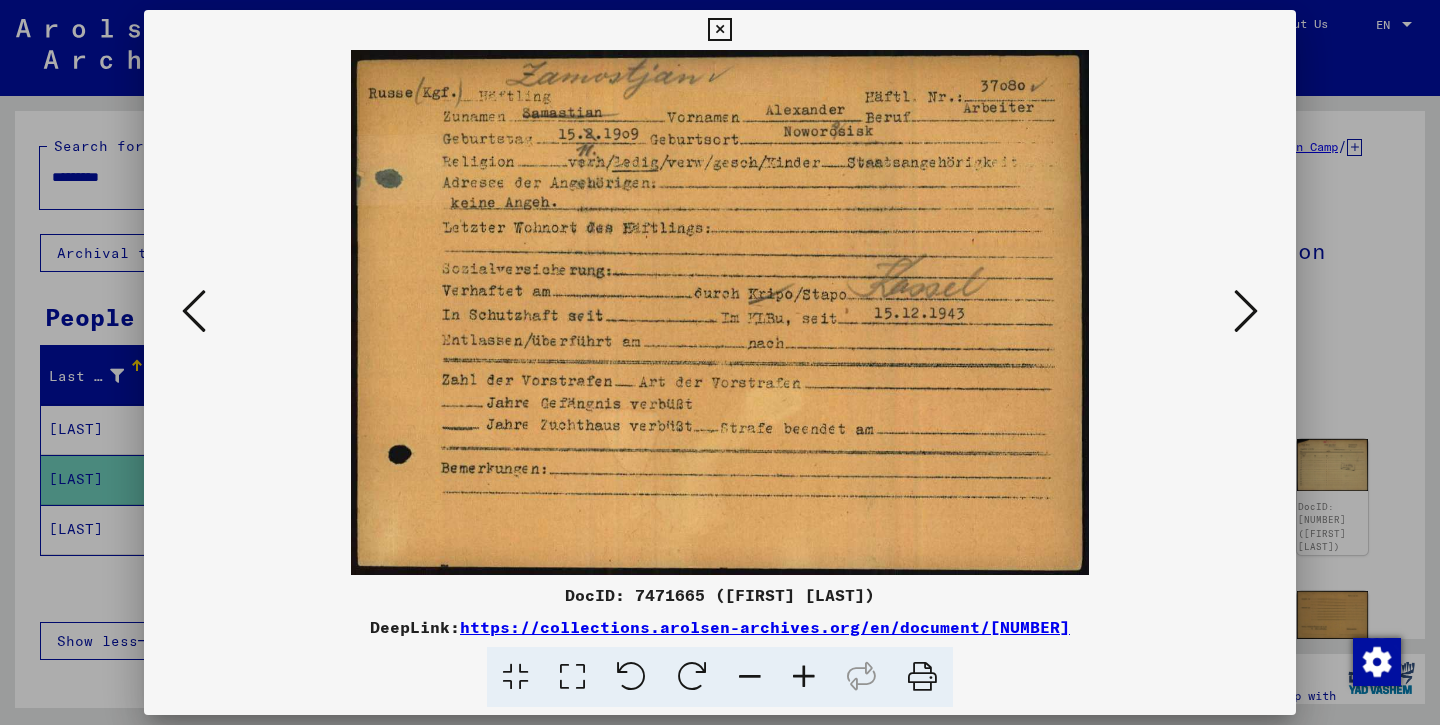 click at bounding box center (1246, 311) 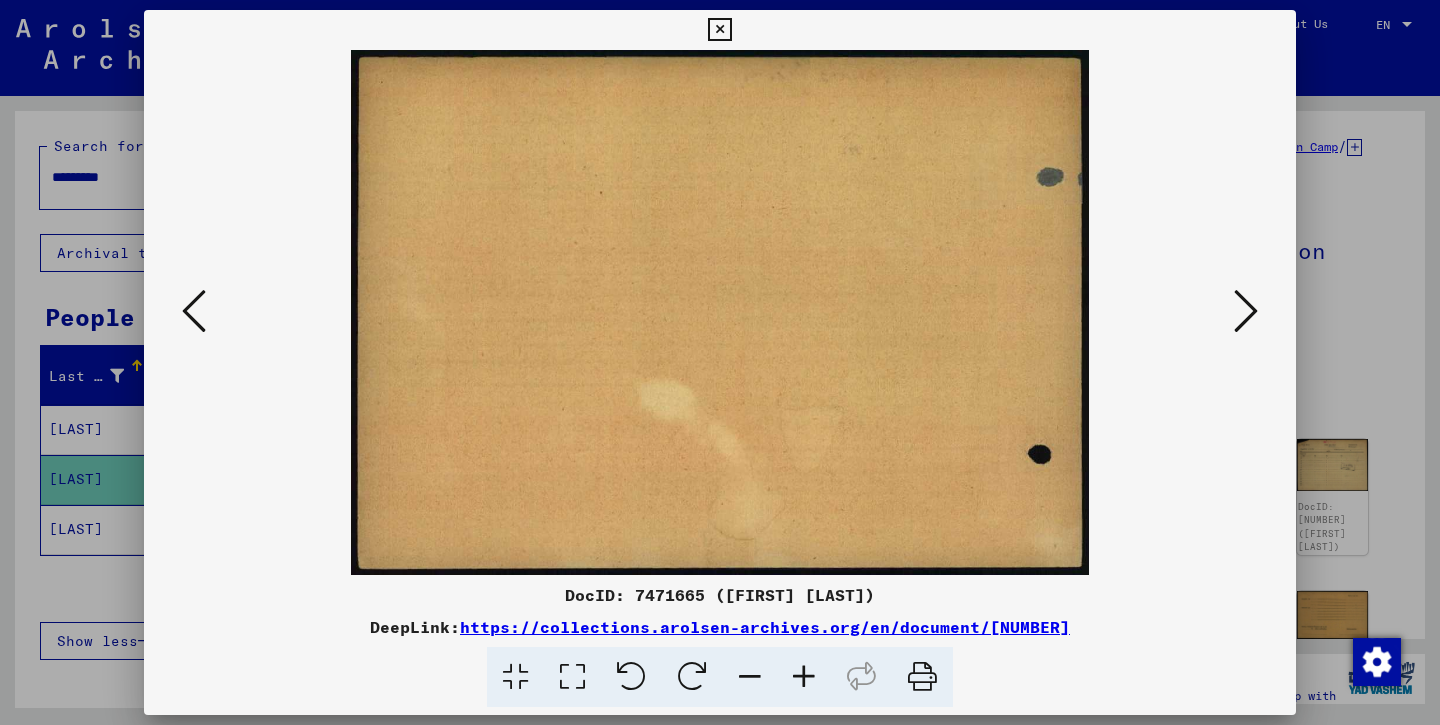 click at bounding box center [1246, 311] 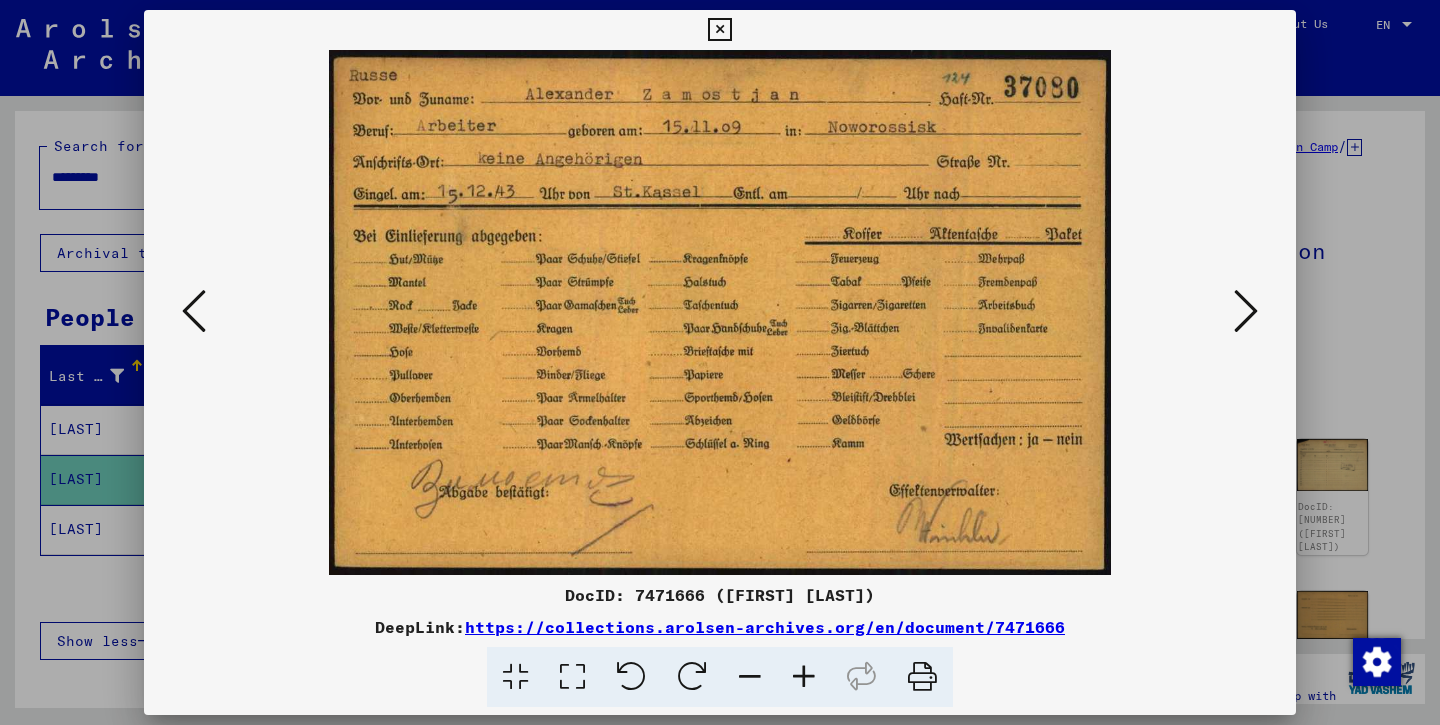 click at bounding box center [1246, 311] 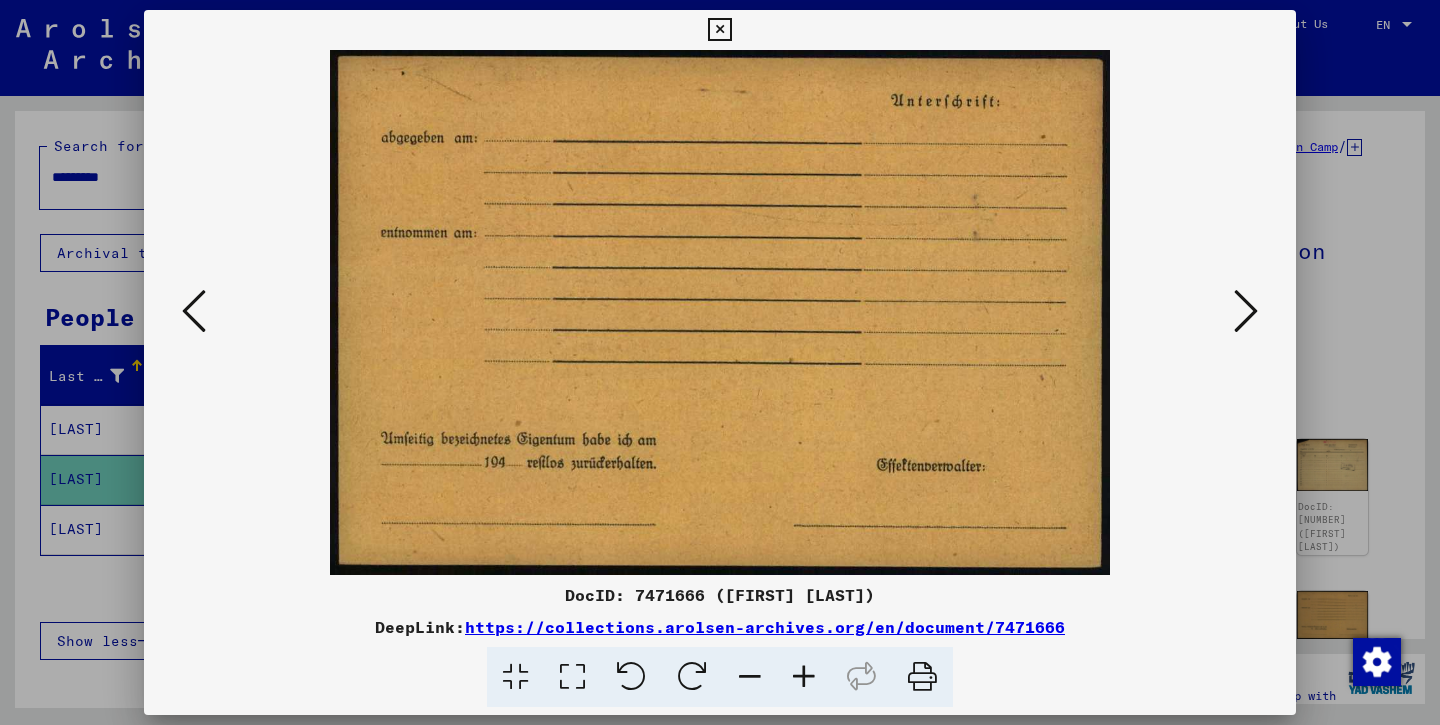 click at bounding box center [1246, 311] 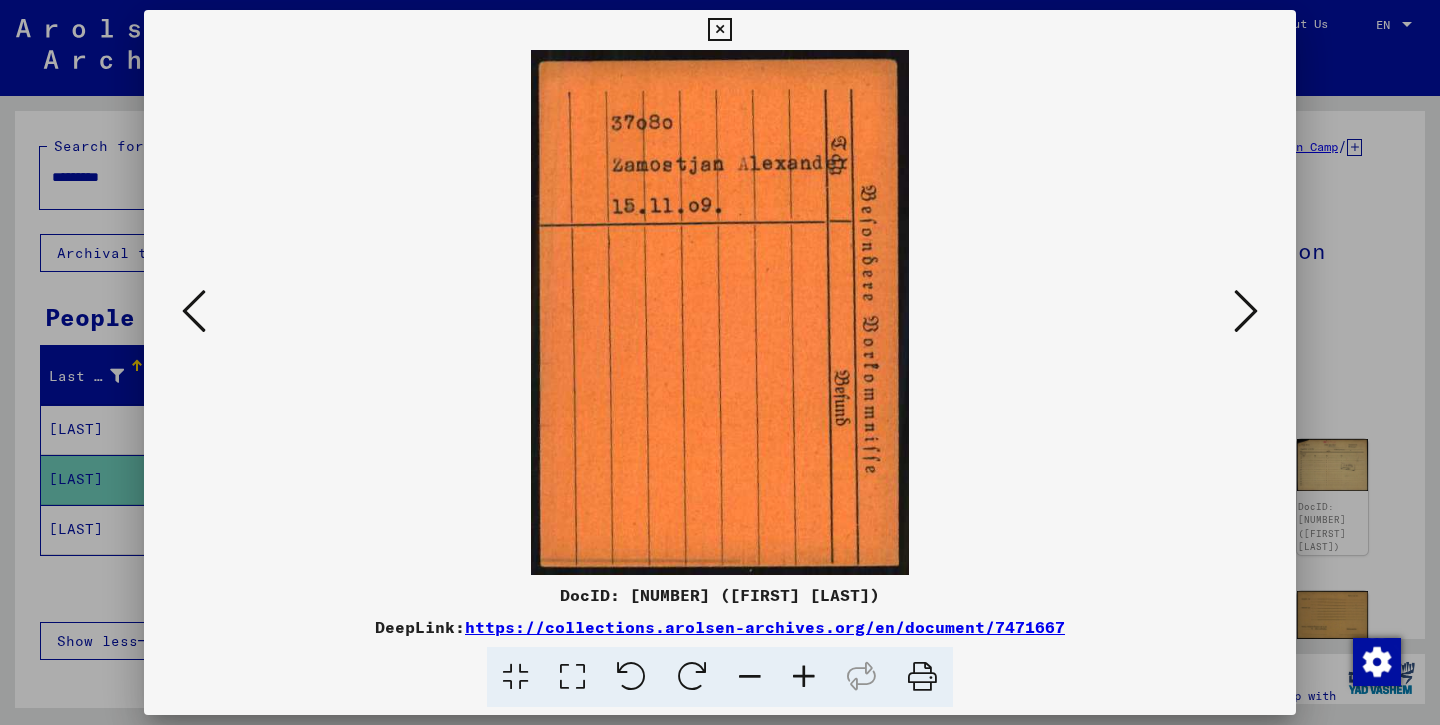 click at bounding box center [1246, 311] 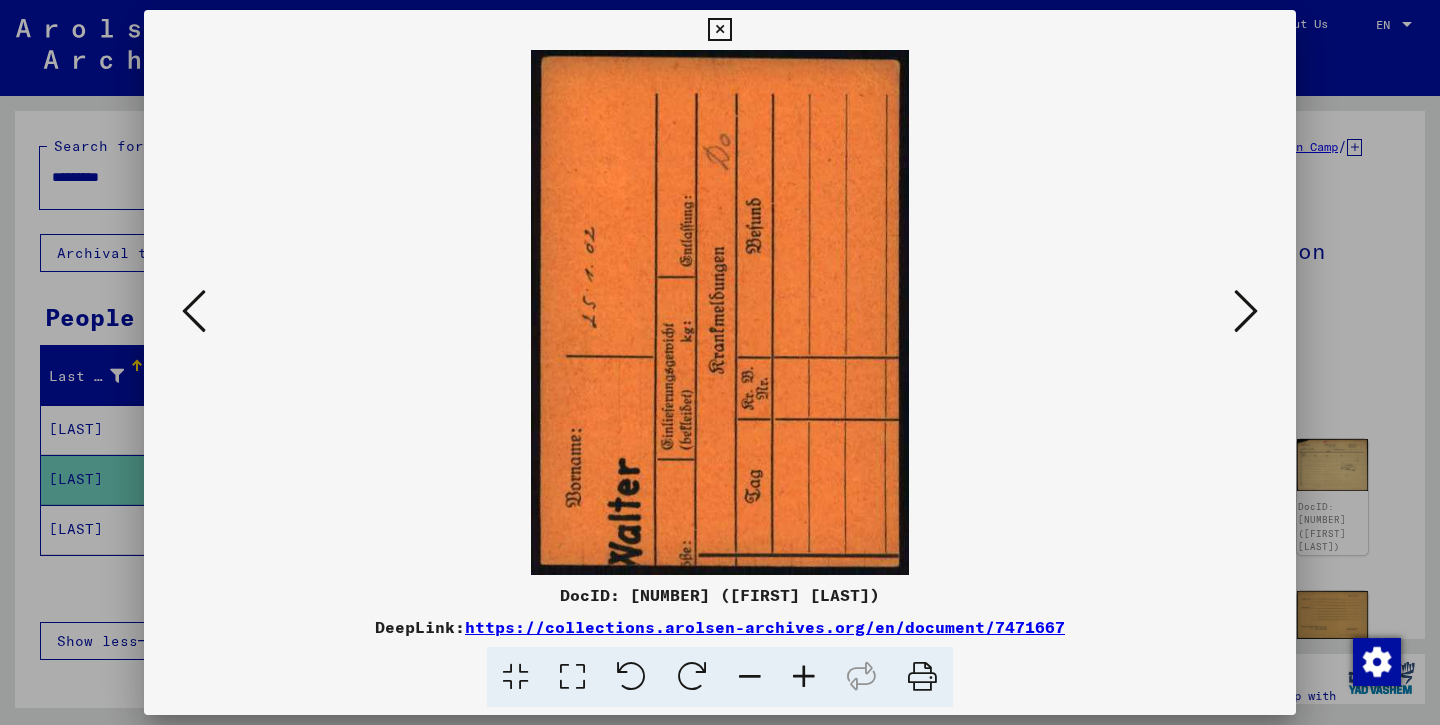 click at bounding box center (1246, 311) 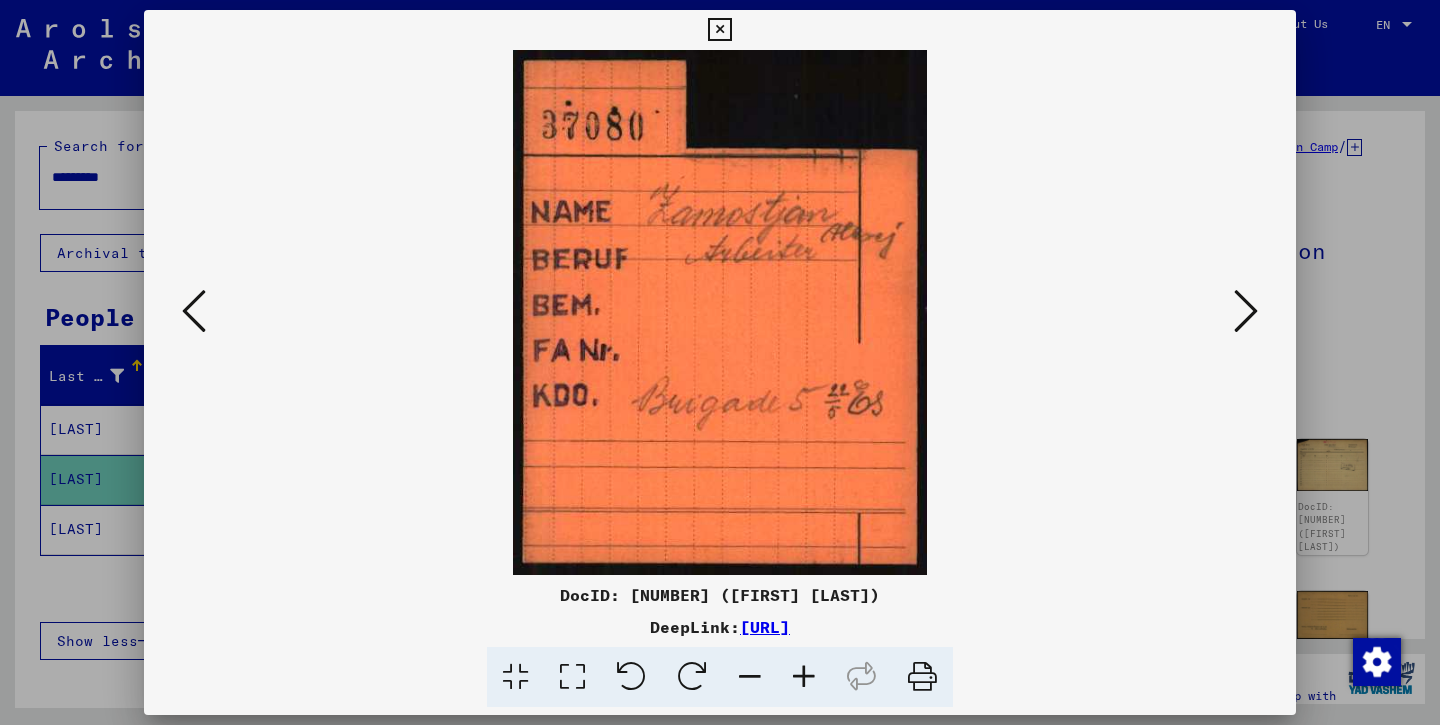 click at bounding box center [1246, 311] 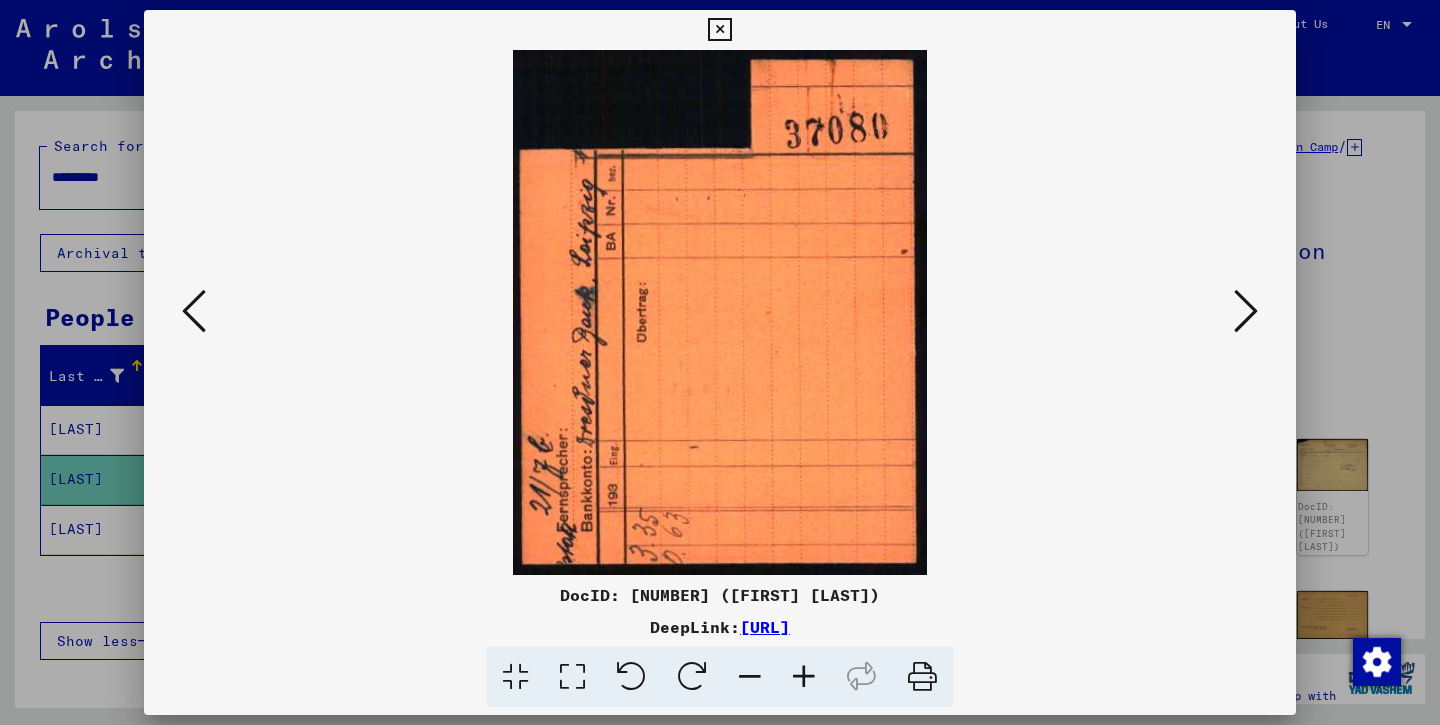 click at bounding box center [1246, 311] 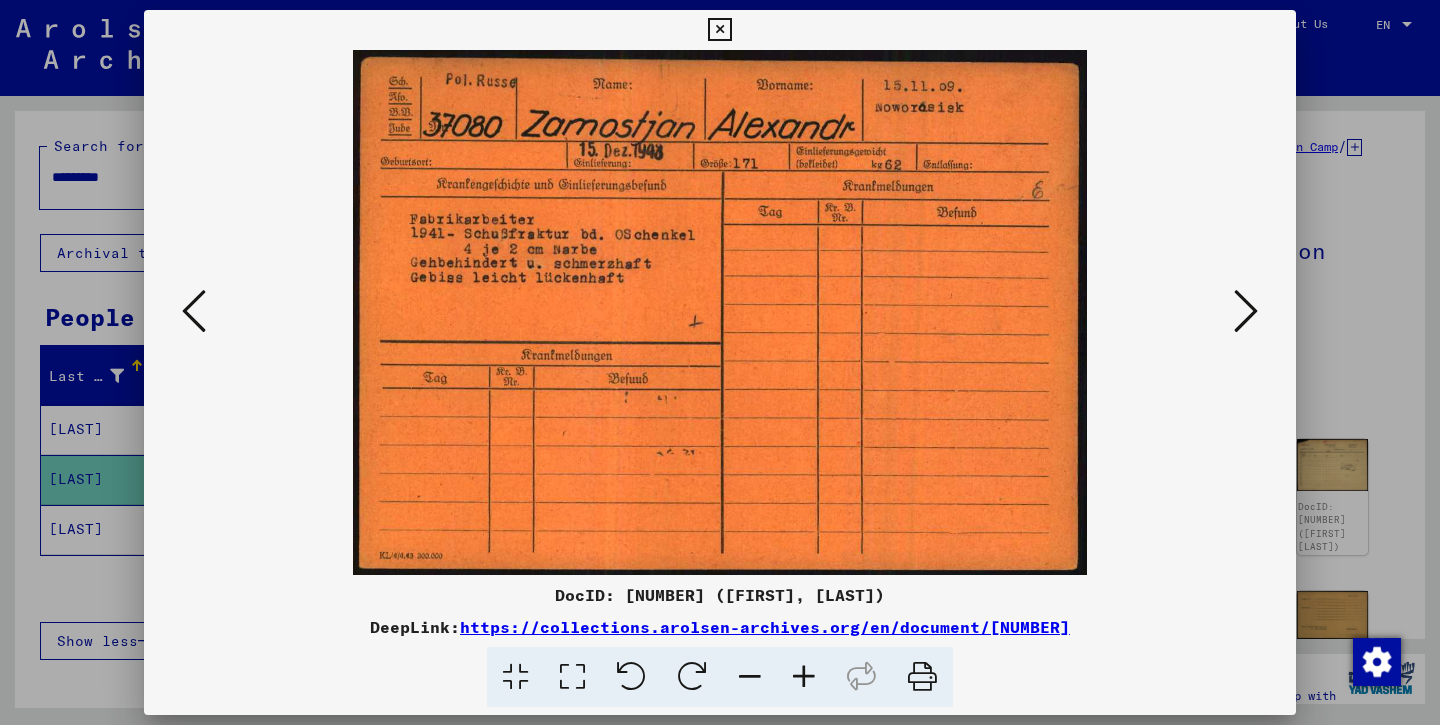 click at bounding box center [1246, 311] 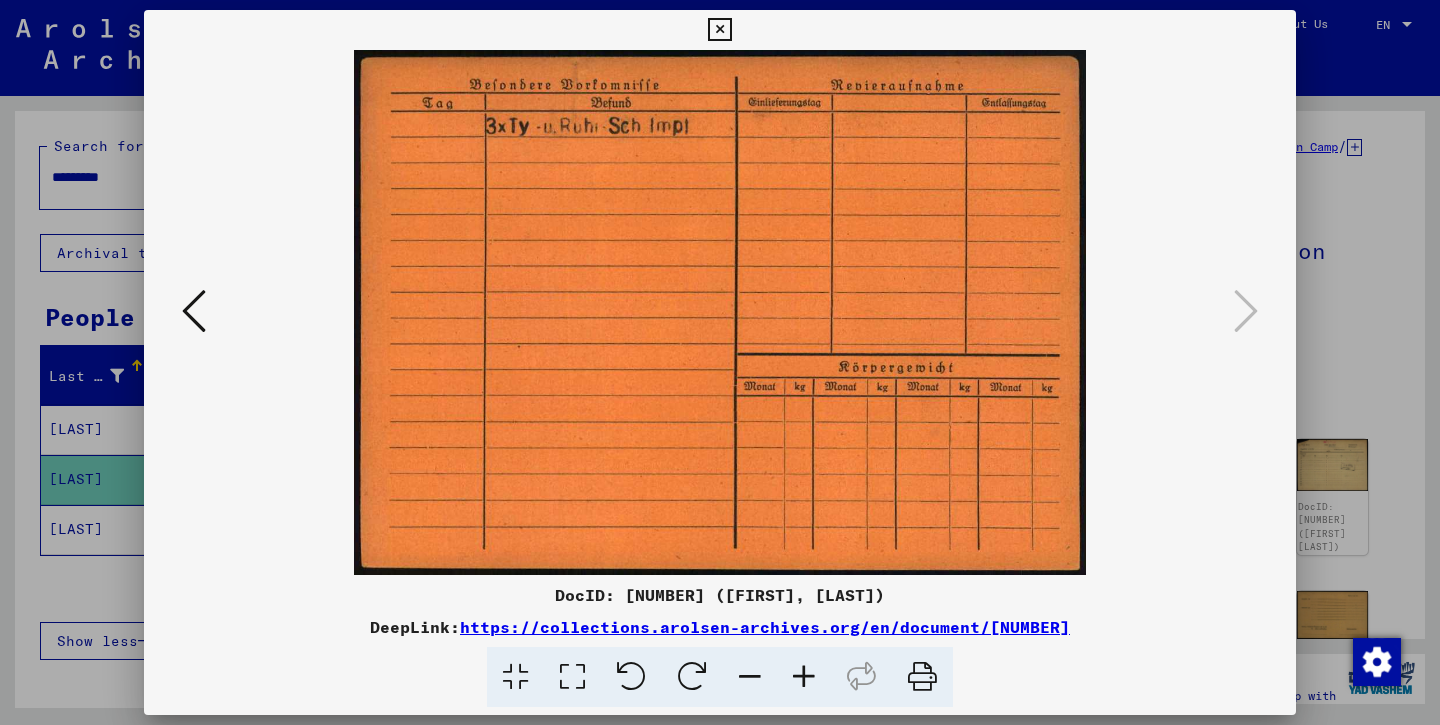 click at bounding box center (719, 30) 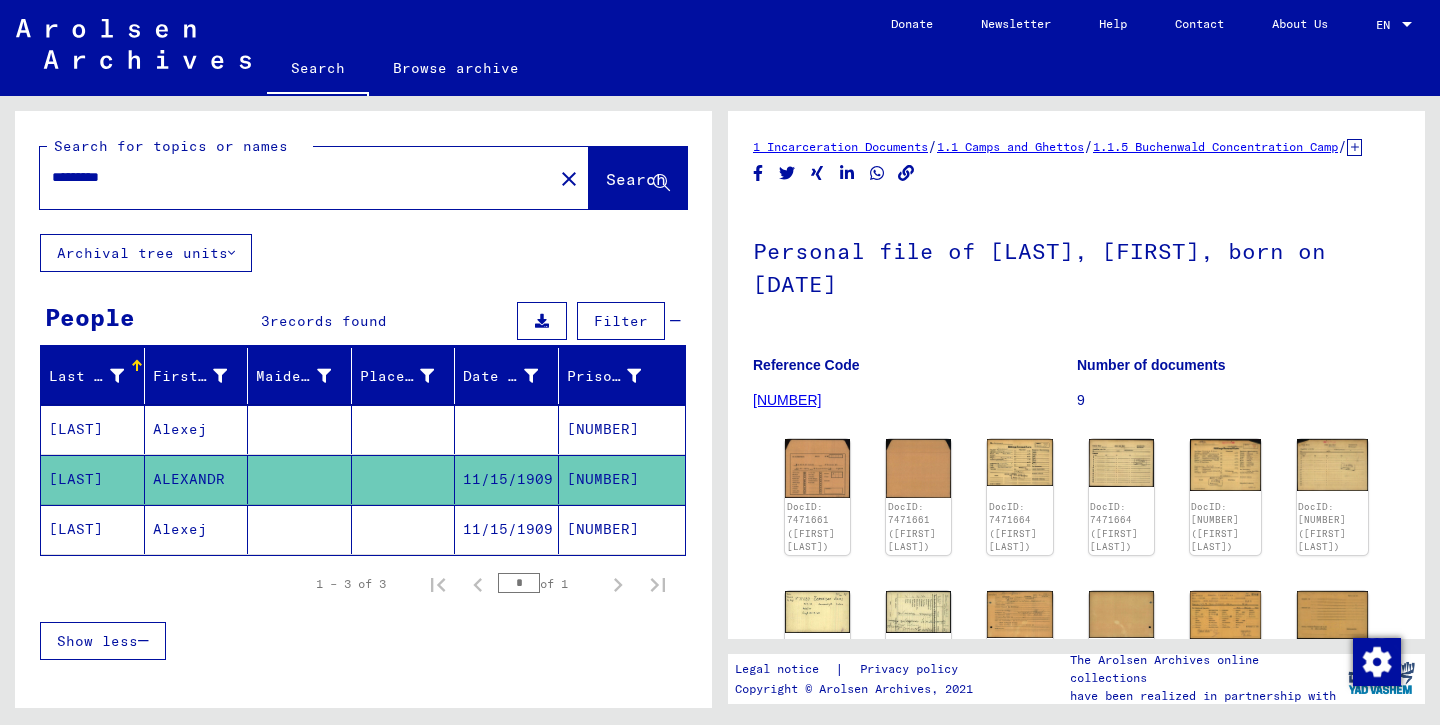 click on "Alexej" at bounding box center [197, 479] 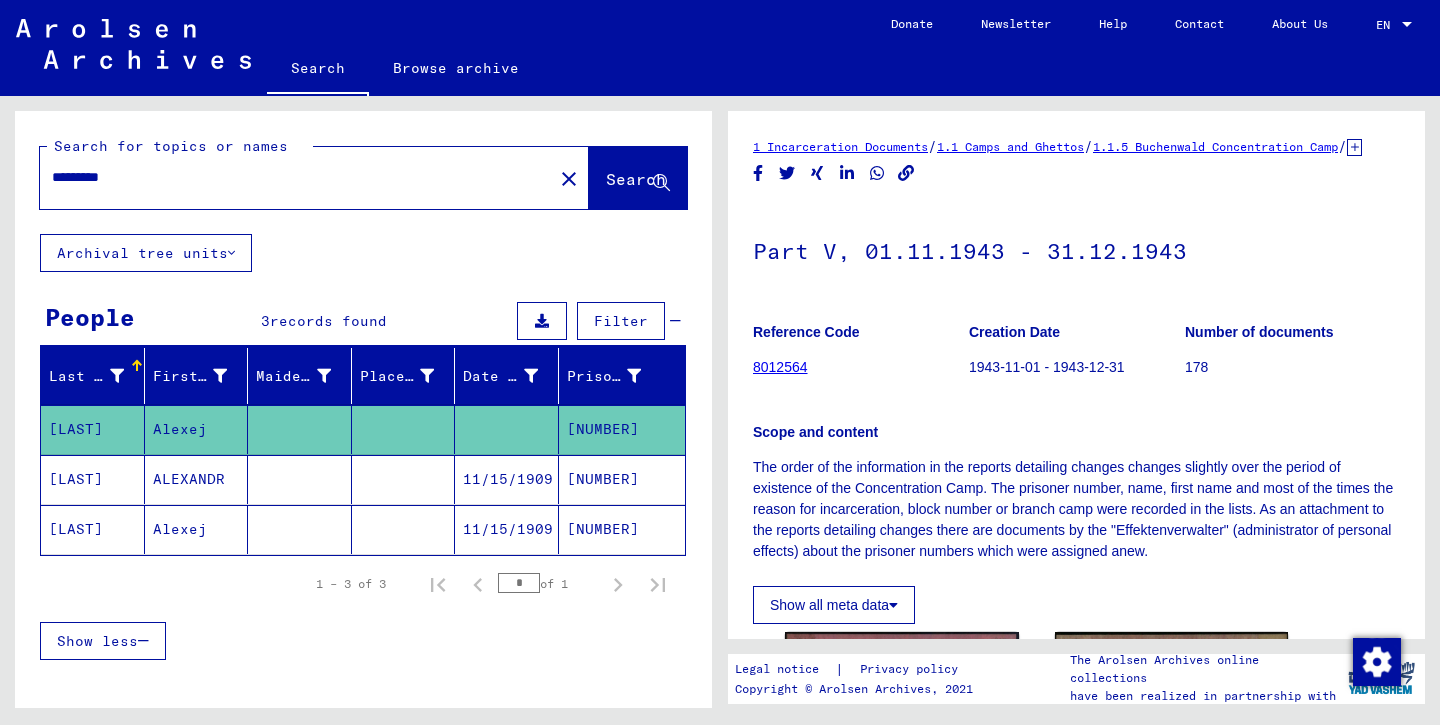 scroll, scrollTop: 0, scrollLeft: 0, axis: both 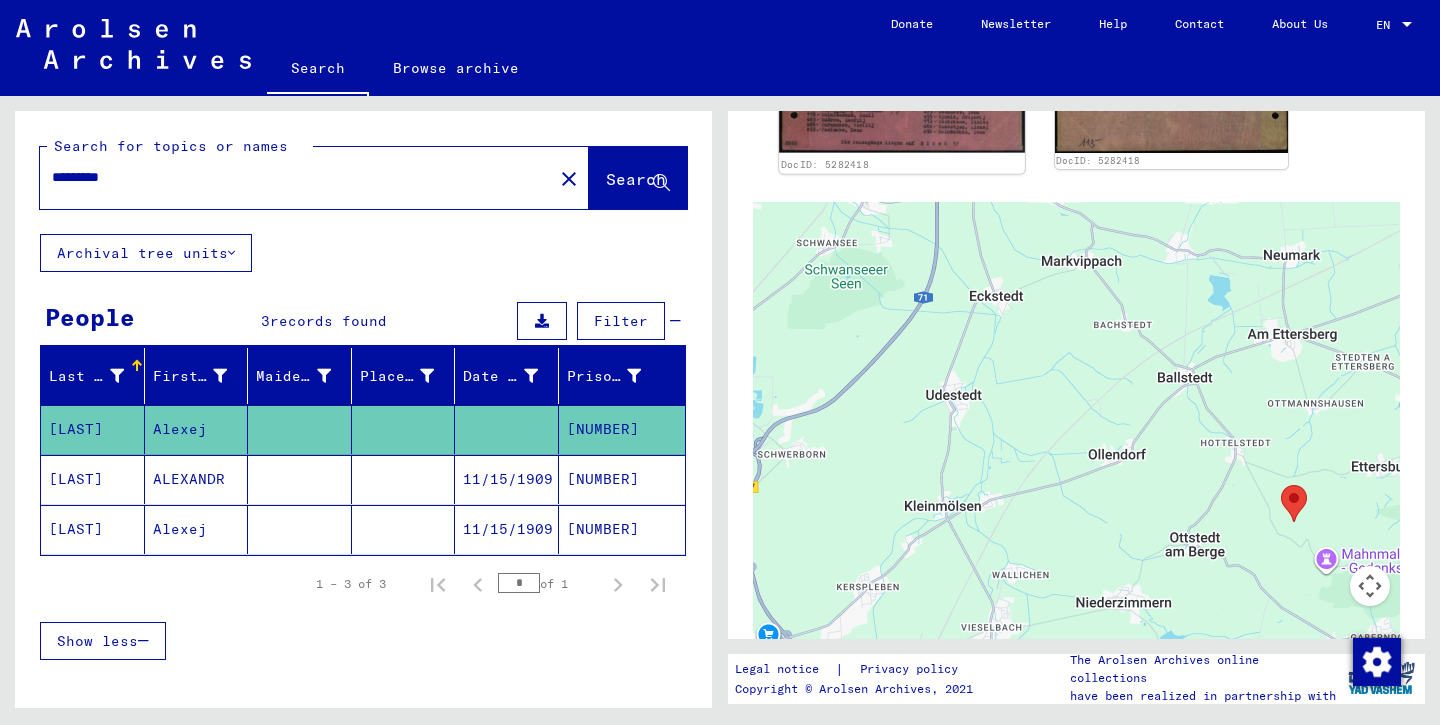 click 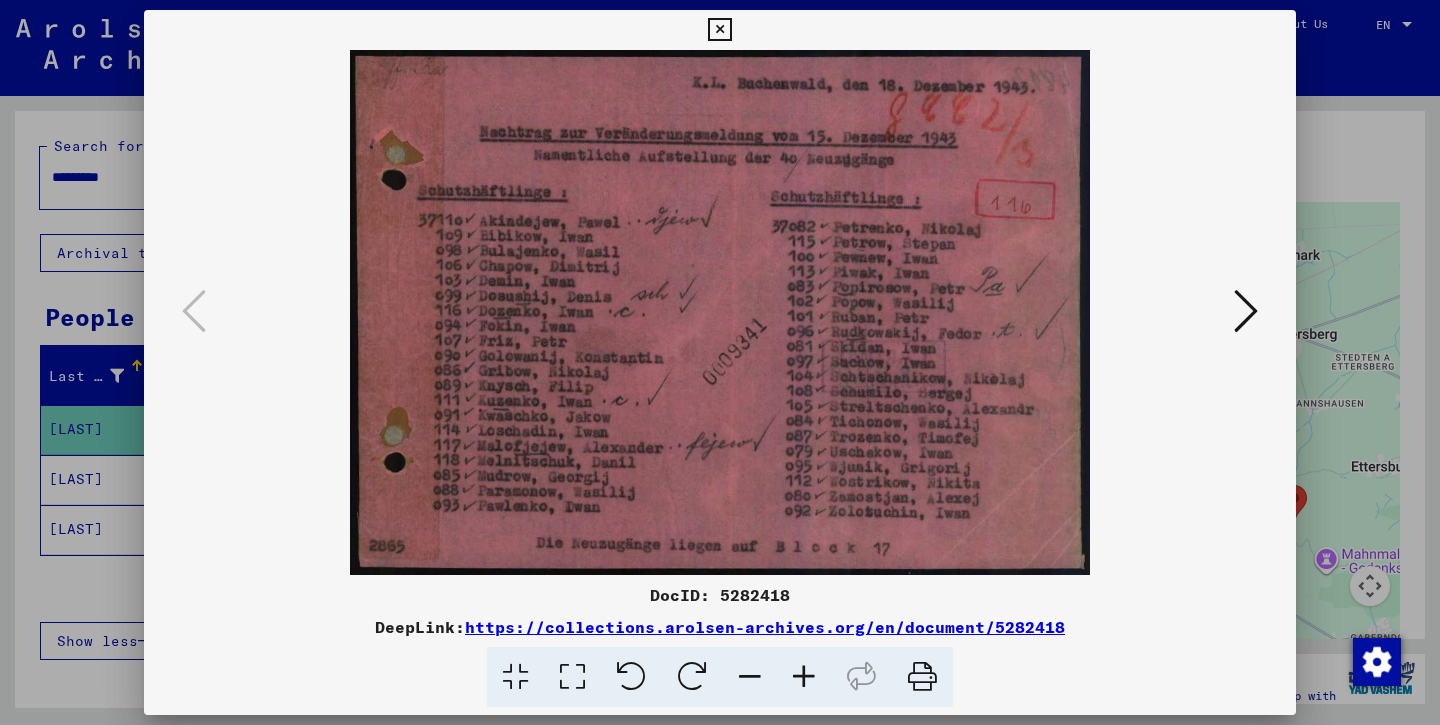 click at bounding box center [719, 30] 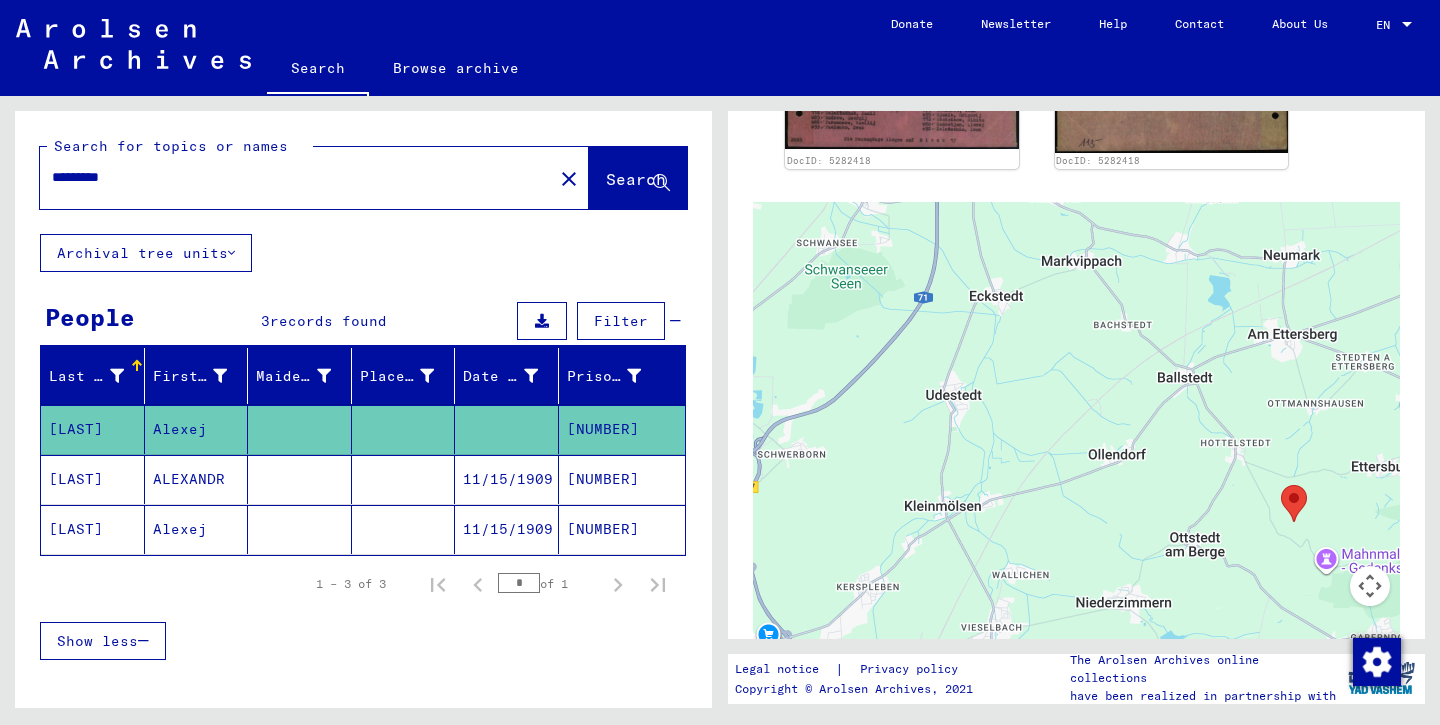 drag, startPoint x: 144, startPoint y: 174, endPoint x: 19, endPoint y: 174, distance: 125 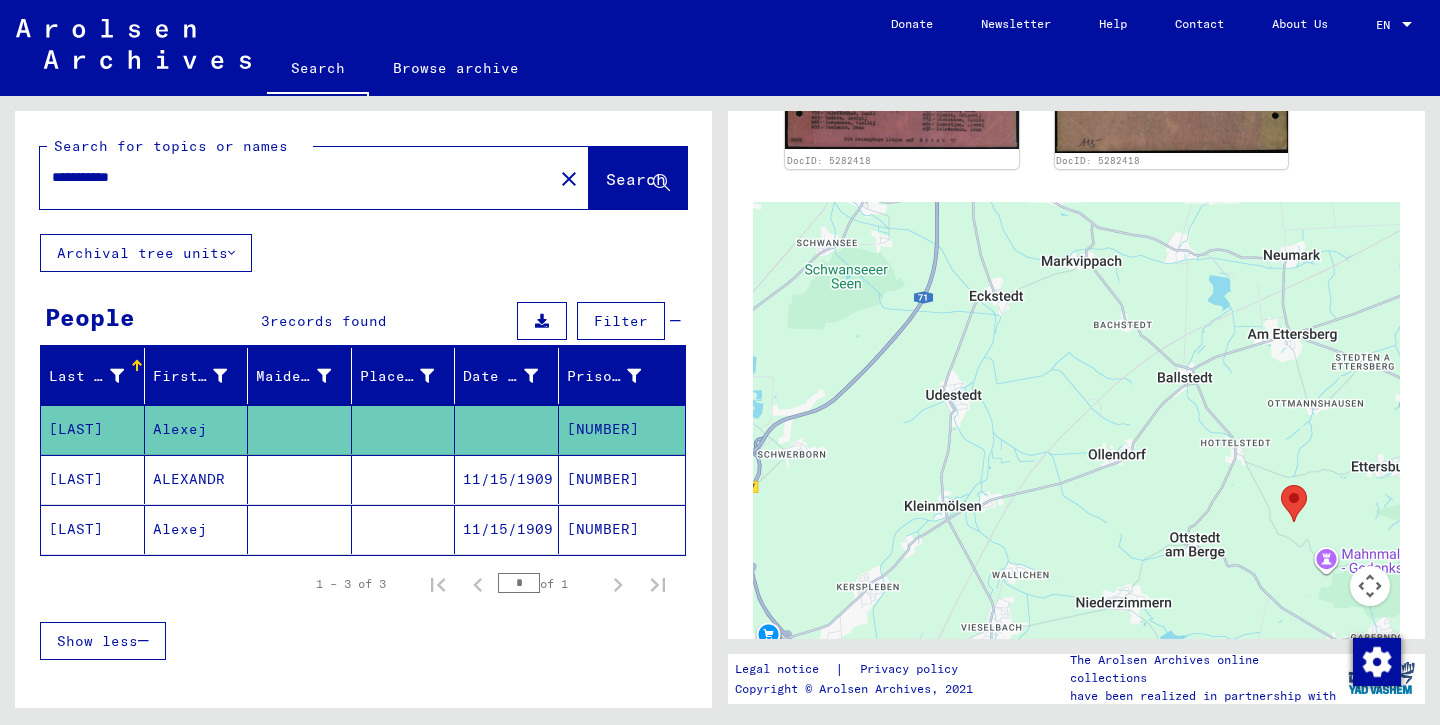 scroll, scrollTop: 0, scrollLeft: 0, axis: both 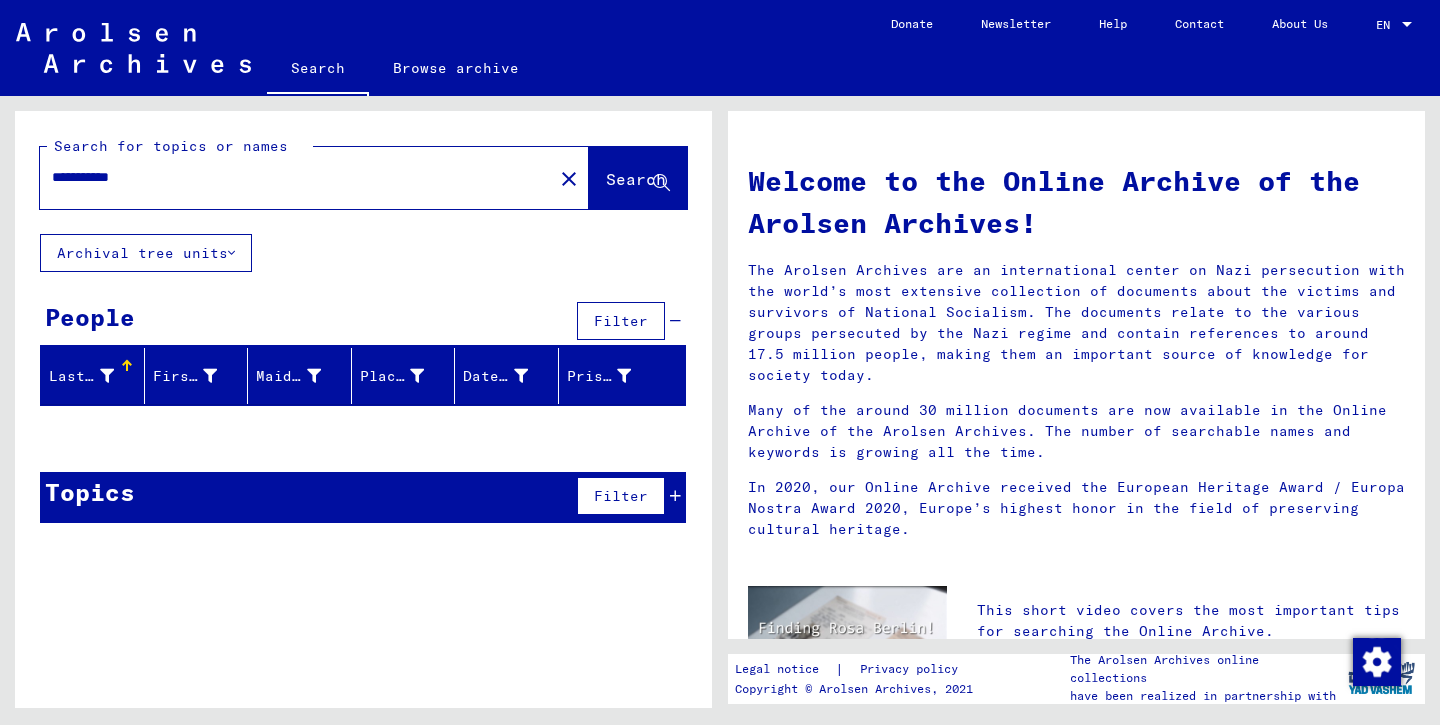 drag, startPoint x: 151, startPoint y: 178, endPoint x: 8, endPoint y: 177, distance: 143.0035 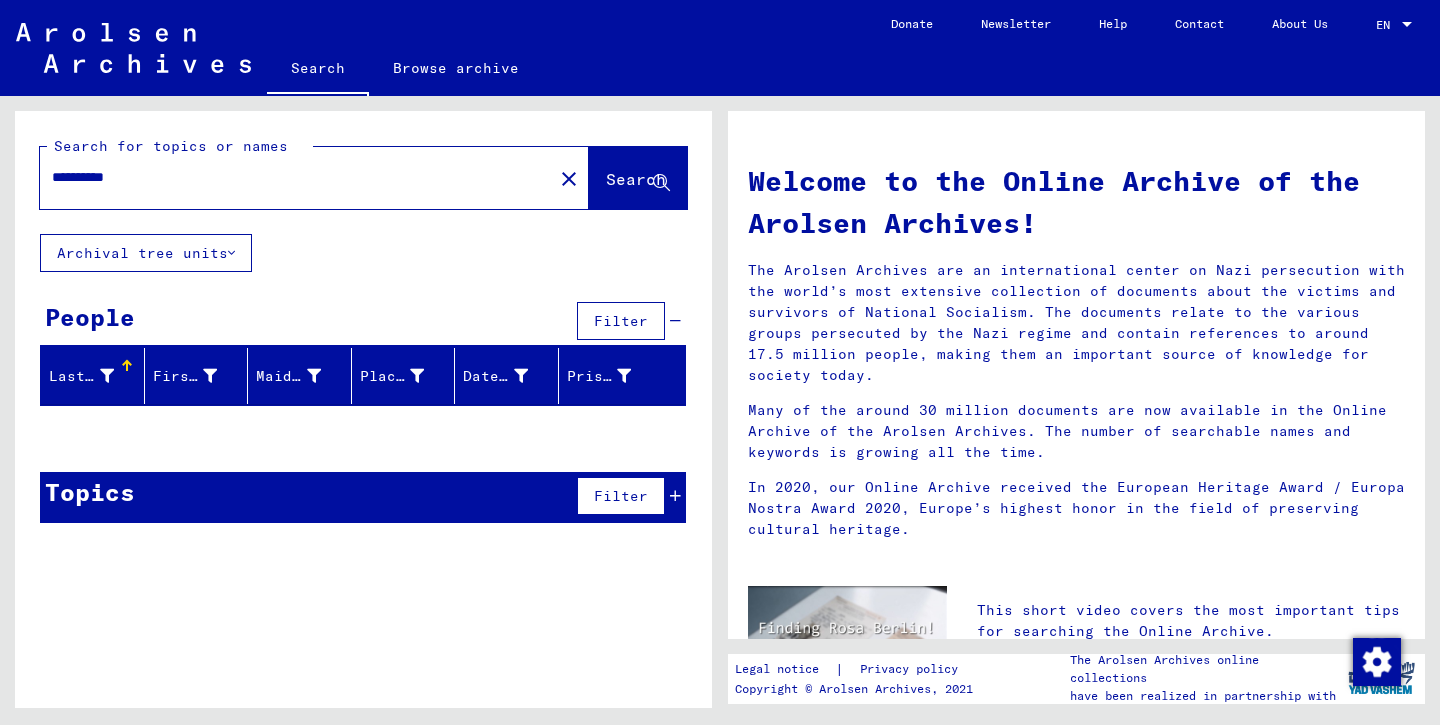 drag, startPoint x: 151, startPoint y: 184, endPoint x: 0, endPoint y: 183, distance: 151.00331 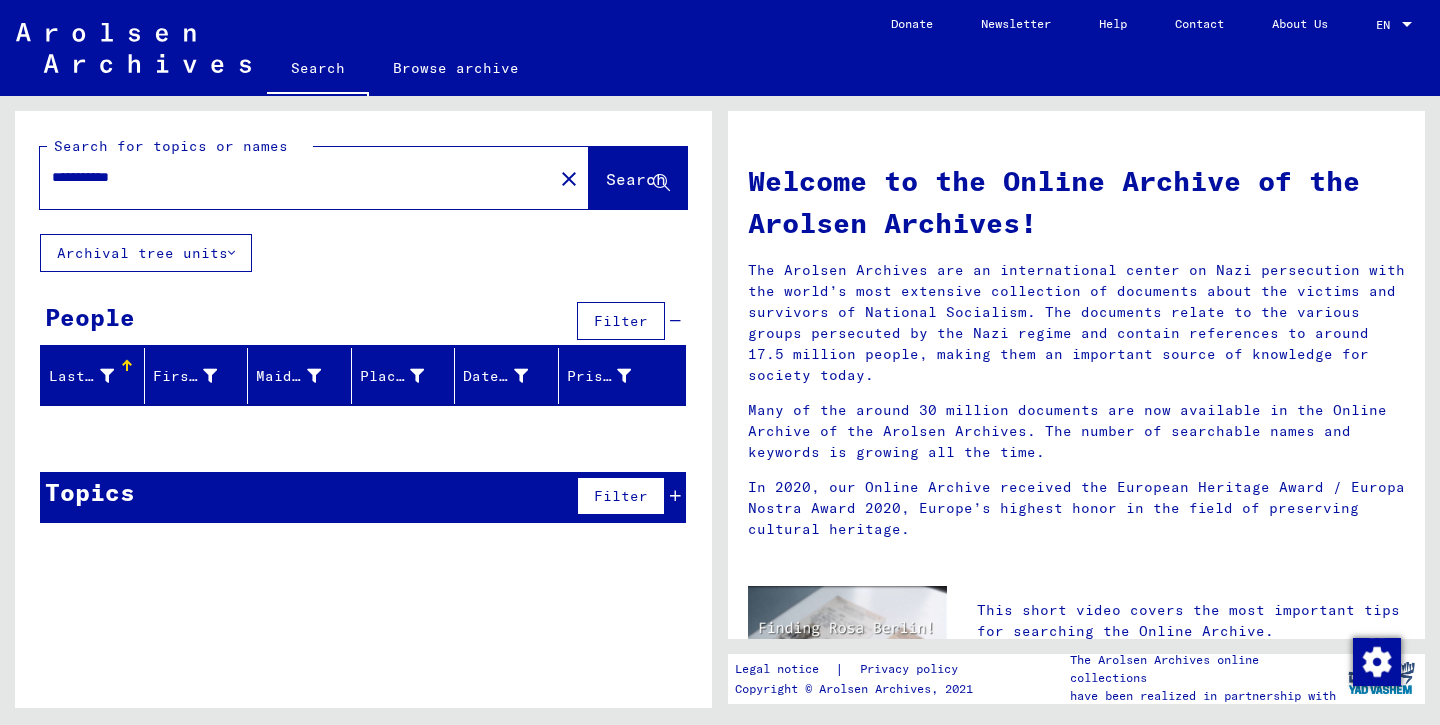 drag, startPoint x: 152, startPoint y: 177, endPoint x: 28, endPoint y: 177, distance: 124 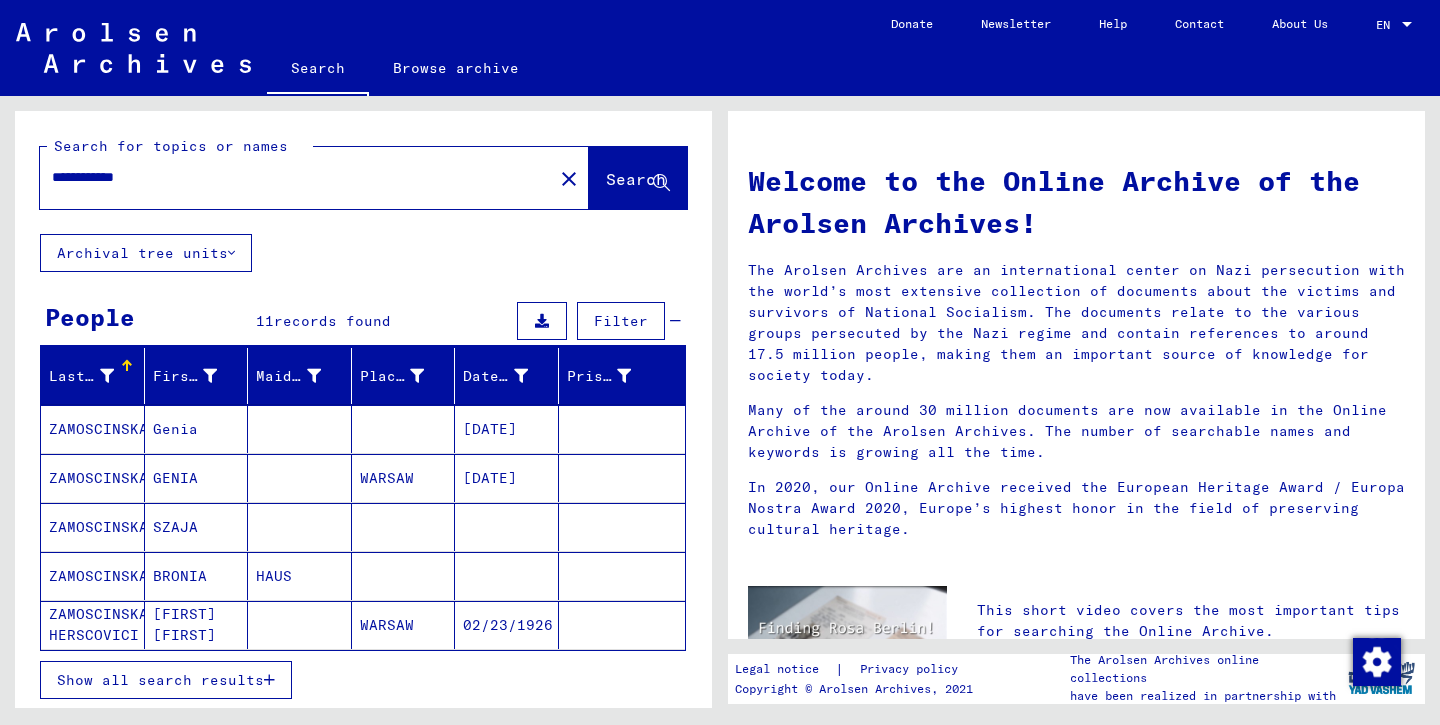 click on "Show all search results" at bounding box center [160, 680] 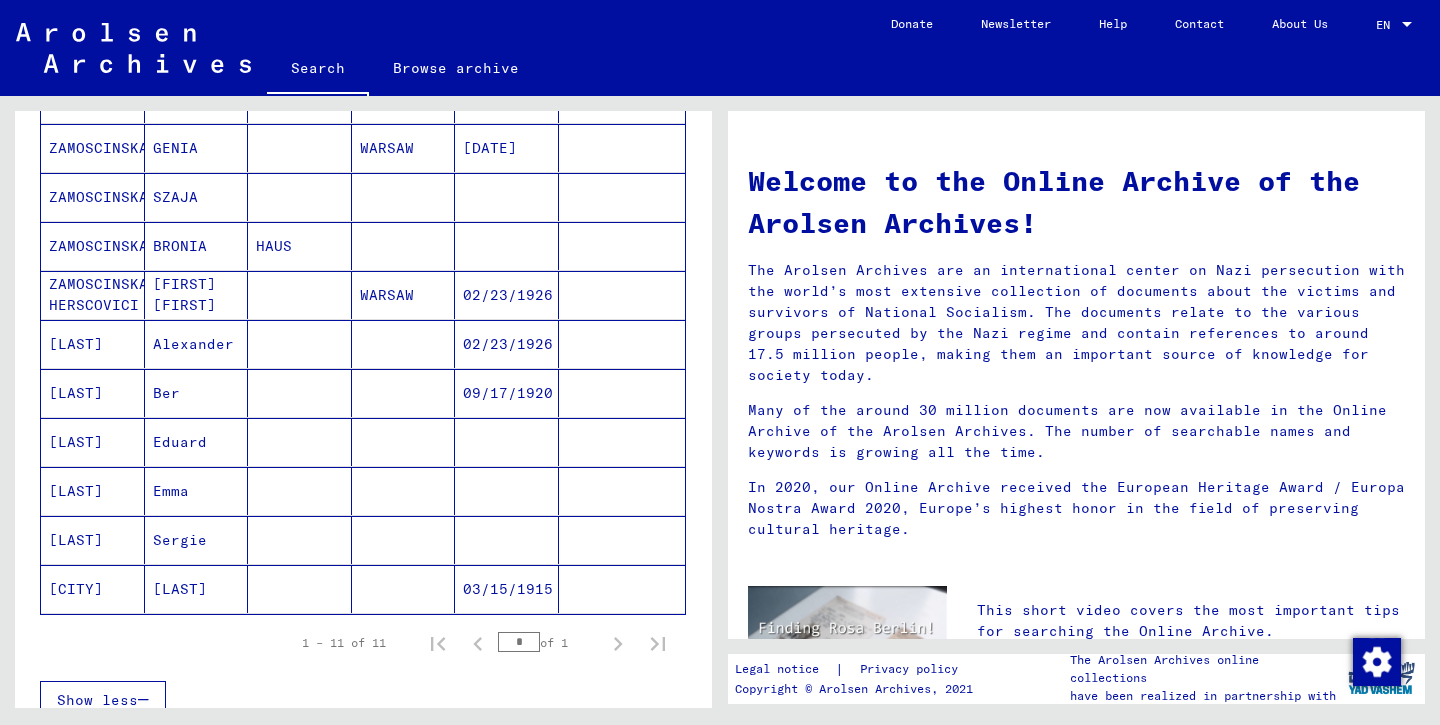 scroll, scrollTop: 417, scrollLeft: 0, axis: vertical 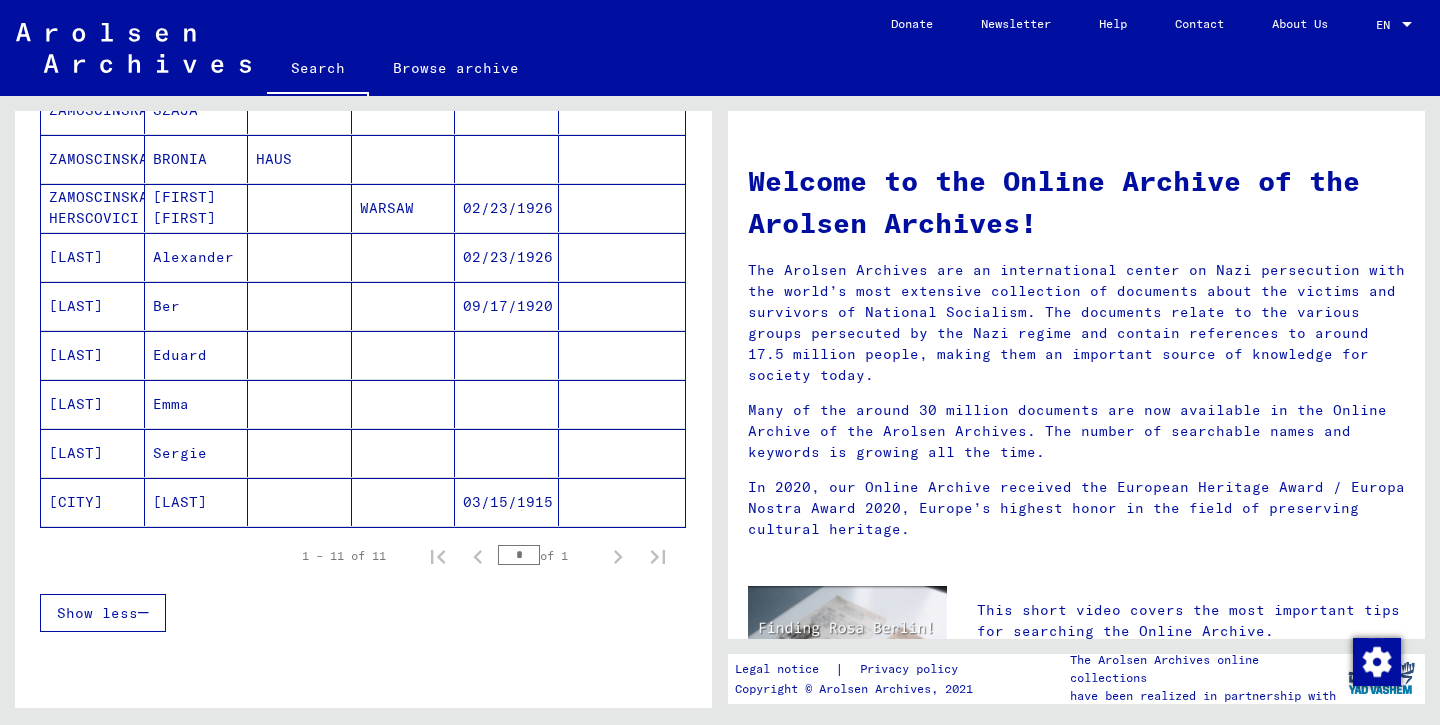 click on "[LAST]" at bounding box center [93, 502] 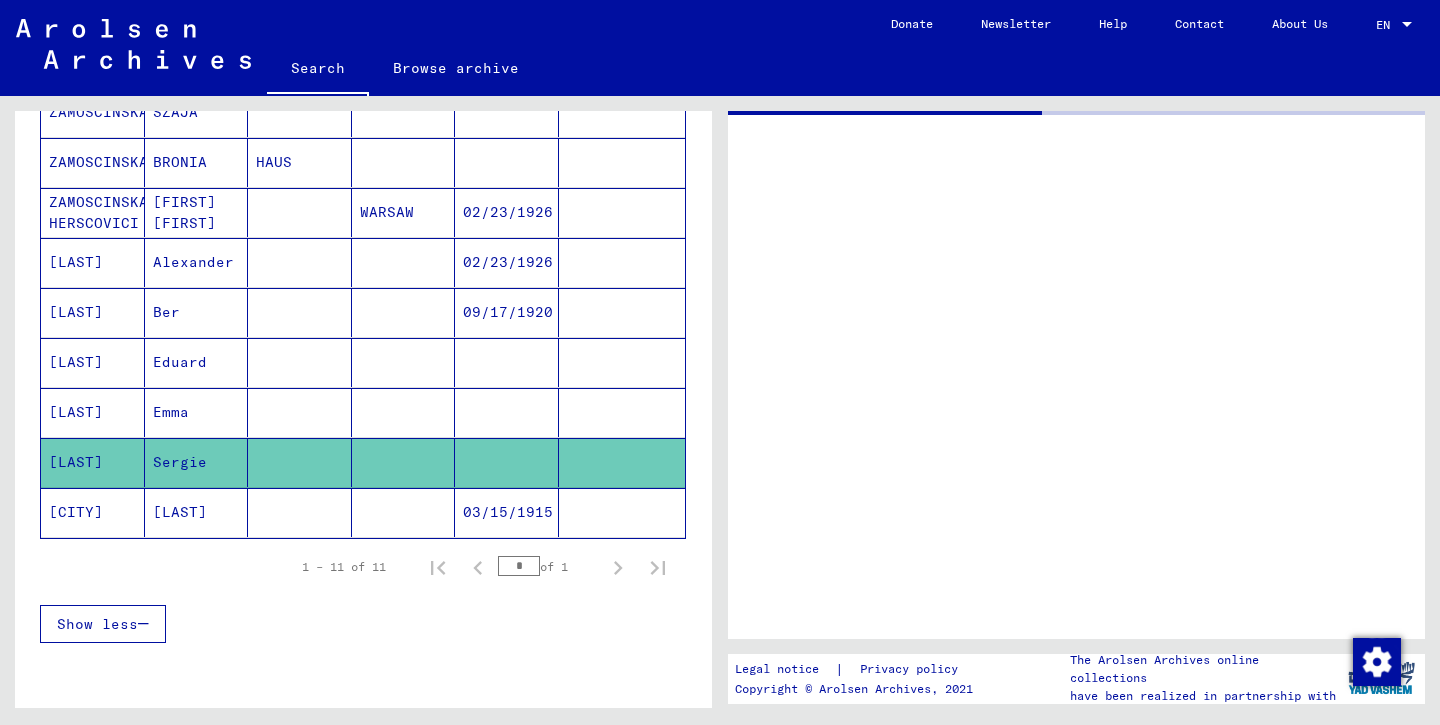 scroll, scrollTop: 419, scrollLeft: 0, axis: vertical 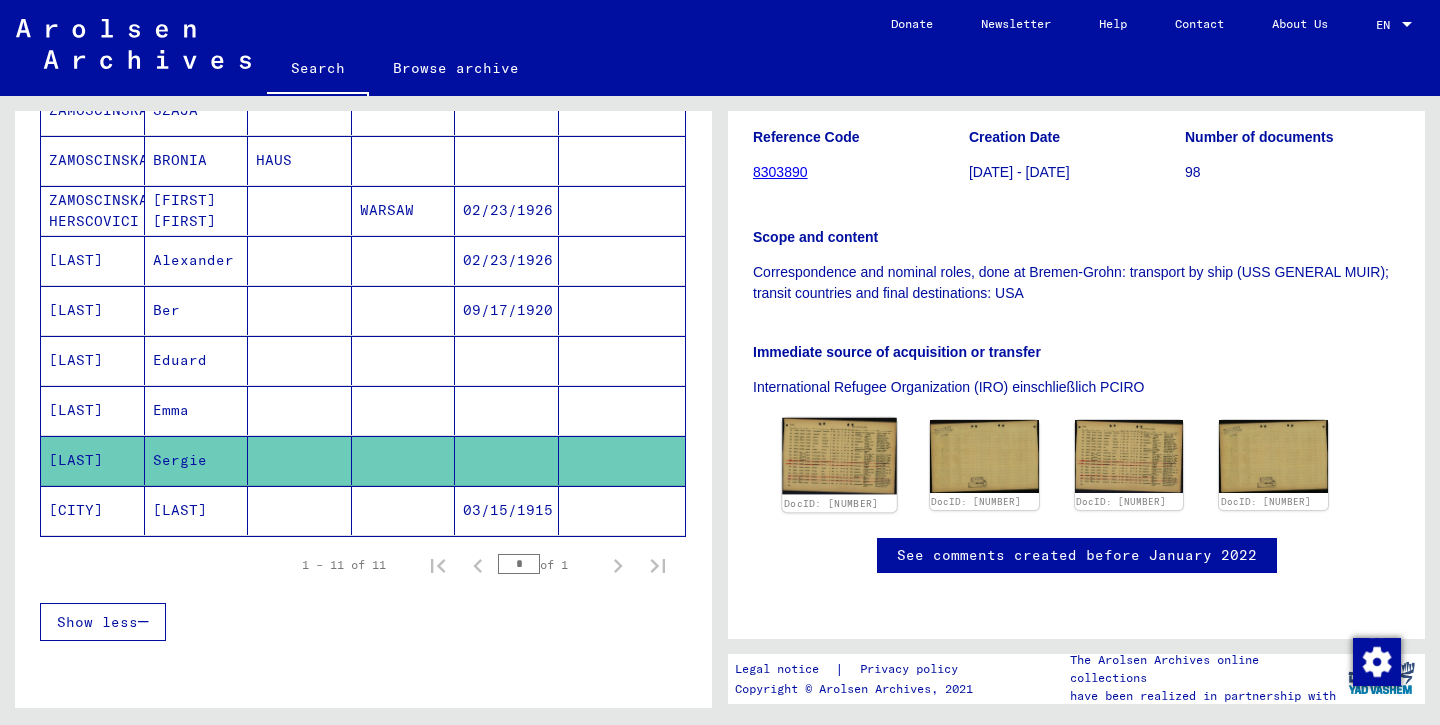 click 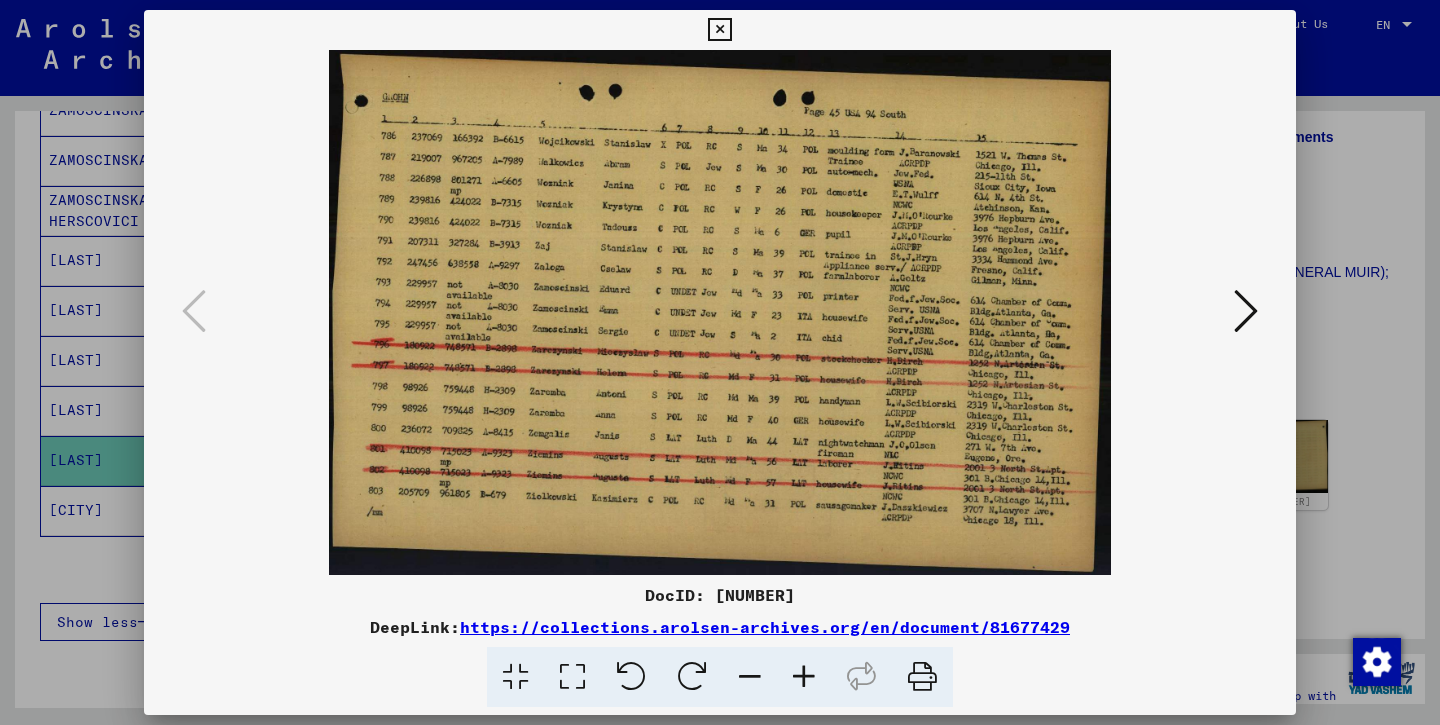 click at bounding box center (1246, 311) 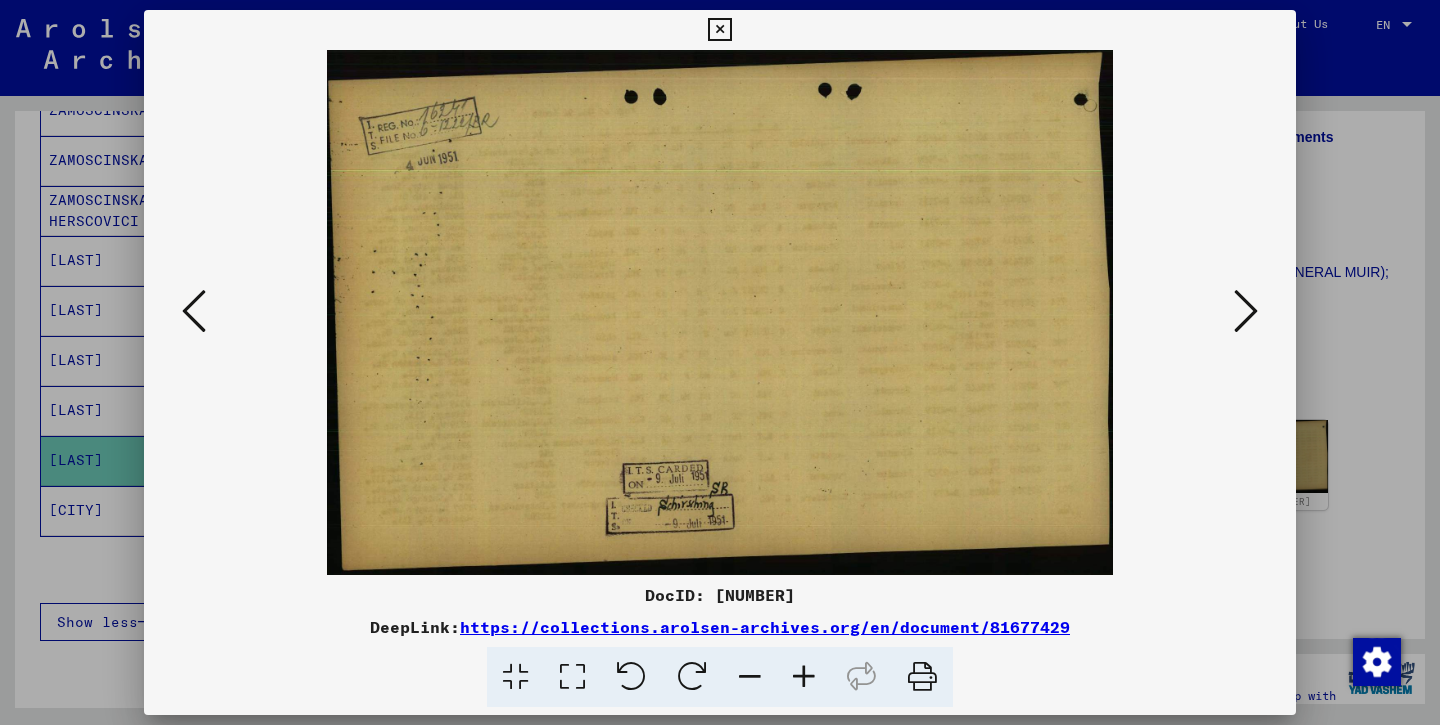 click at bounding box center (1246, 311) 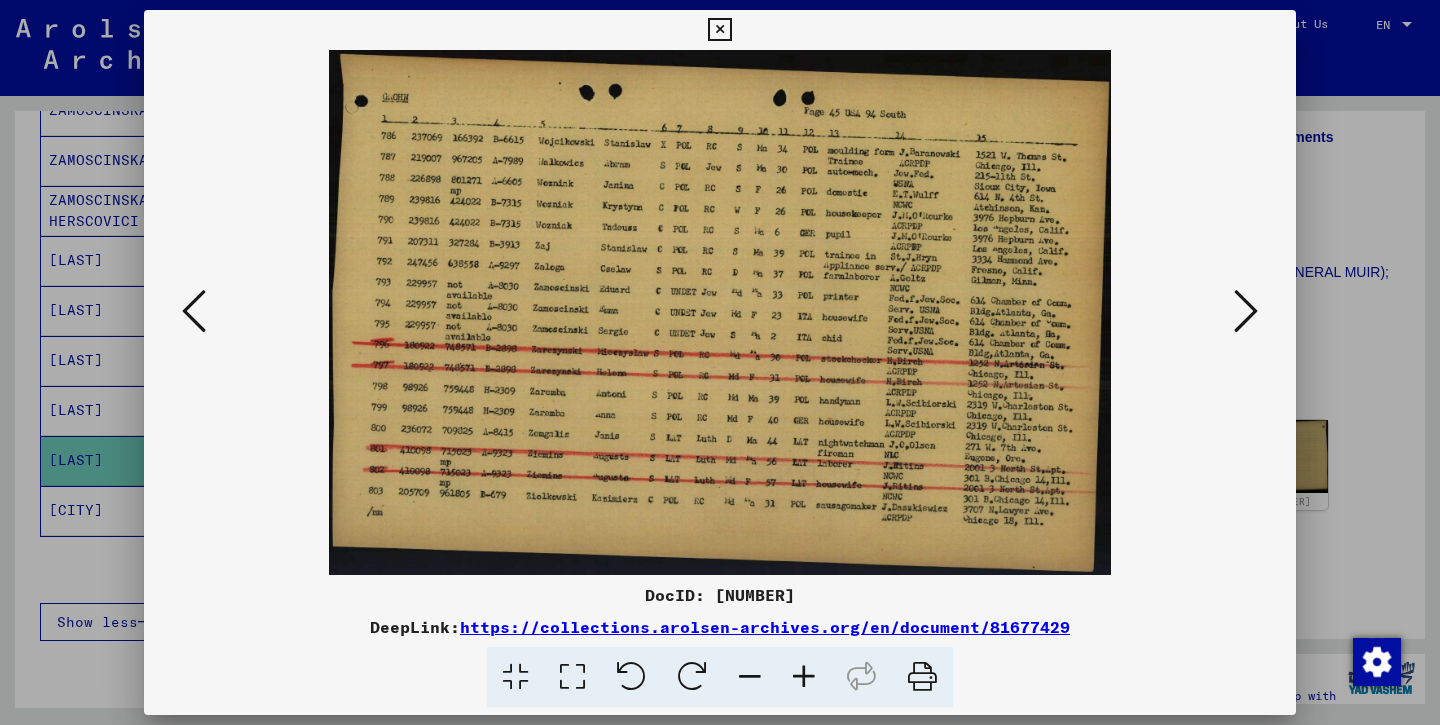 click at bounding box center (1246, 311) 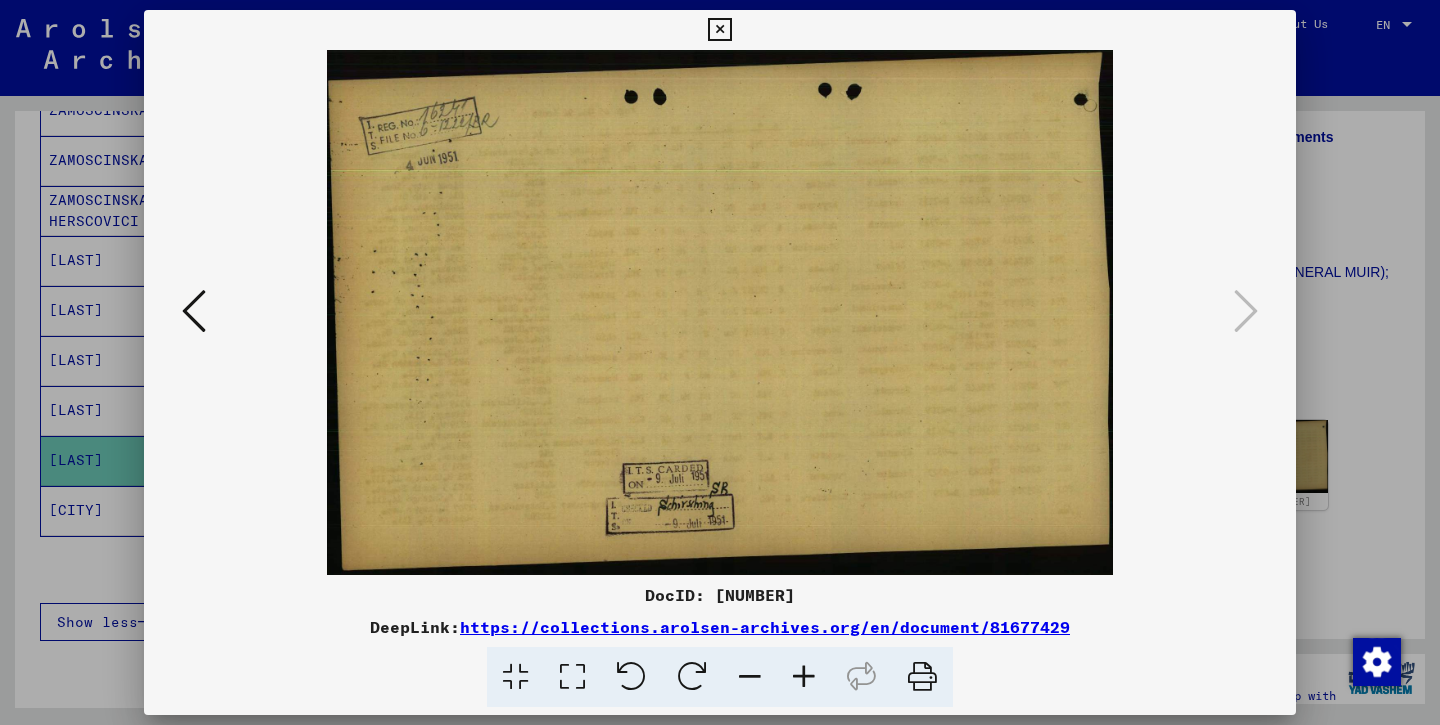 click at bounding box center (720, 362) 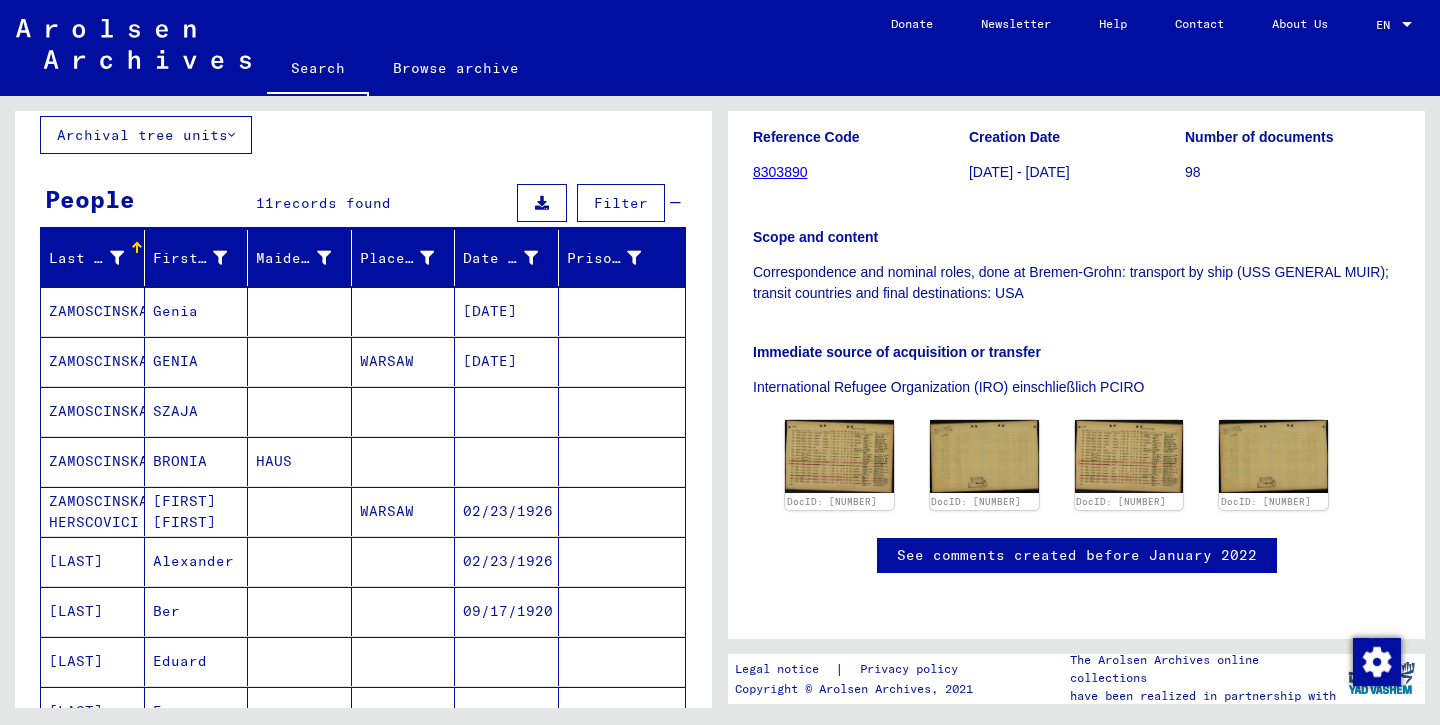scroll, scrollTop: 0, scrollLeft: 0, axis: both 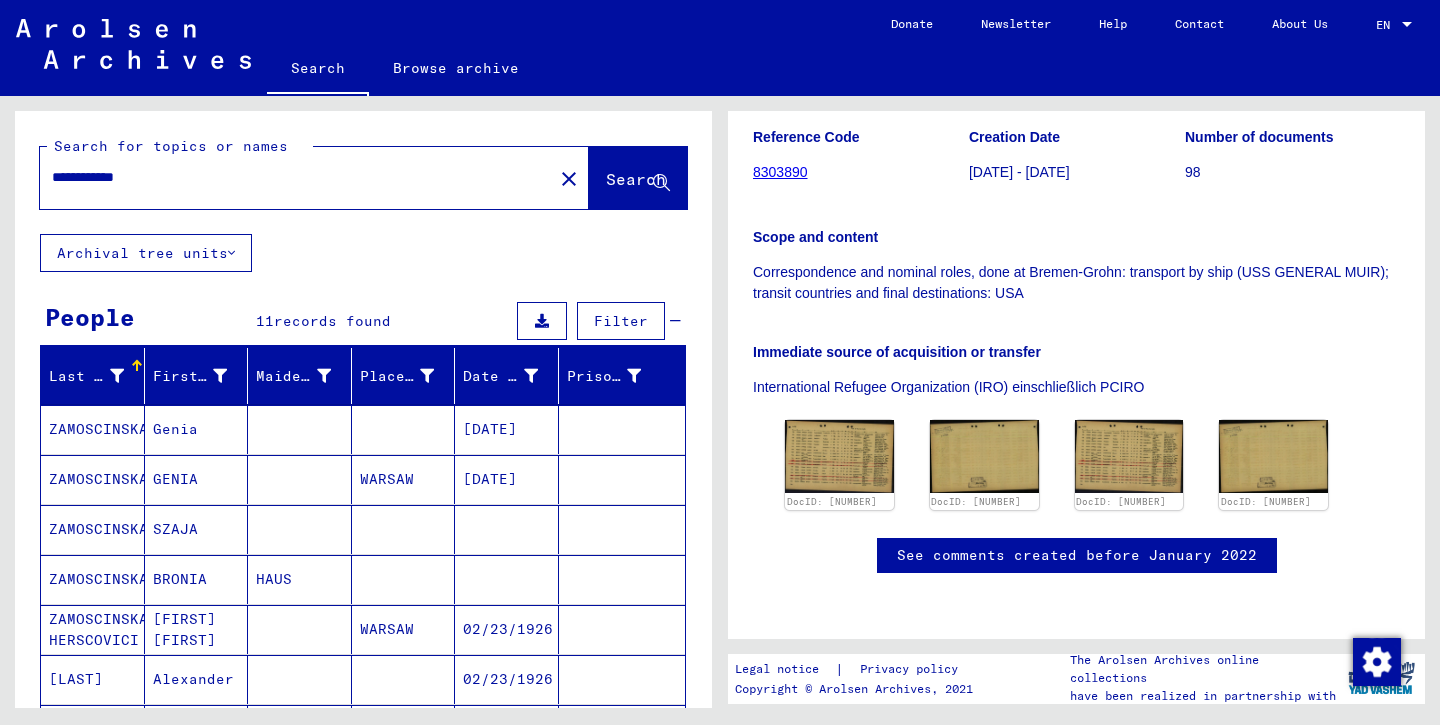 drag, startPoint x: 158, startPoint y: 174, endPoint x: 0, endPoint y: 167, distance: 158.15498 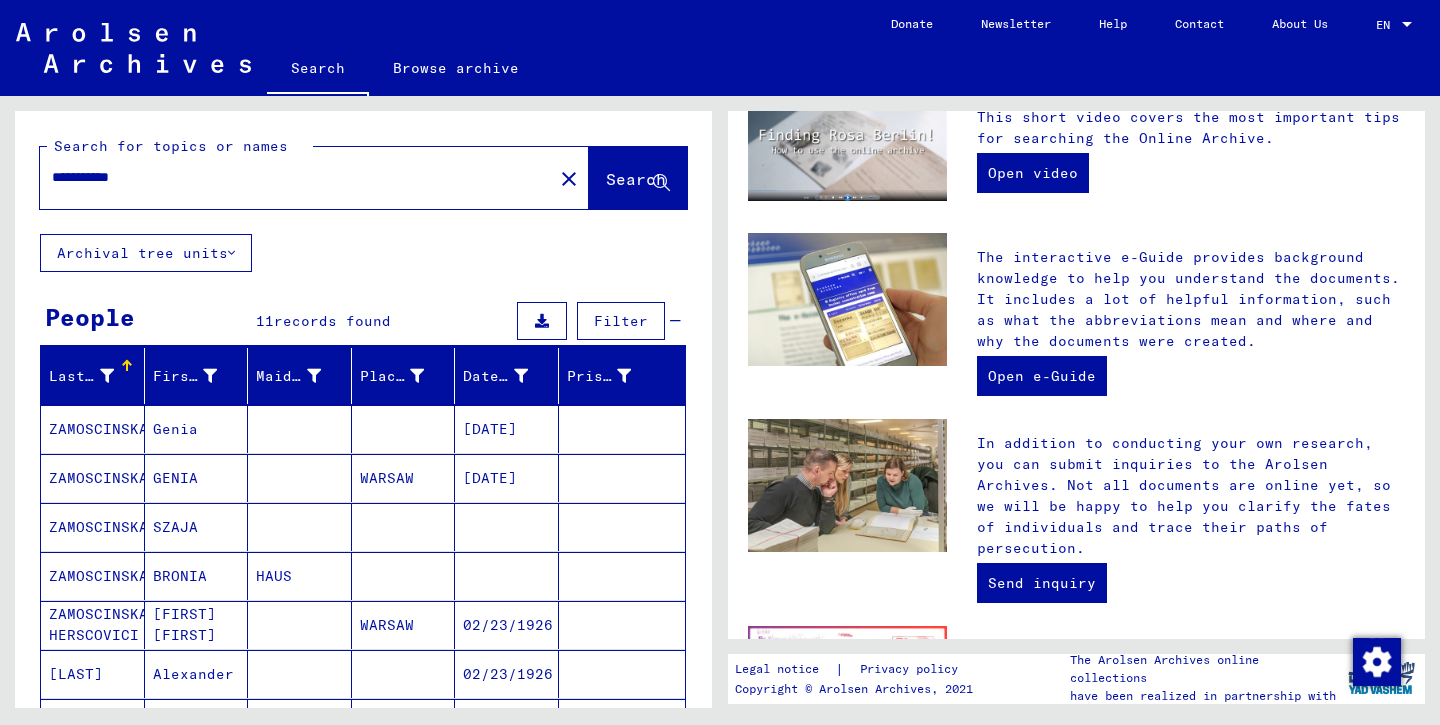 scroll, scrollTop: 0, scrollLeft: 0, axis: both 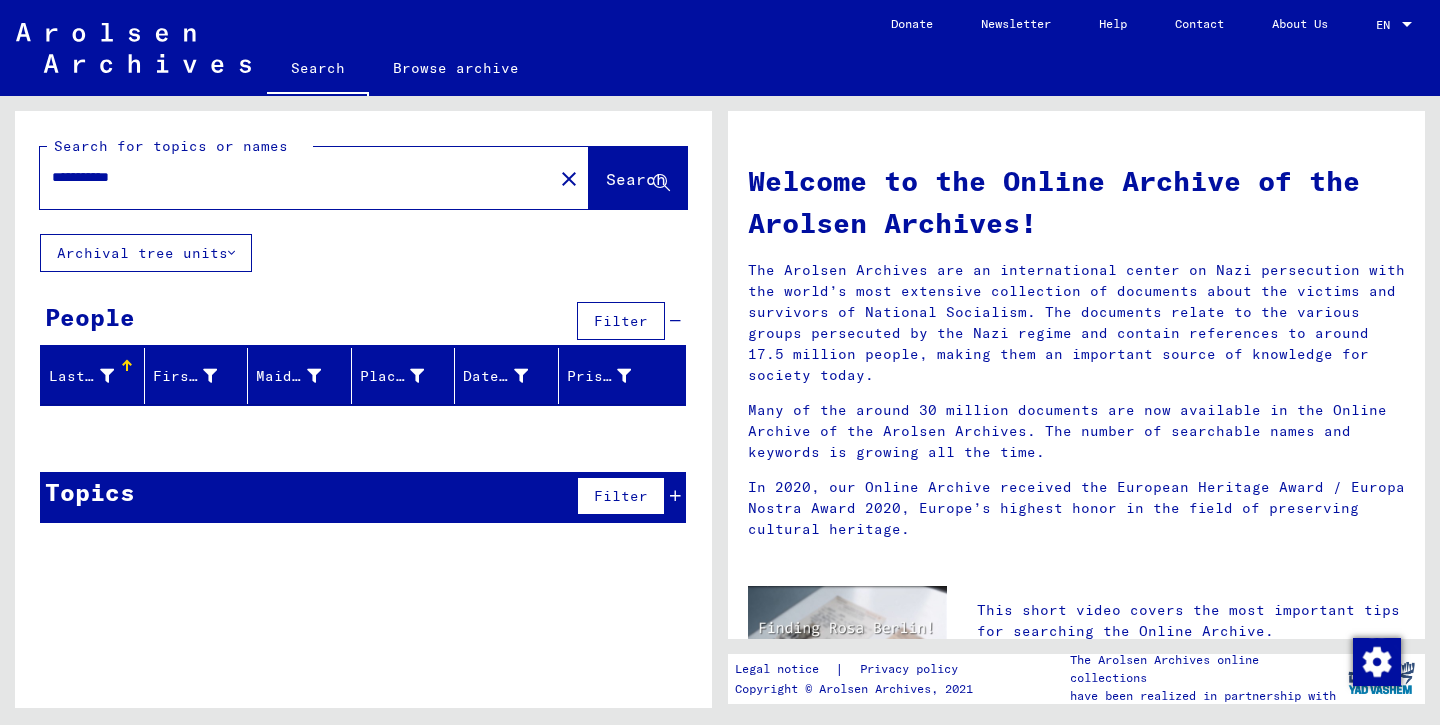 drag, startPoint x: 169, startPoint y: 174, endPoint x: 17, endPoint y: 174, distance: 152 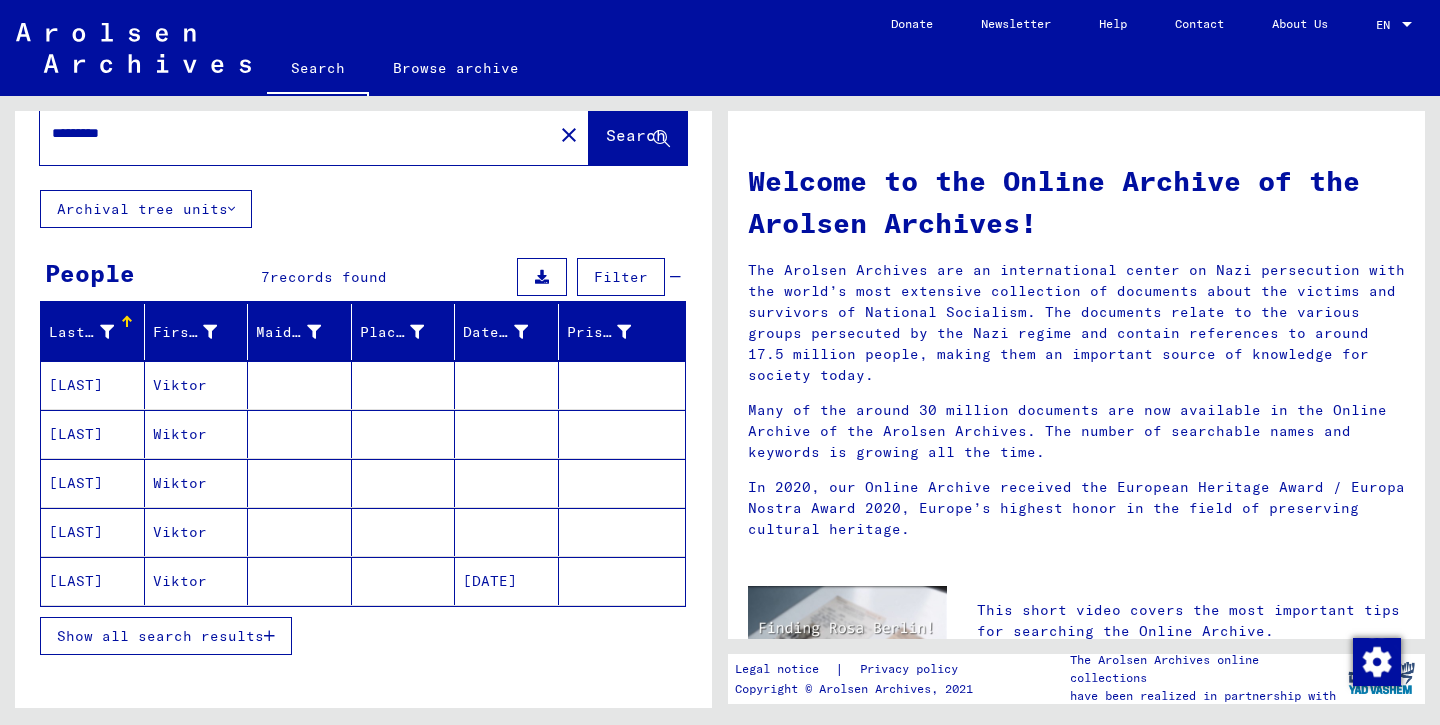 scroll, scrollTop: 46, scrollLeft: 0, axis: vertical 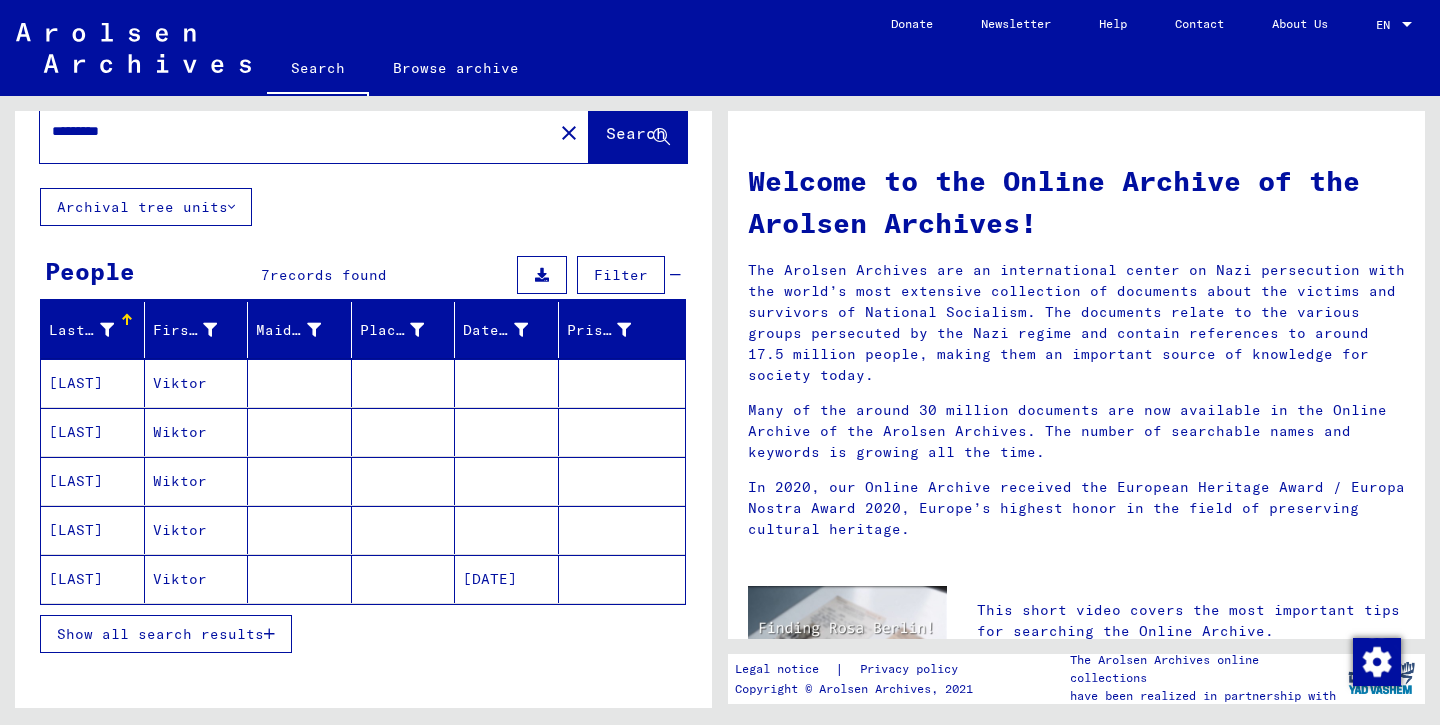 click on "Show all search results" at bounding box center [160, 634] 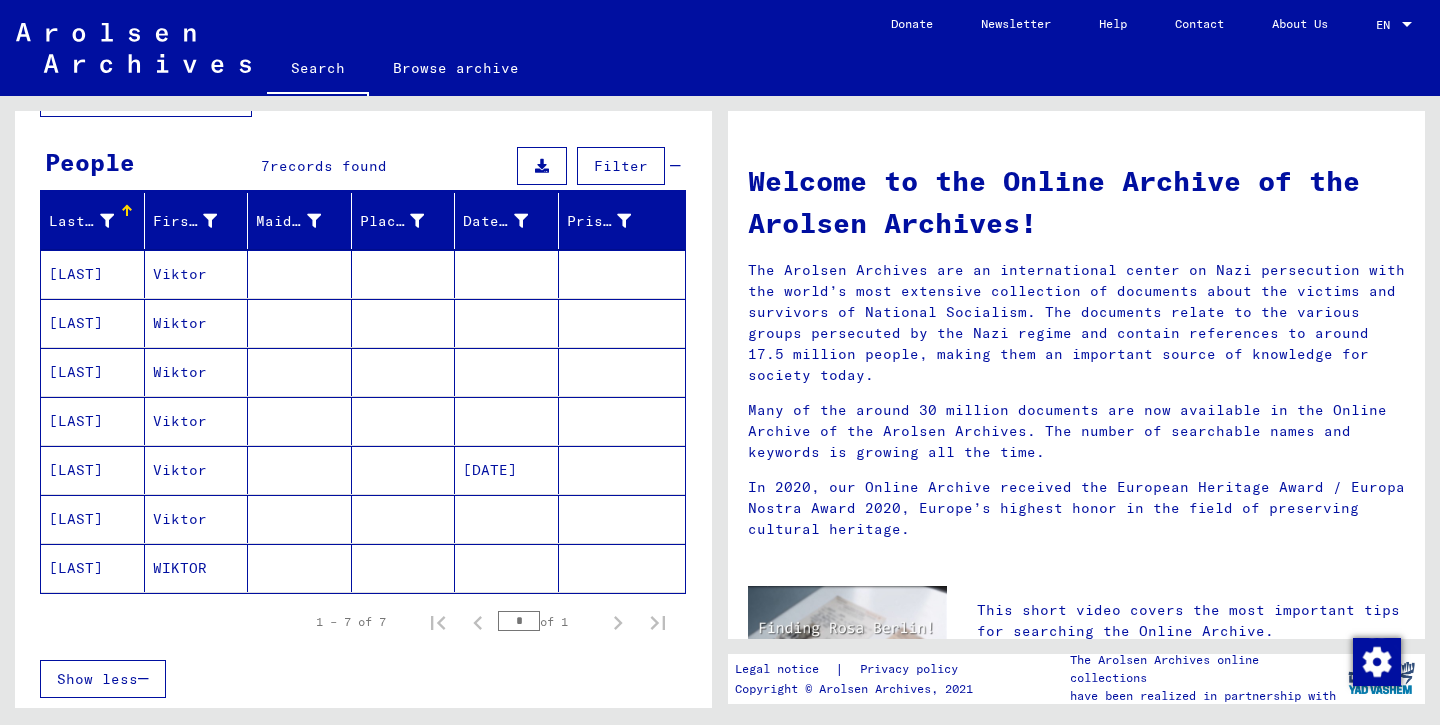 scroll, scrollTop: 156, scrollLeft: 0, axis: vertical 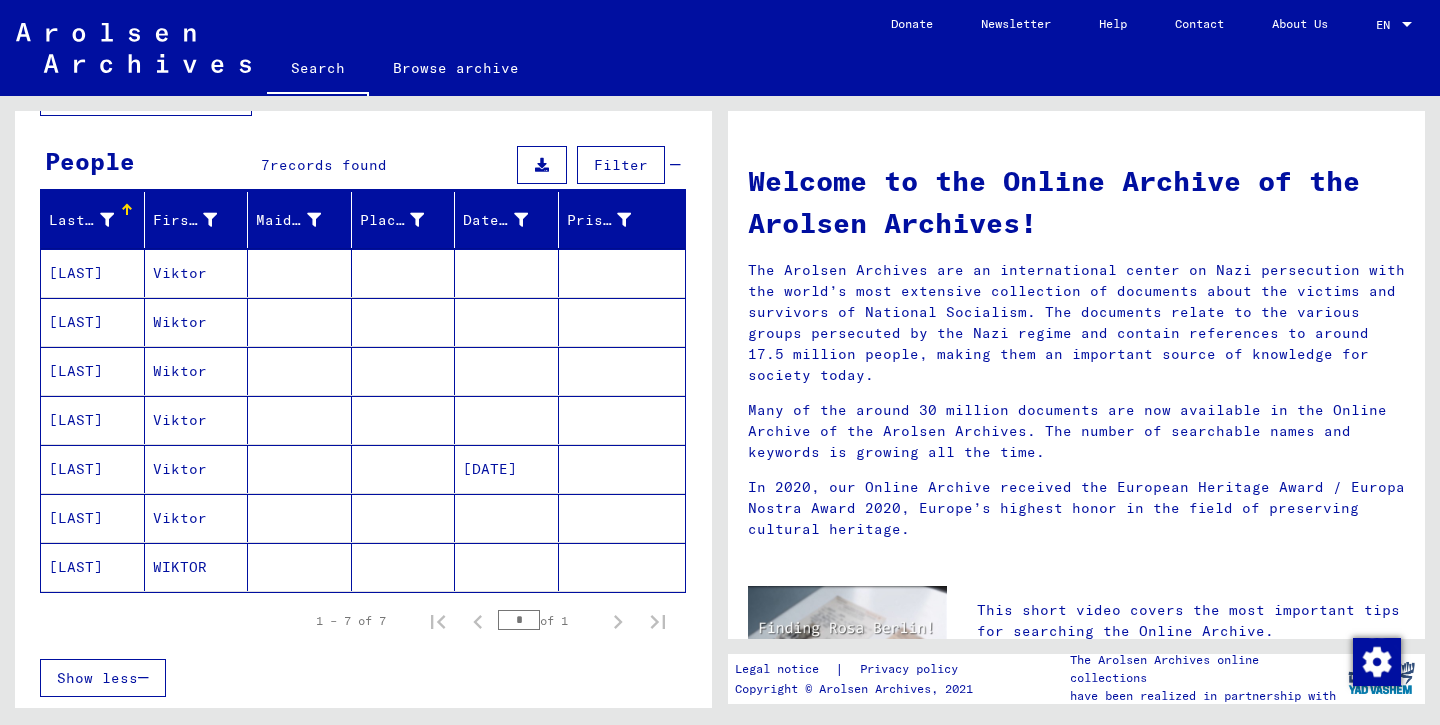 click on "Viktor" at bounding box center (197, 322) 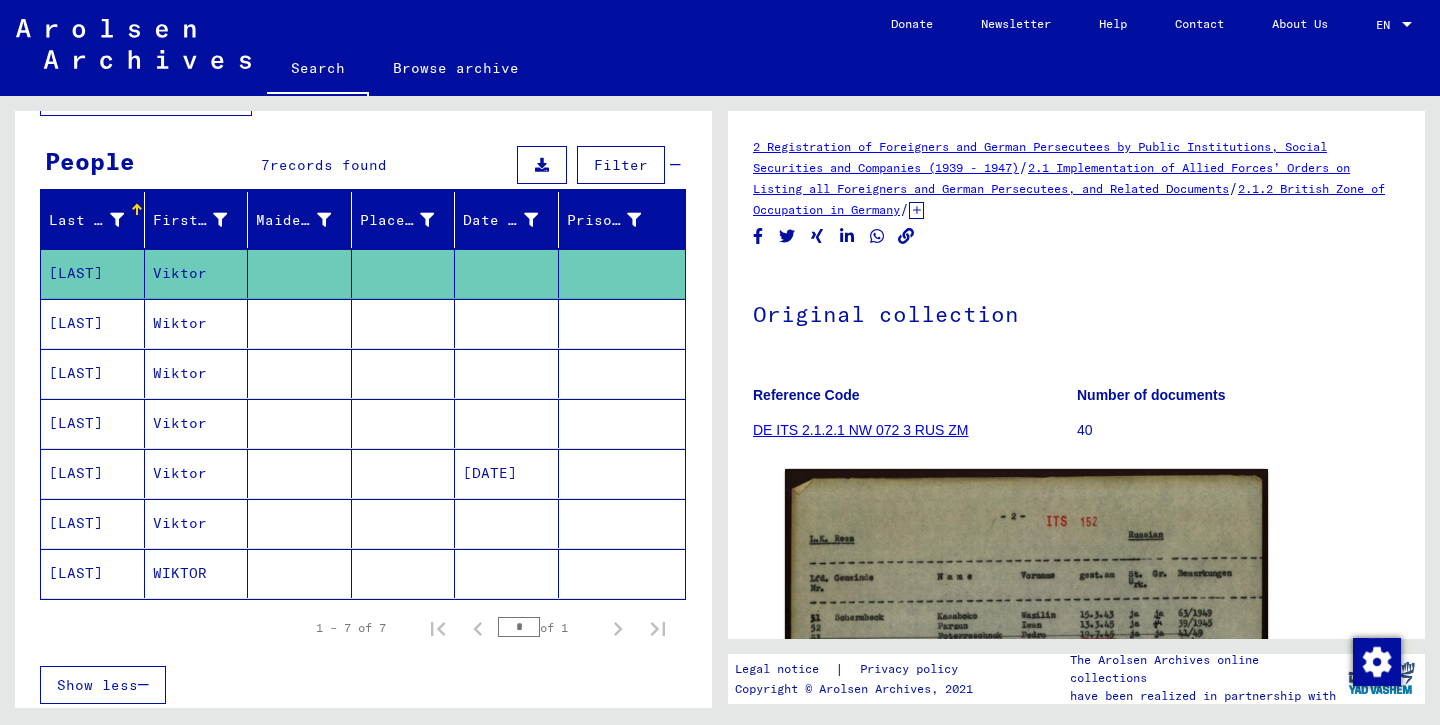 scroll, scrollTop: 0, scrollLeft: 0, axis: both 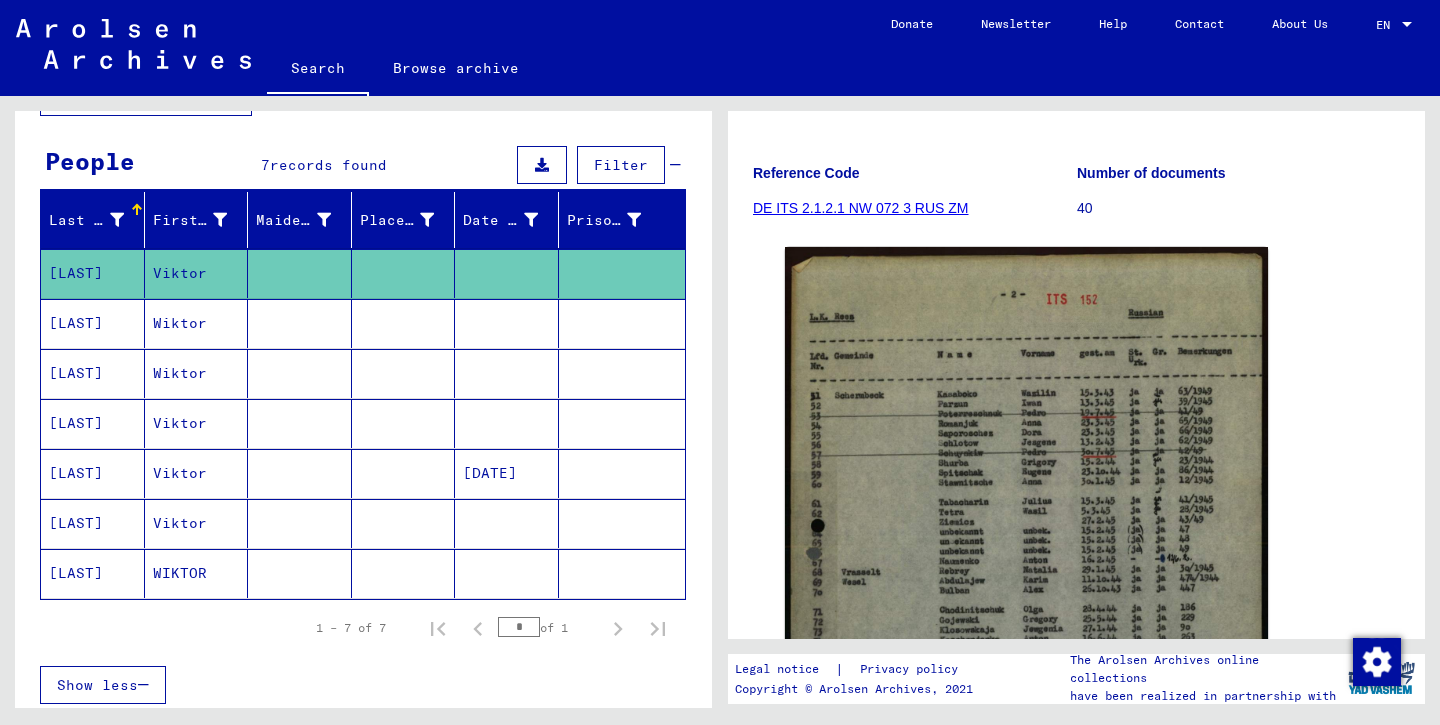 click on "[LAST]" at bounding box center (93, 373) 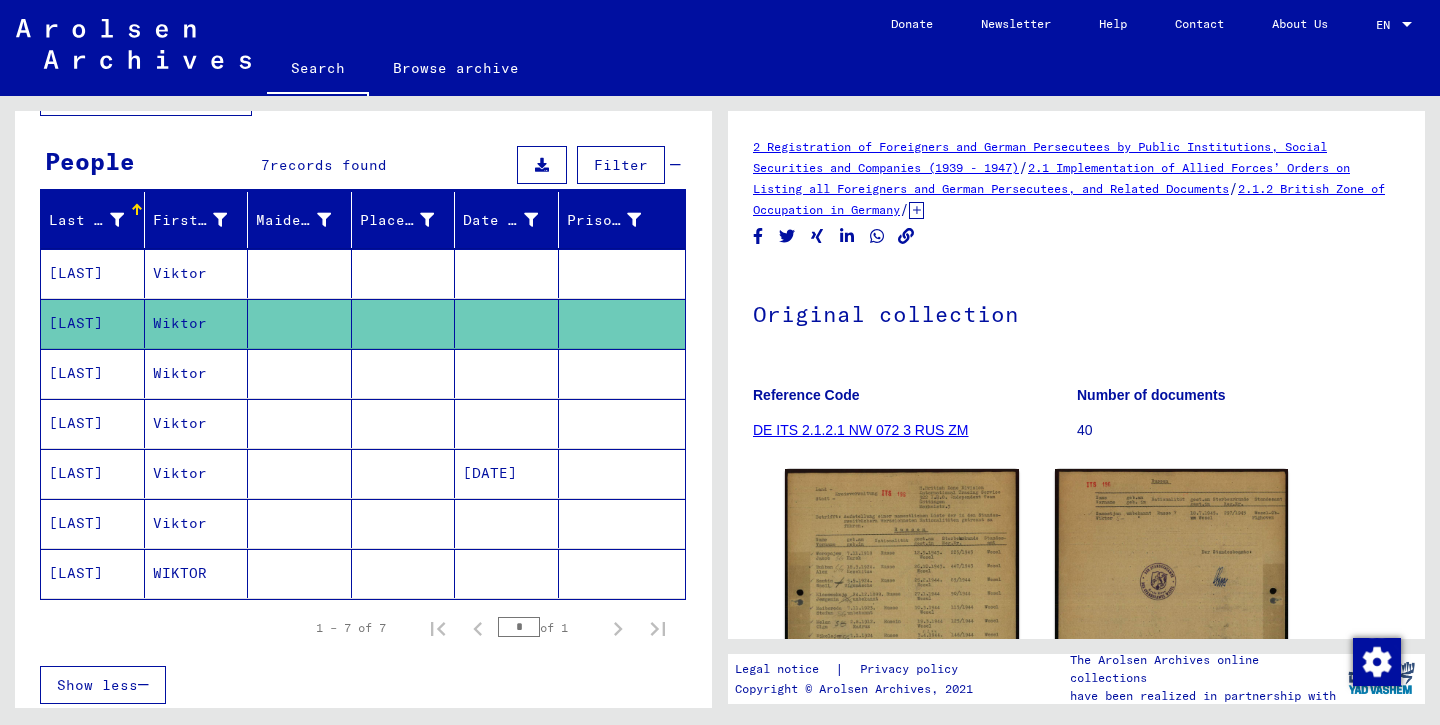 scroll, scrollTop: 0, scrollLeft: 0, axis: both 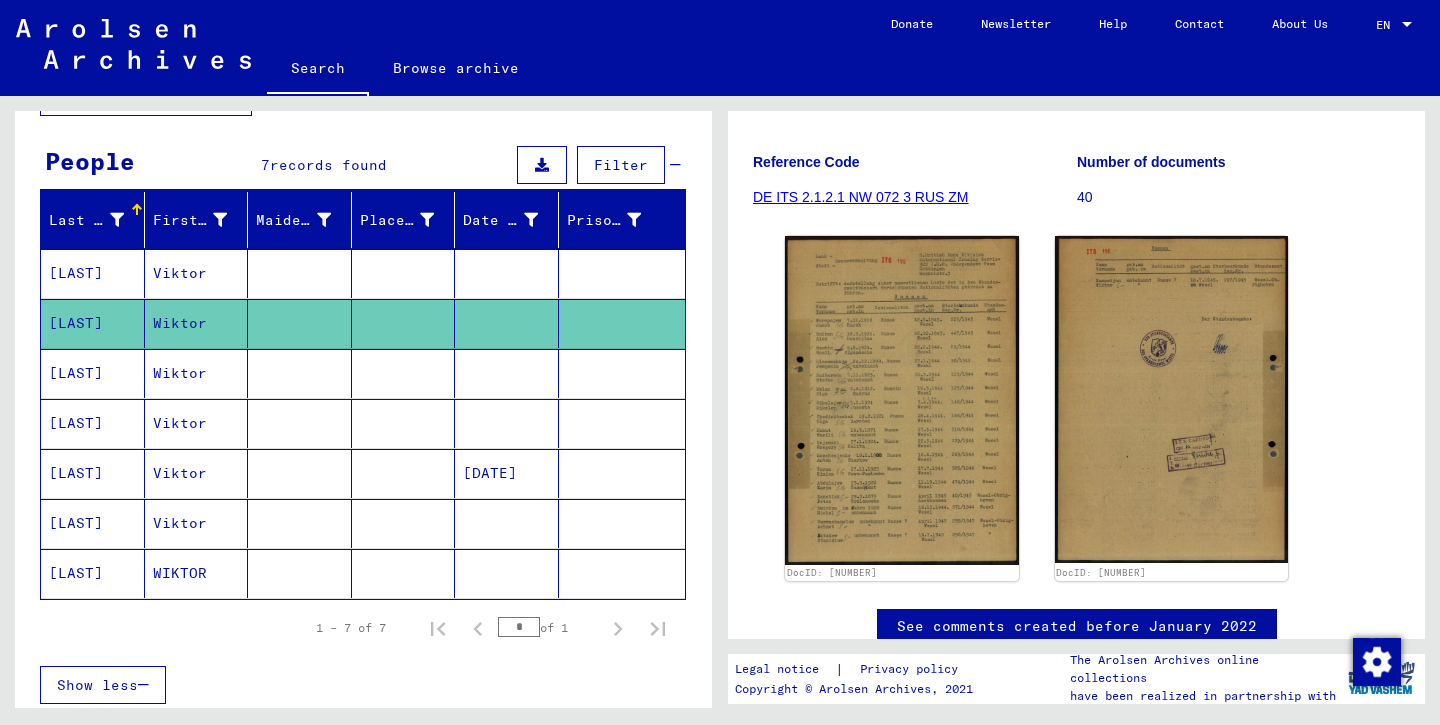 click on "[LAST]" at bounding box center (93, 423) 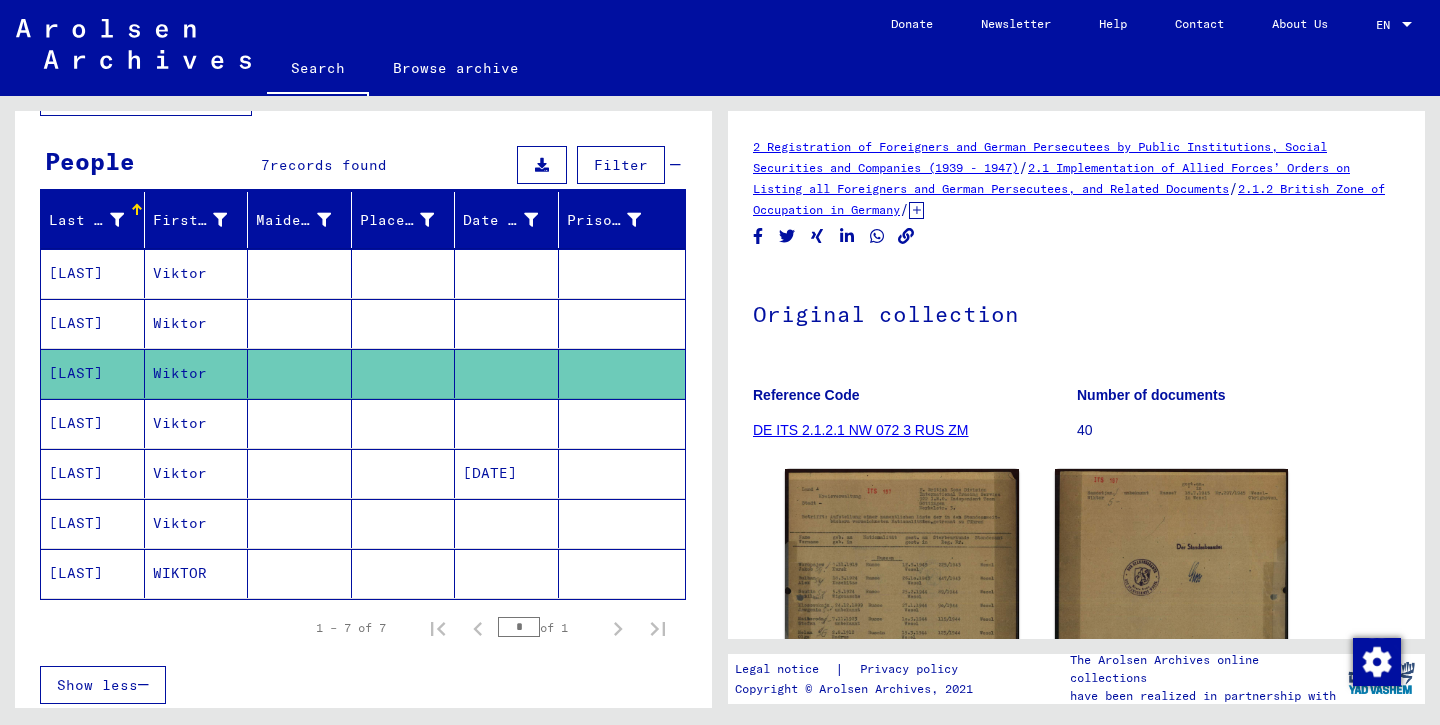 scroll, scrollTop: 0, scrollLeft: 0, axis: both 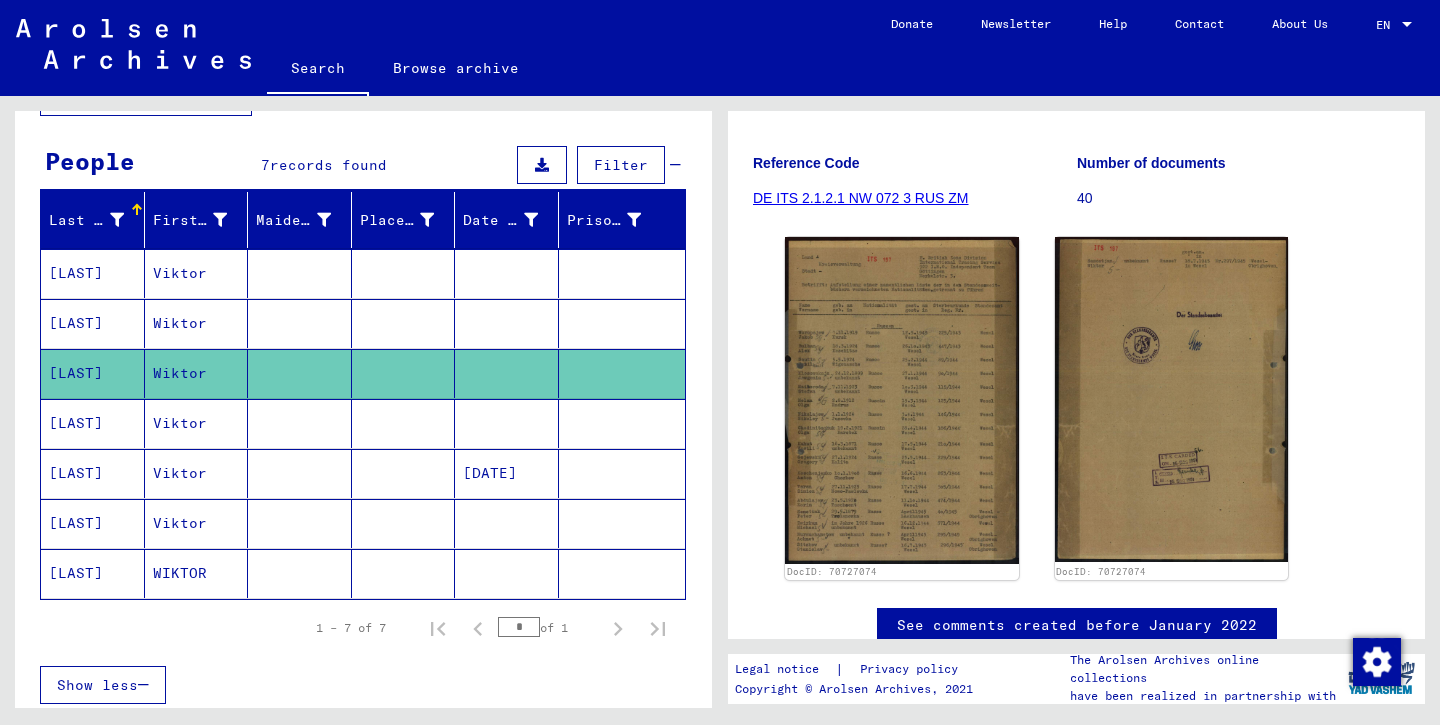 click on "[LAST]" at bounding box center [93, 473] 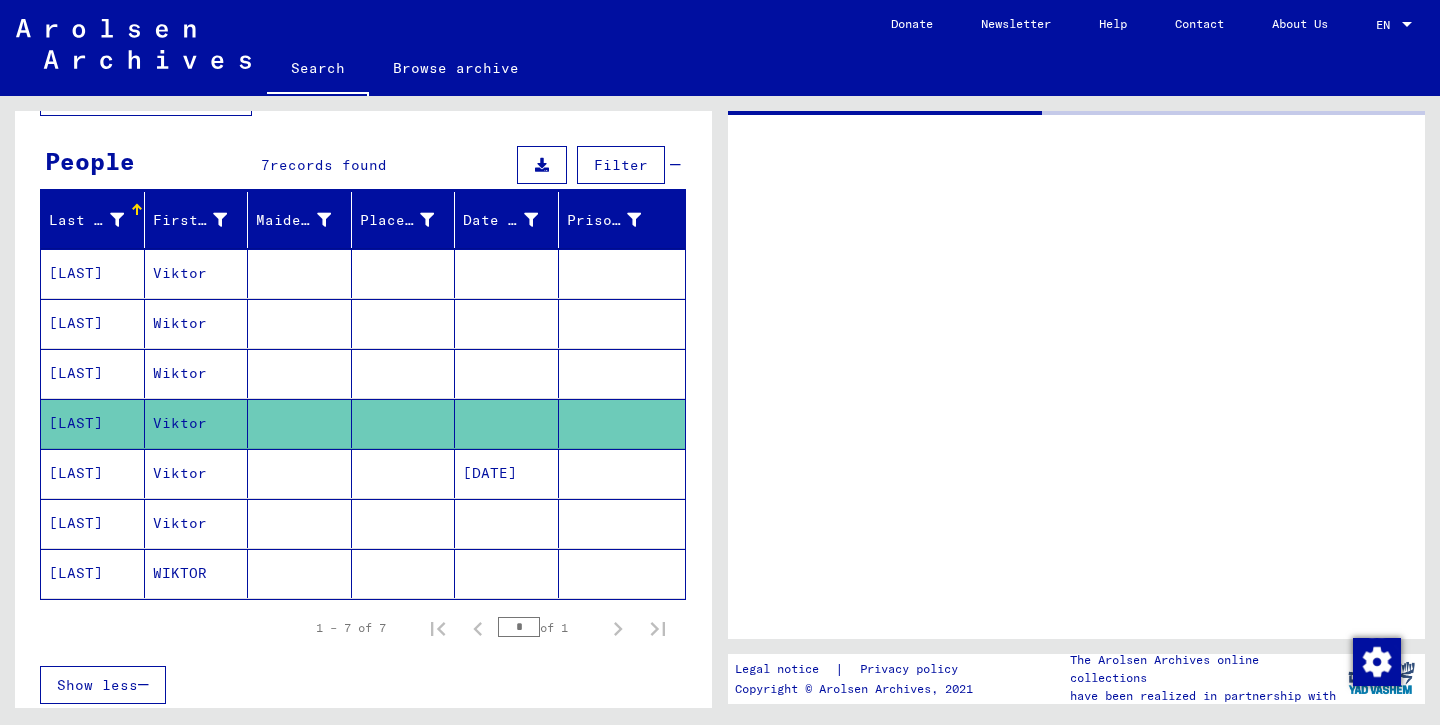 scroll, scrollTop: 0, scrollLeft: 0, axis: both 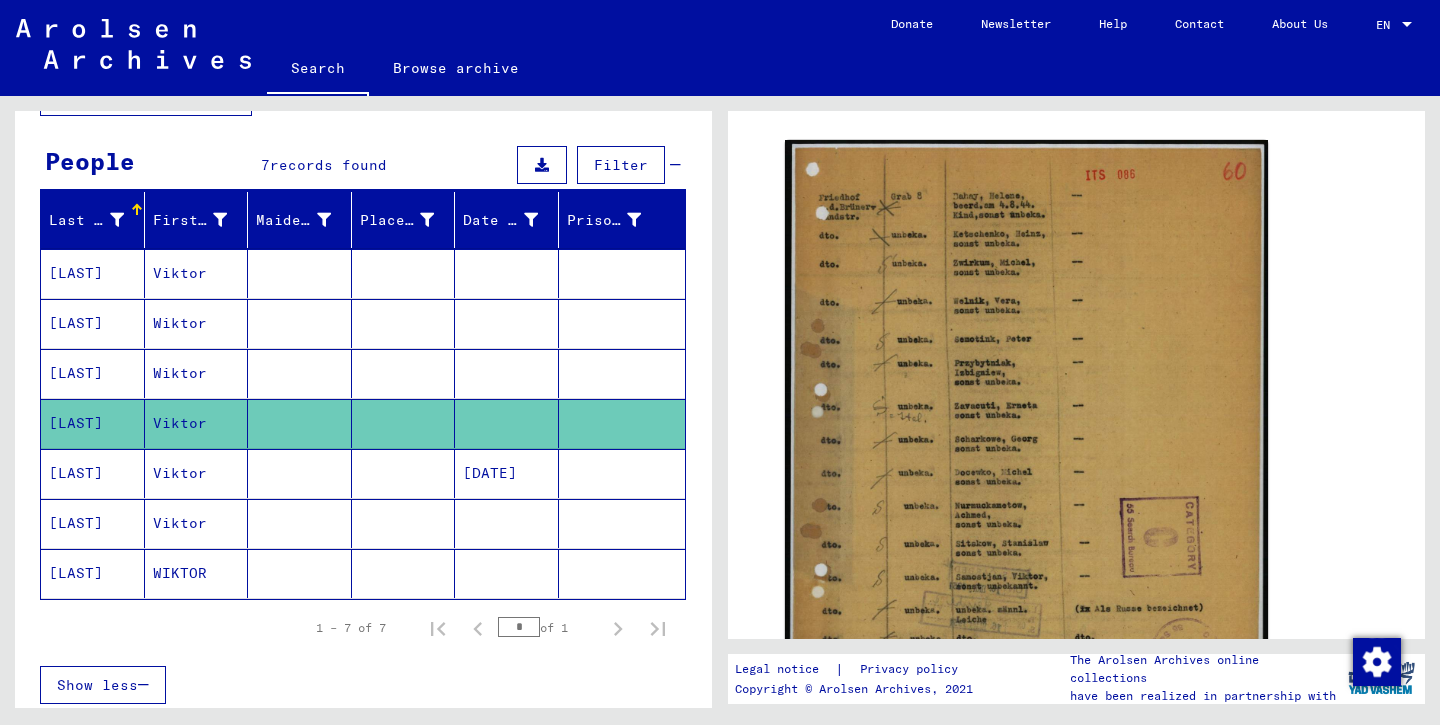click on "[LAST]" at bounding box center [93, 523] 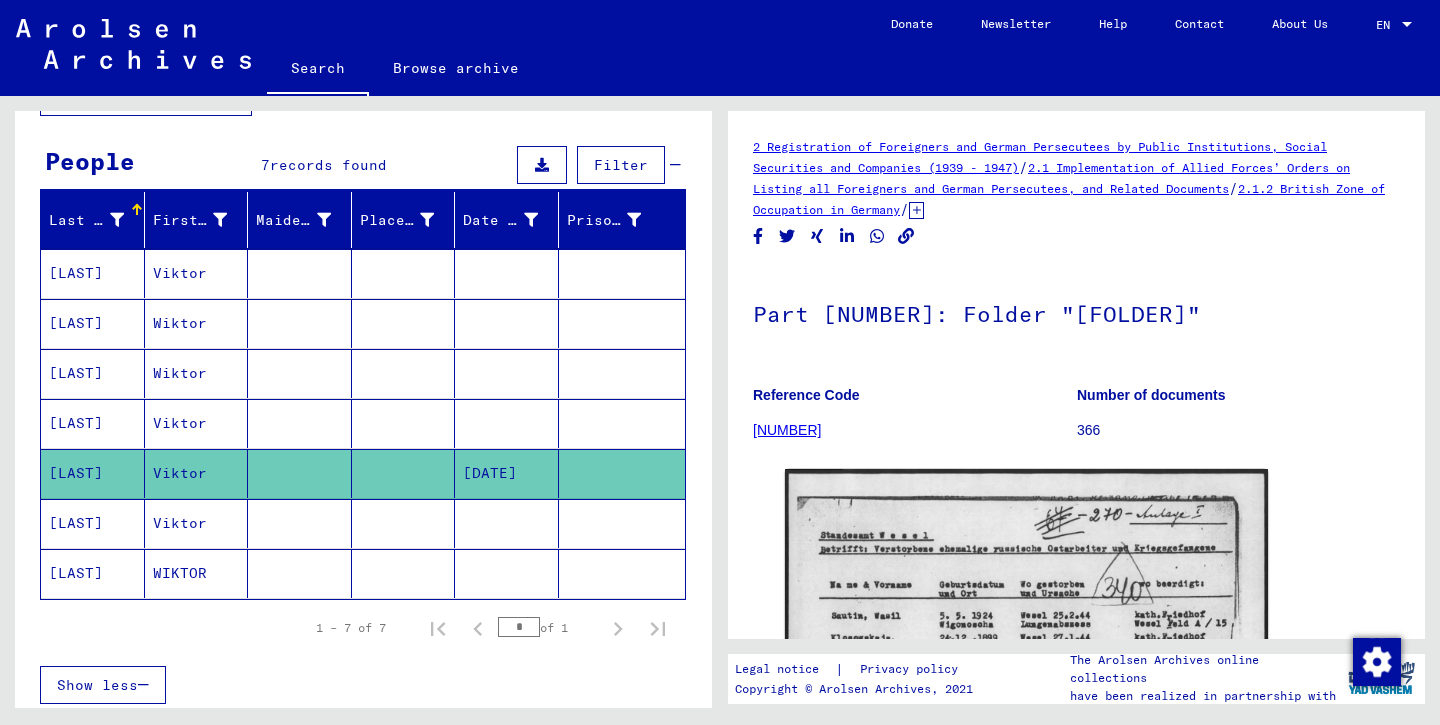 scroll, scrollTop: 142, scrollLeft: 0, axis: vertical 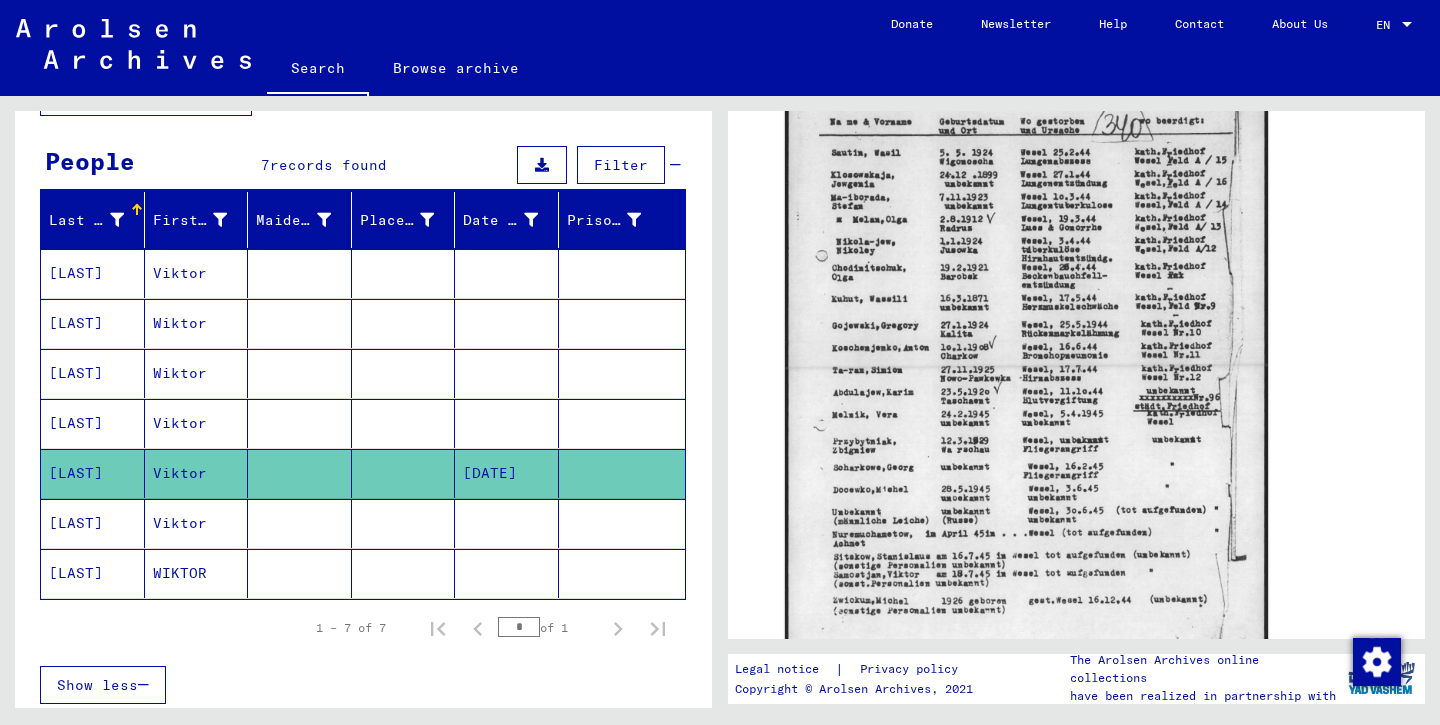 click on "[LAST]" at bounding box center [93, 573] 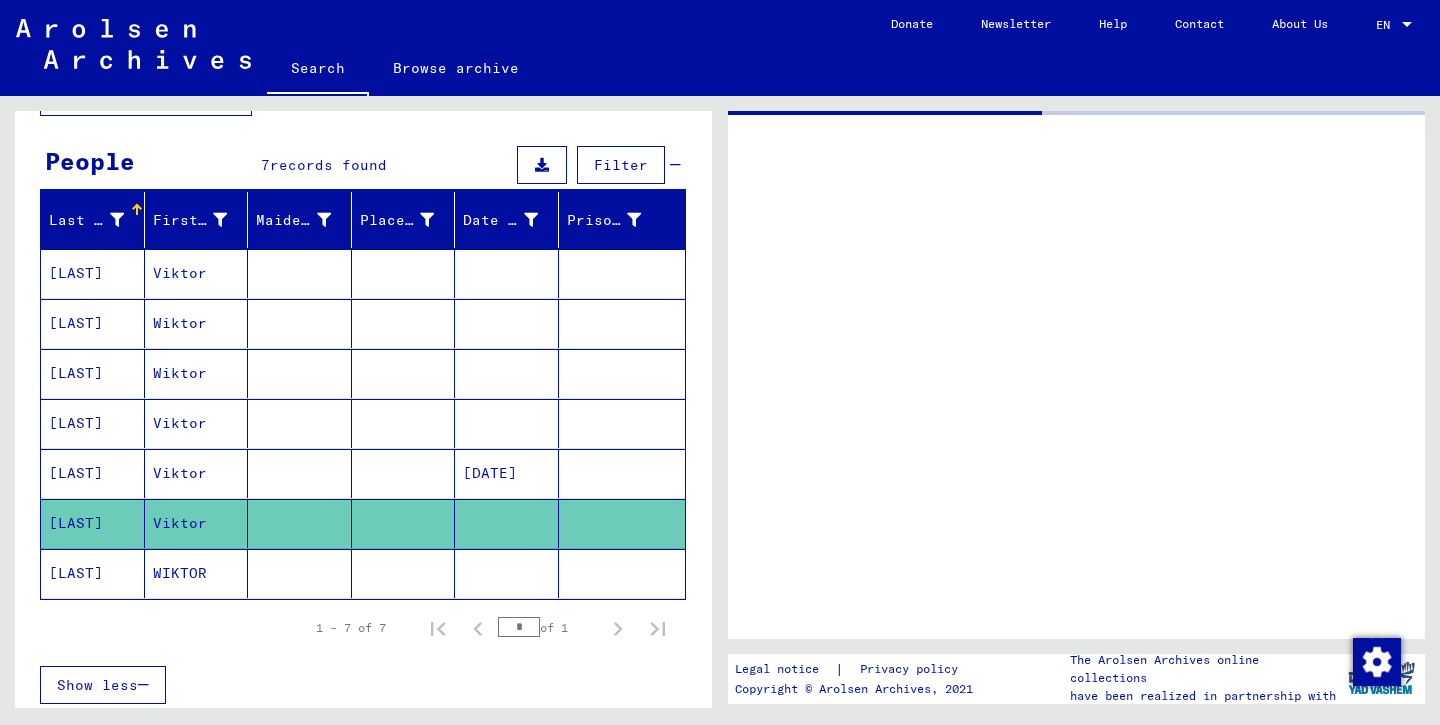 scroll, scrollTop: 0, scrollLeft: 0, axis: both 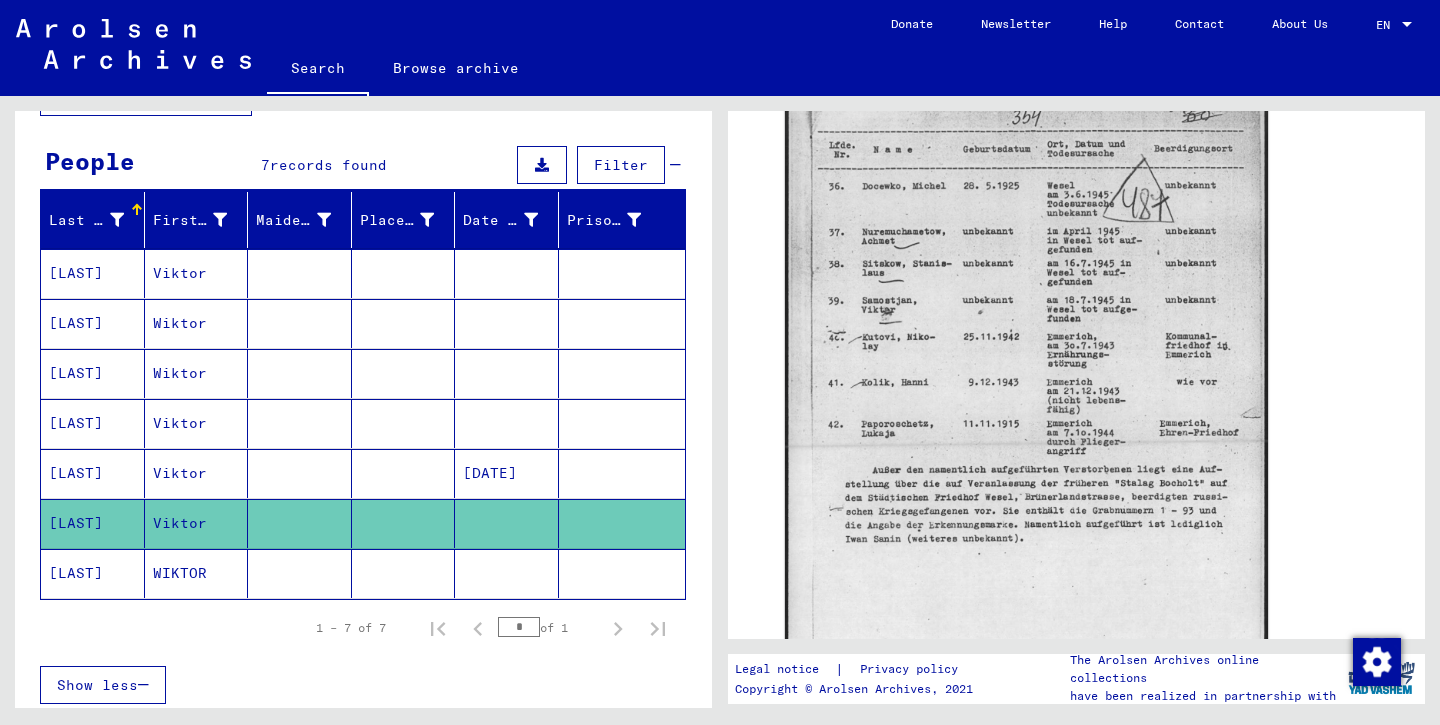 click on "[LAST]" 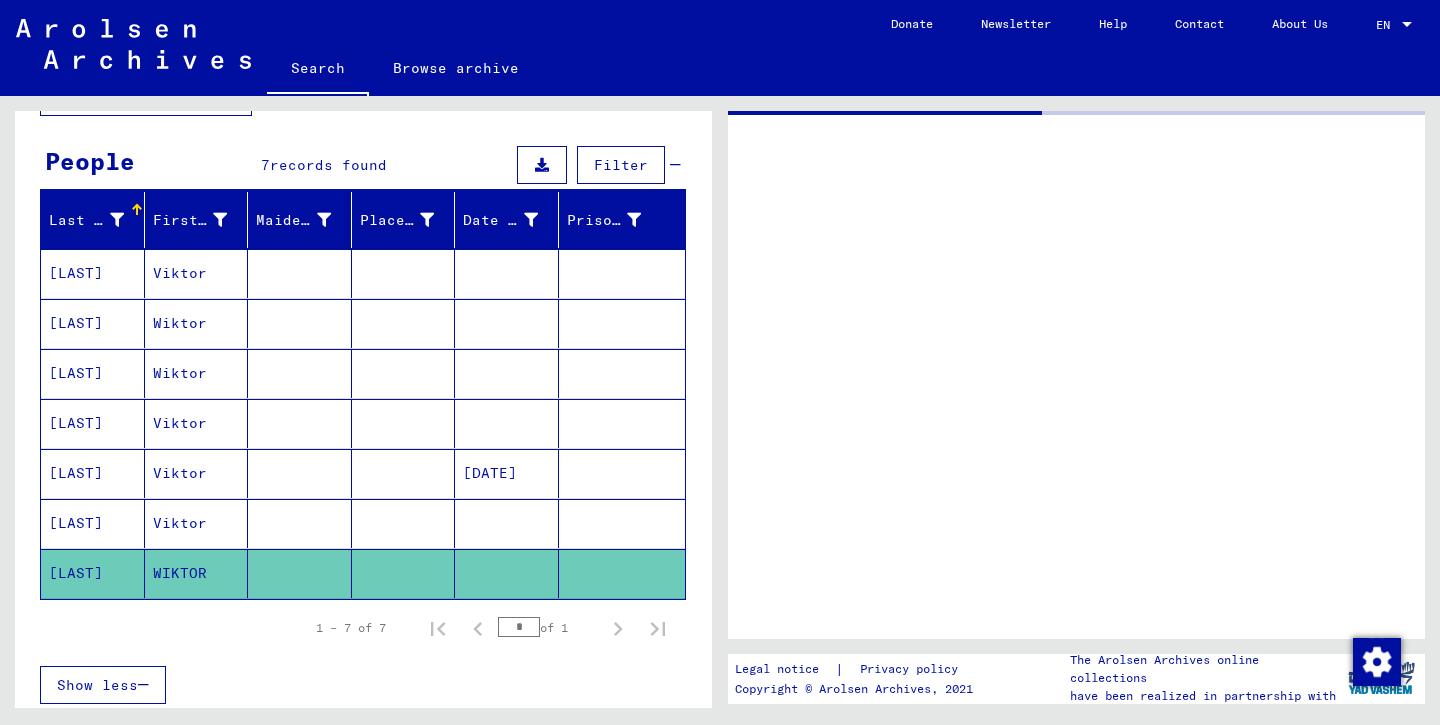 scroll, scrollTop: 0, scrollLeft: 0, axis: both 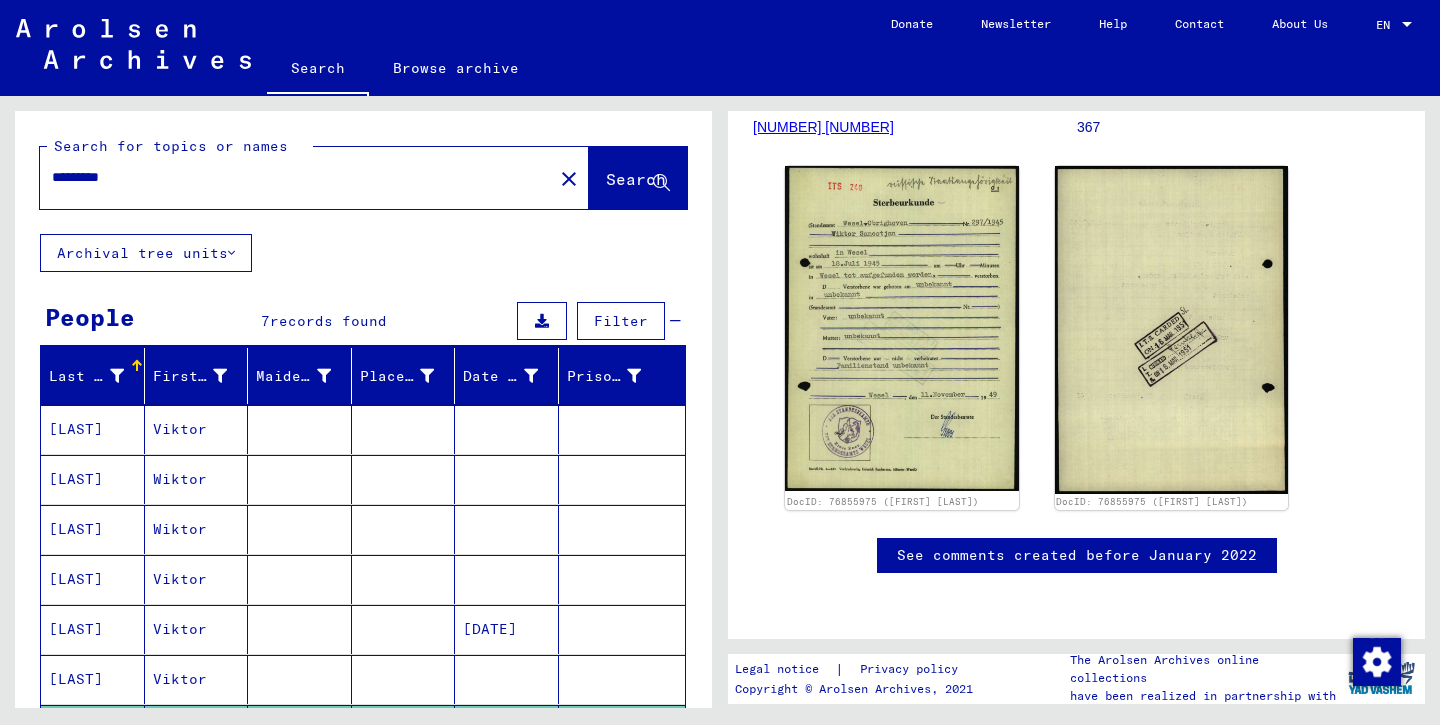 drag, startPoint x: 157, startPoint y: 174, endPoint x: 10, endPoint y: 174, distance: 147 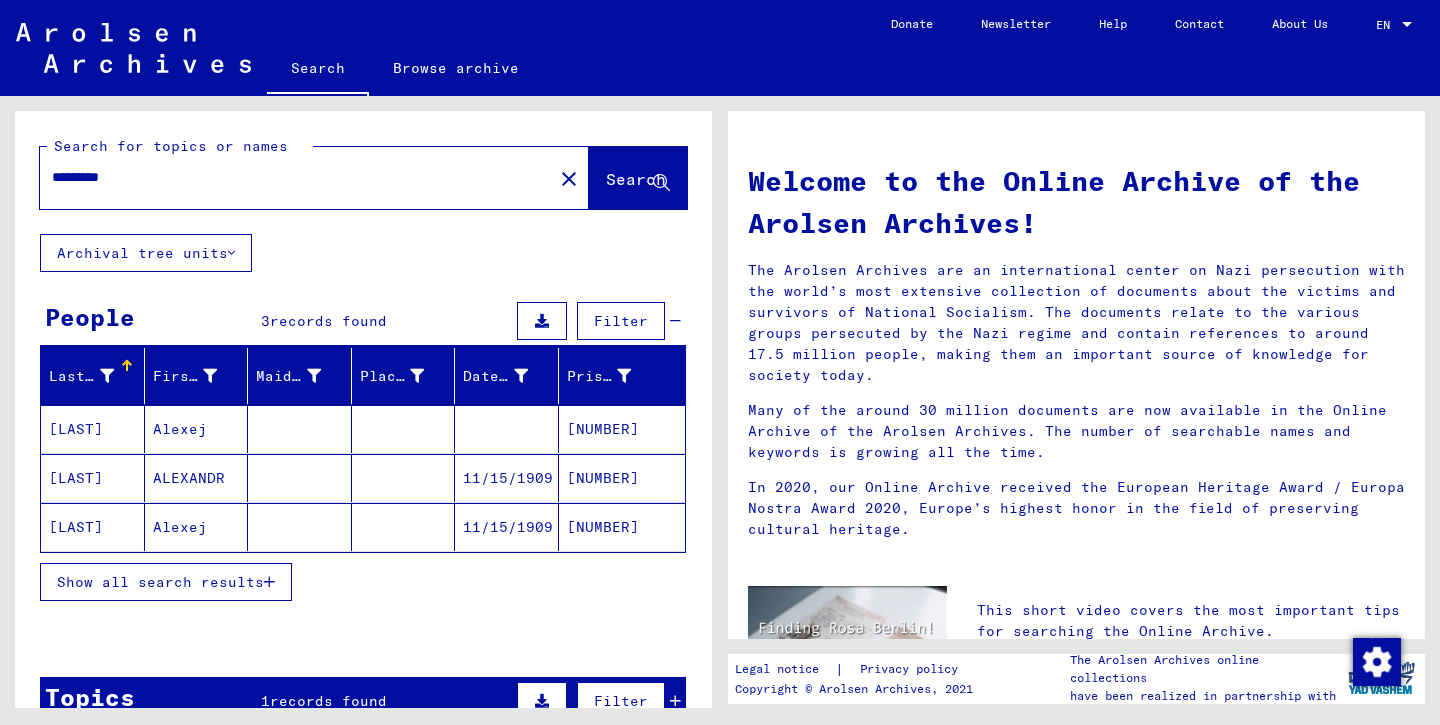 click on "Show all search results" at bounding box center (166, 582) 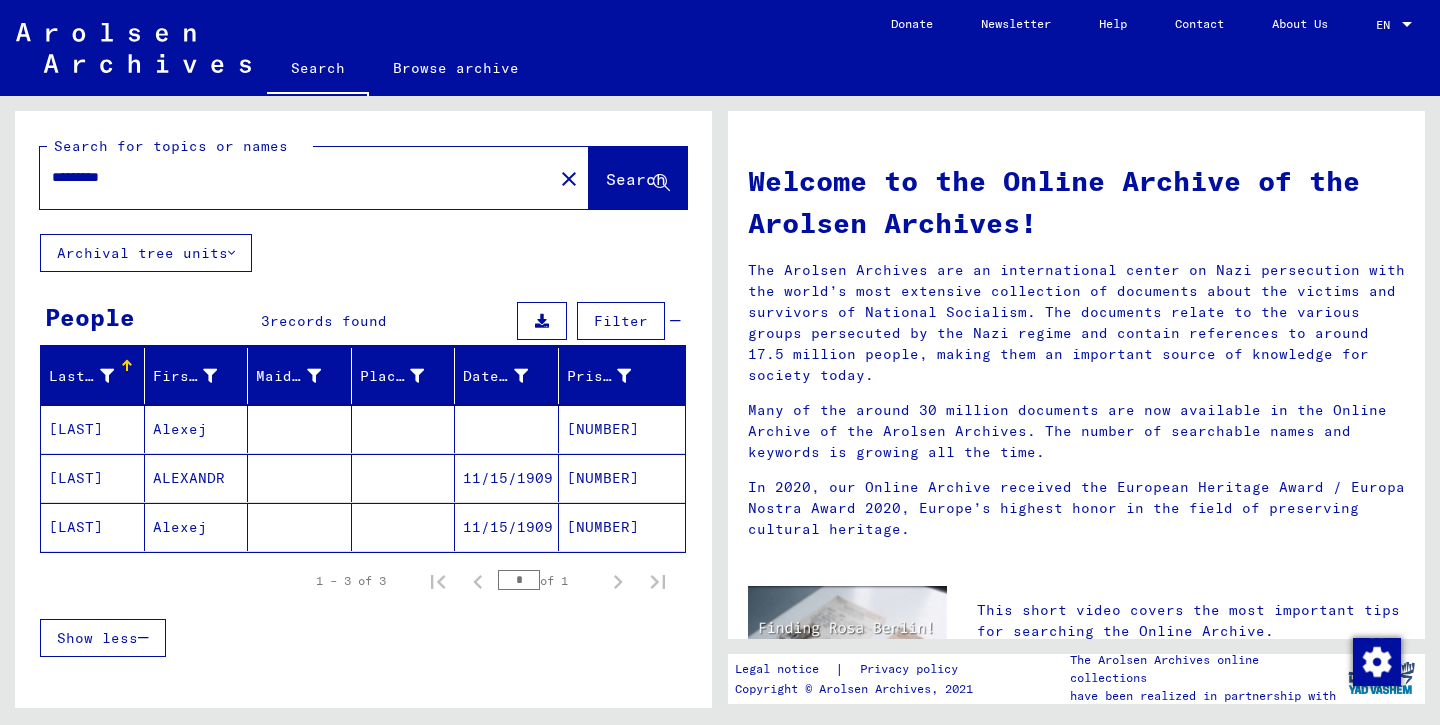 drag, startPoint x: 151, startPoint y: 180, endPoint x: 19, endPoint y: 179, distance: 132.00378 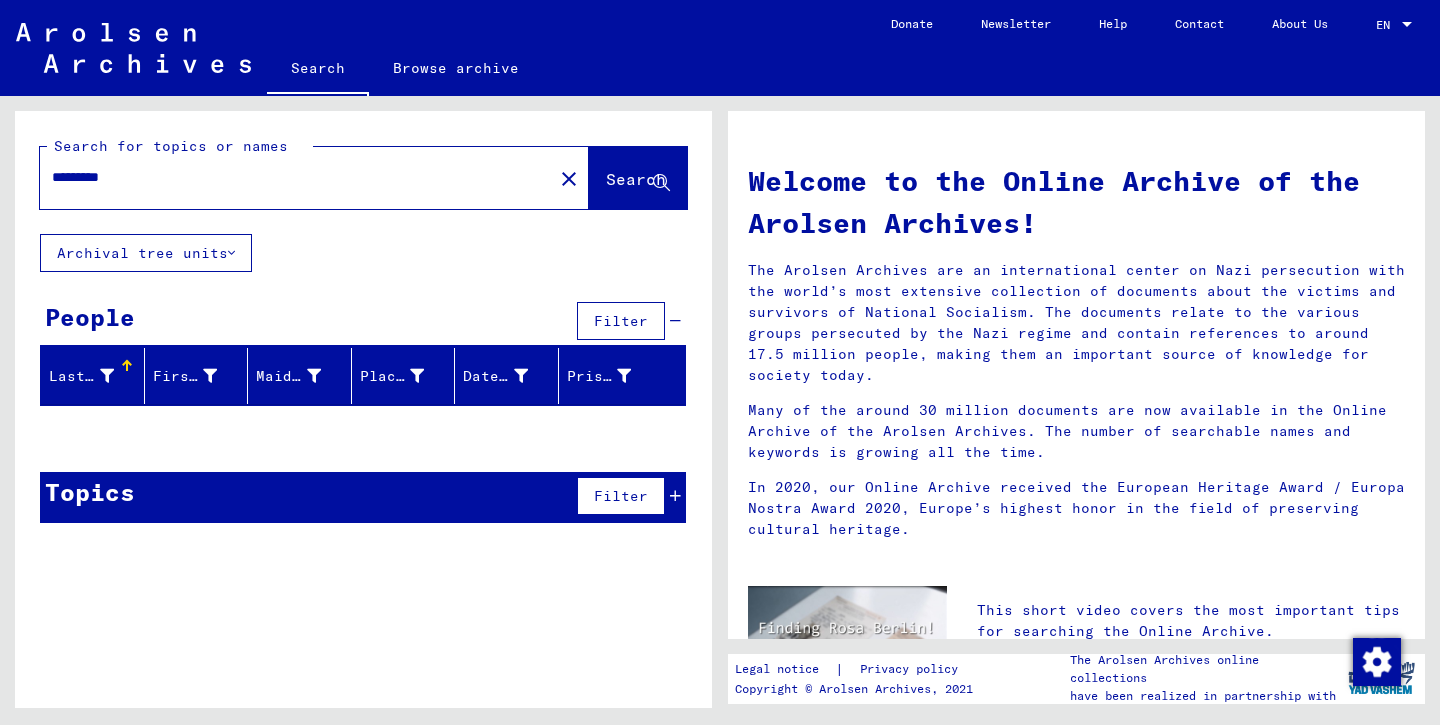 drag, startPoint x: 187, startPoint y: 186, endPoint x: 0, endPoint y: 185, distance: 187.00267 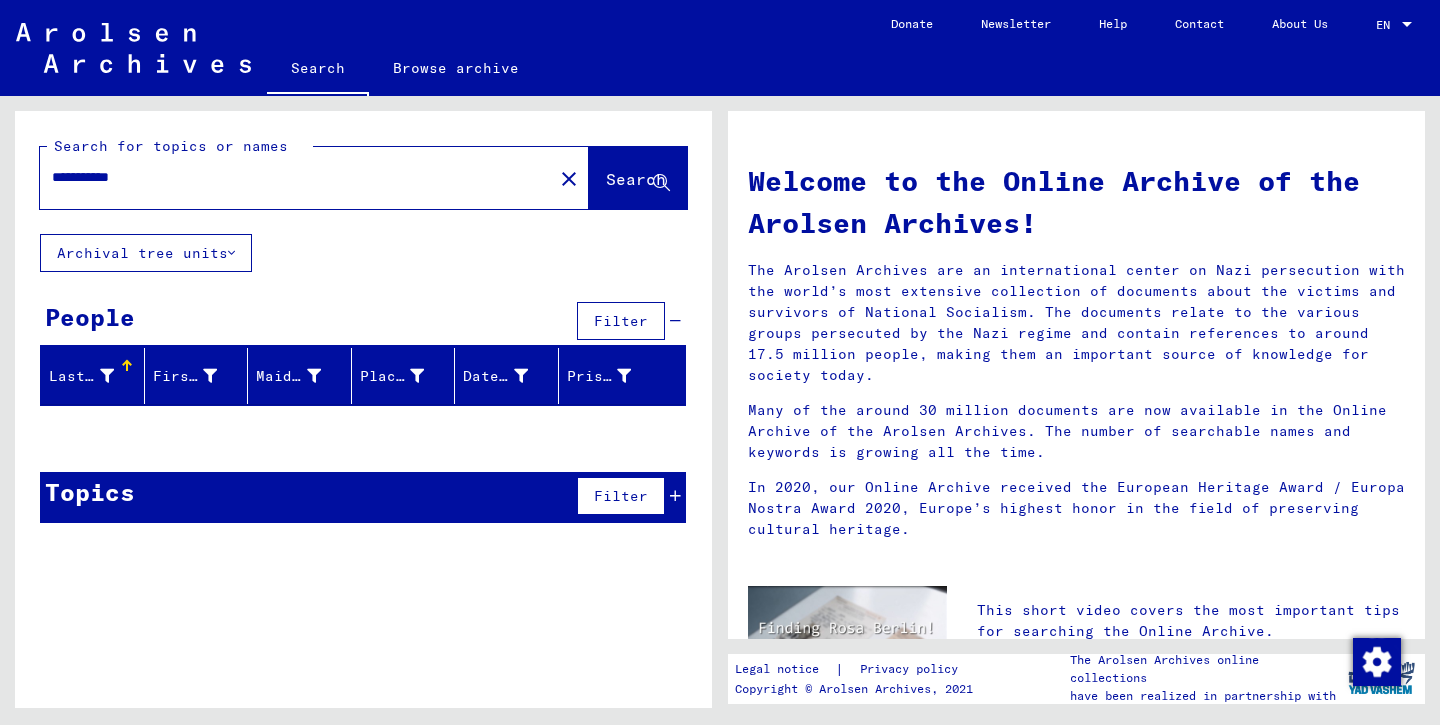 drag, startPoint x: 185, startPoint y: 172, endPoint x: 0, endPoint y: 167, distance: 185.06755 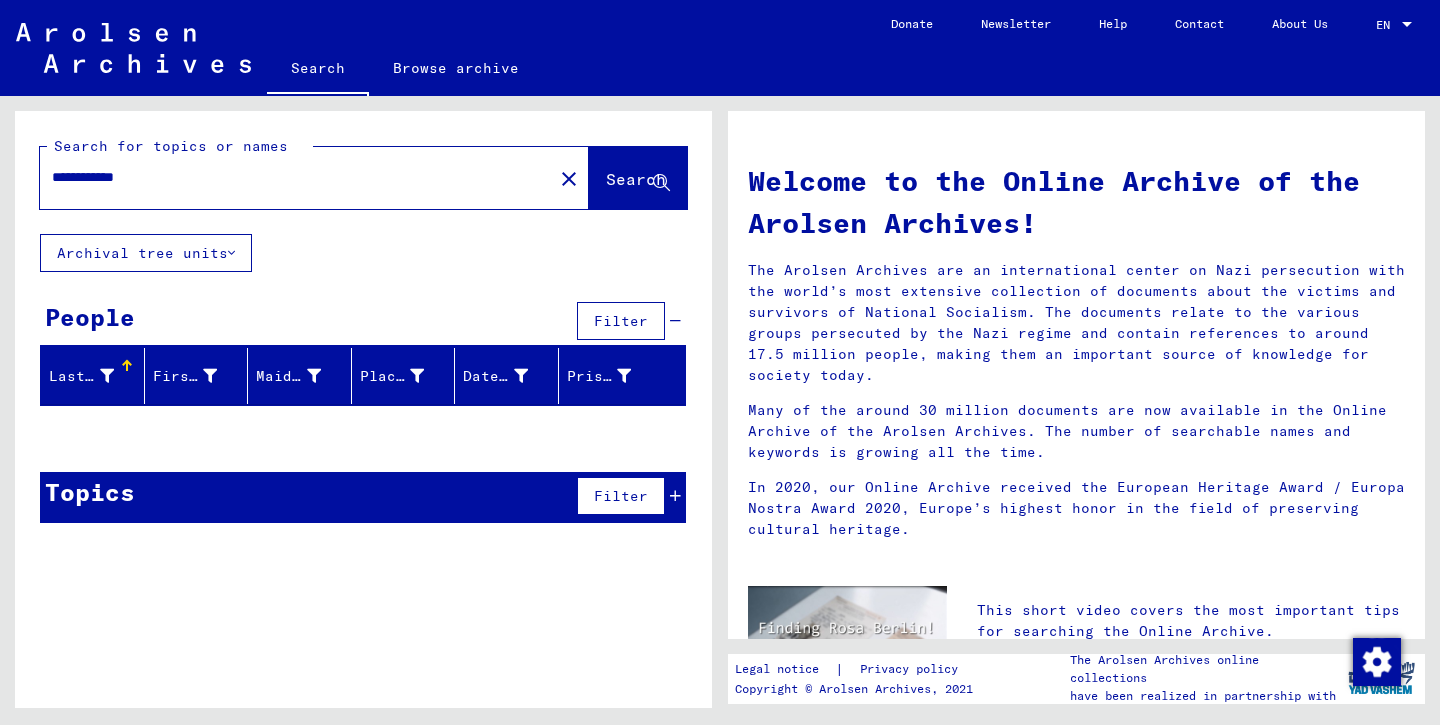 drag, startPoint x: 171, startPoint y: 175, endPoint x: 0, endPoint y: 175, distance: 171 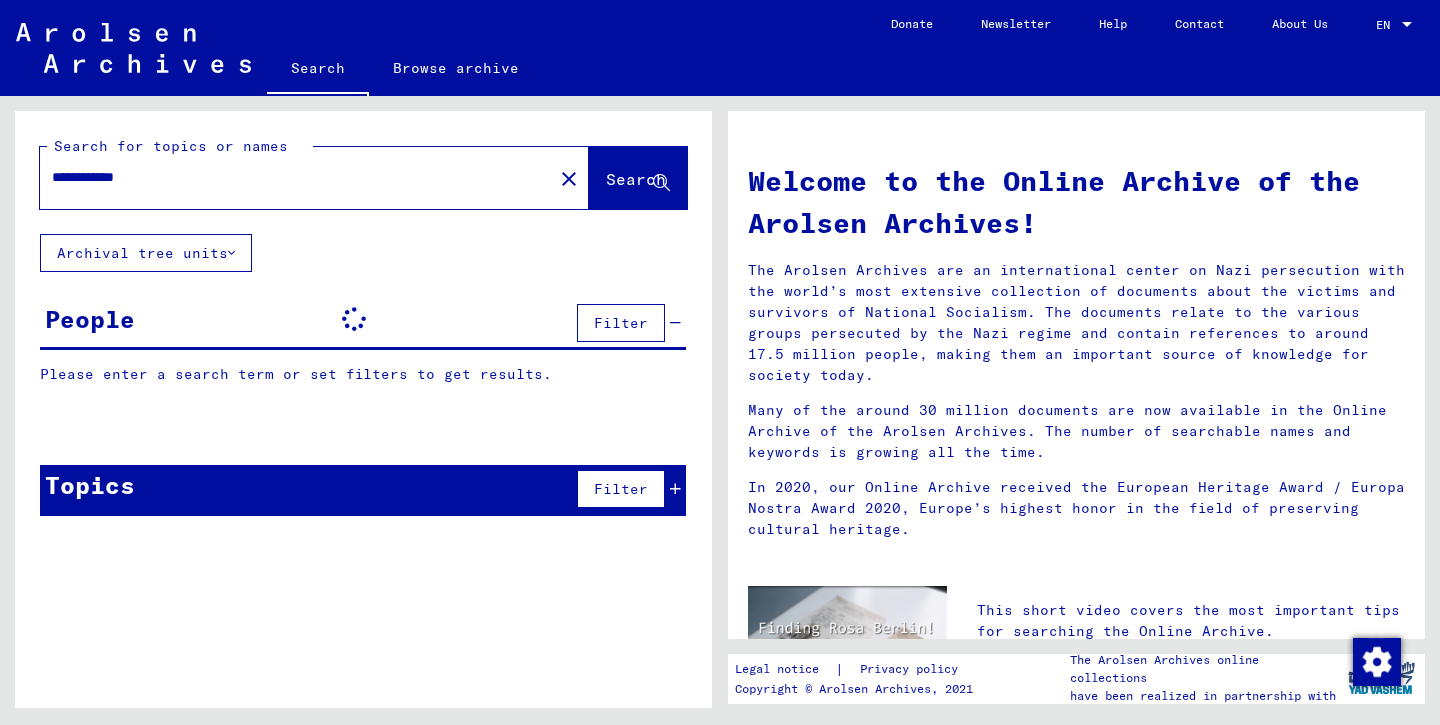 drag, startPoint x: 167, startPoint y: 176, endPoint x: 31, endPoint y: 169, distance: 136.18002 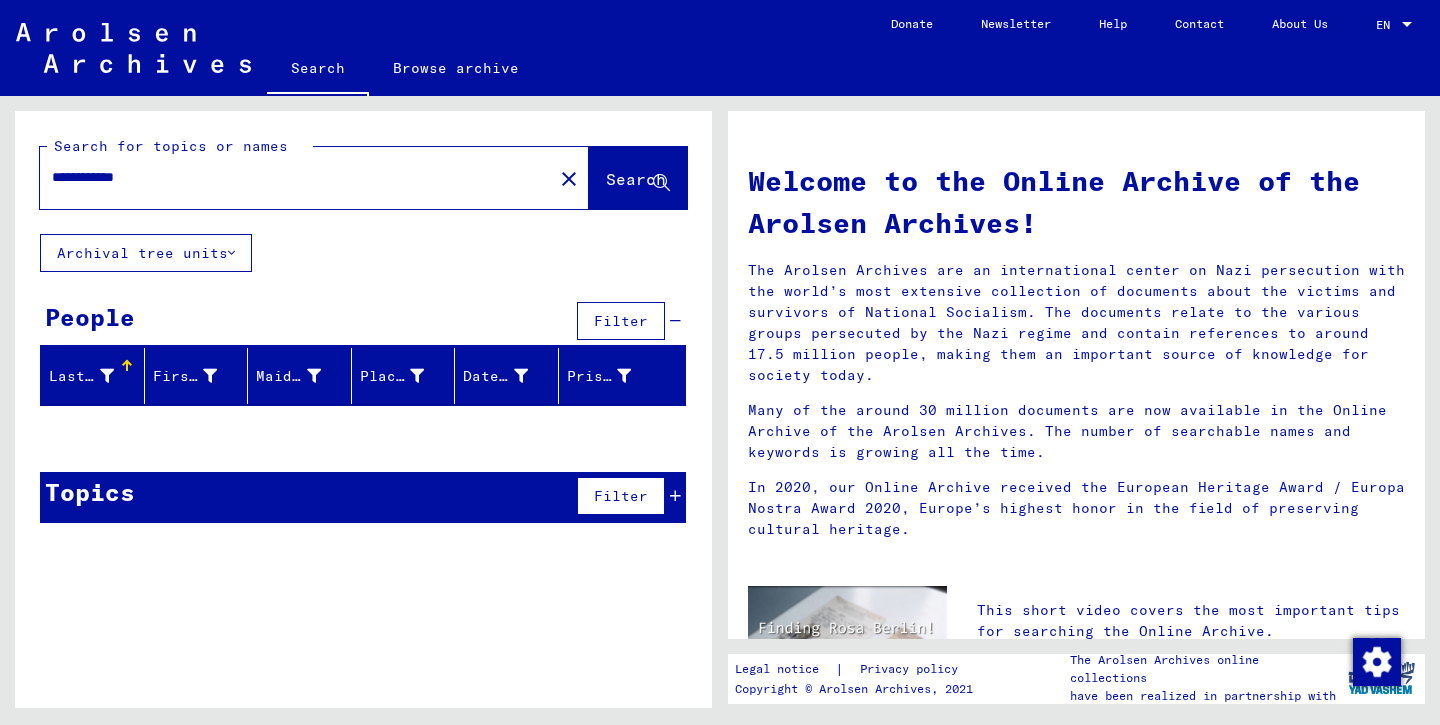 drag, startPoint x: 180, startPoint y: 176, endPoint x: 0, endPoint y: 171, distance: 180.06943 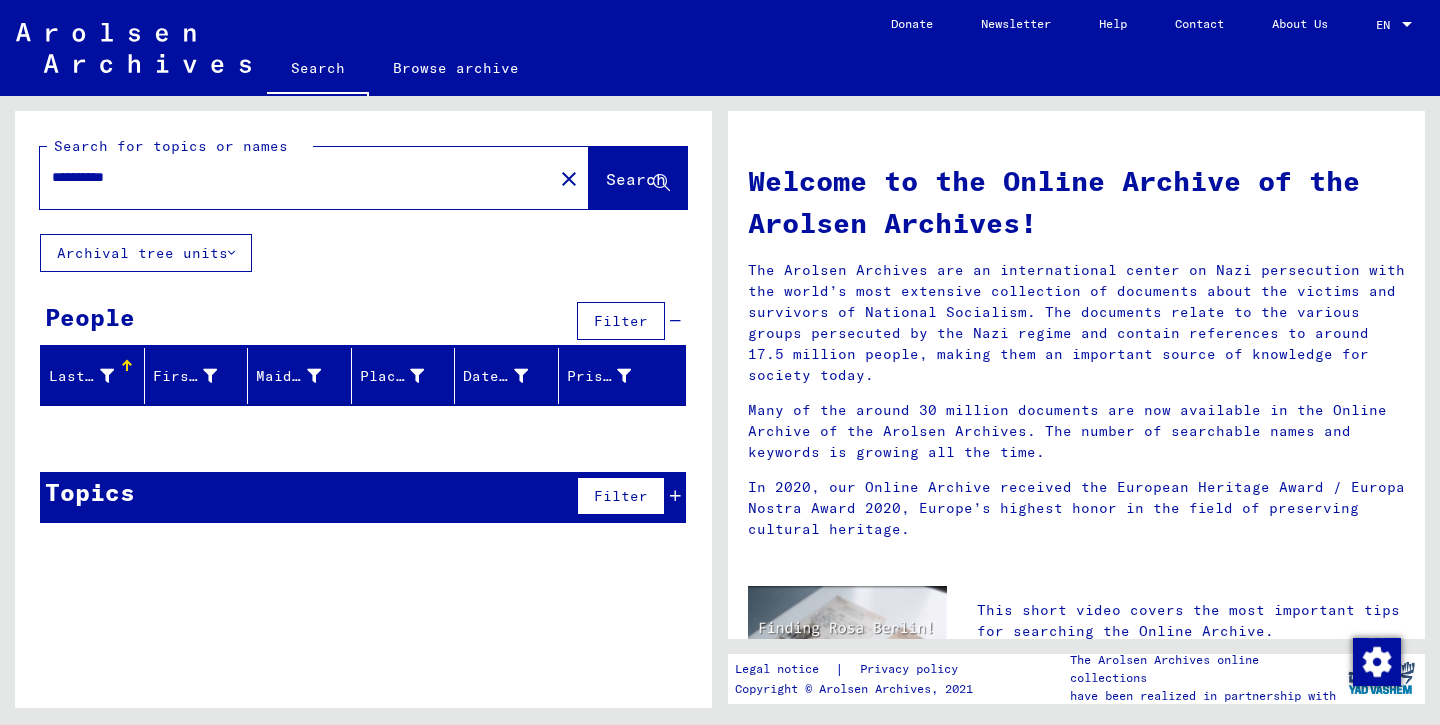 drag, startPoint x: 151, startPoint y: 176, endPoint x: 0, endPoint y: 176, distance: 151 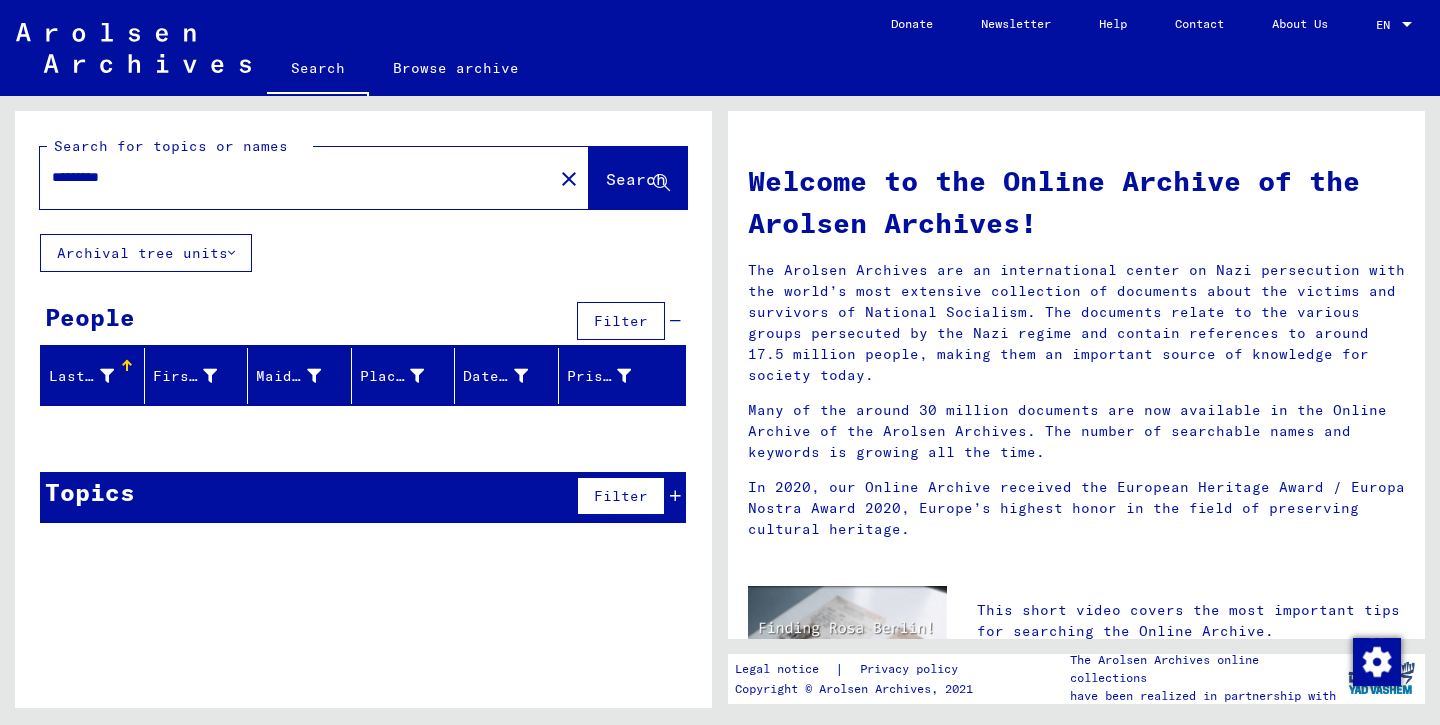 drag, startPoint x: 136, startPoint y: 180, endPoint x: 0, endPoint y: 174, distance: 136.1323 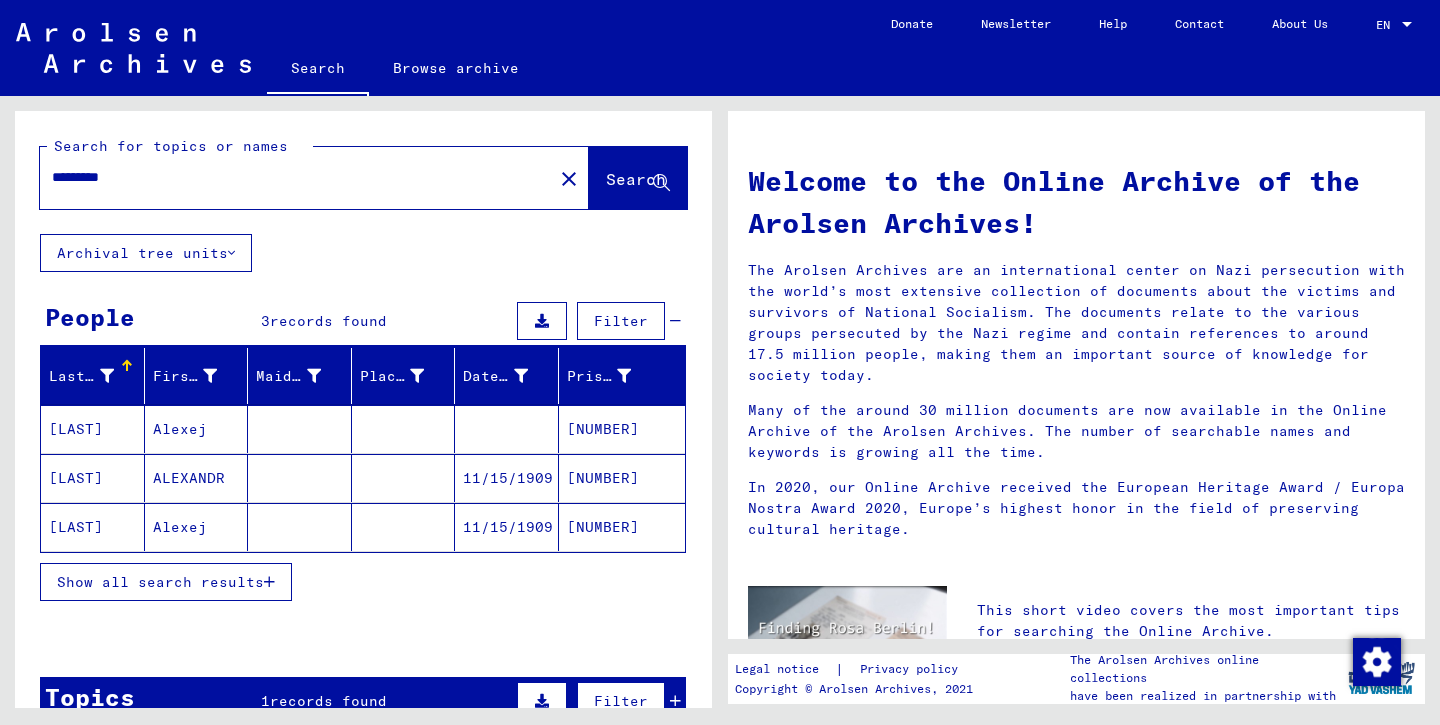 click on "Show all search results" at bounding box center (160, 582) 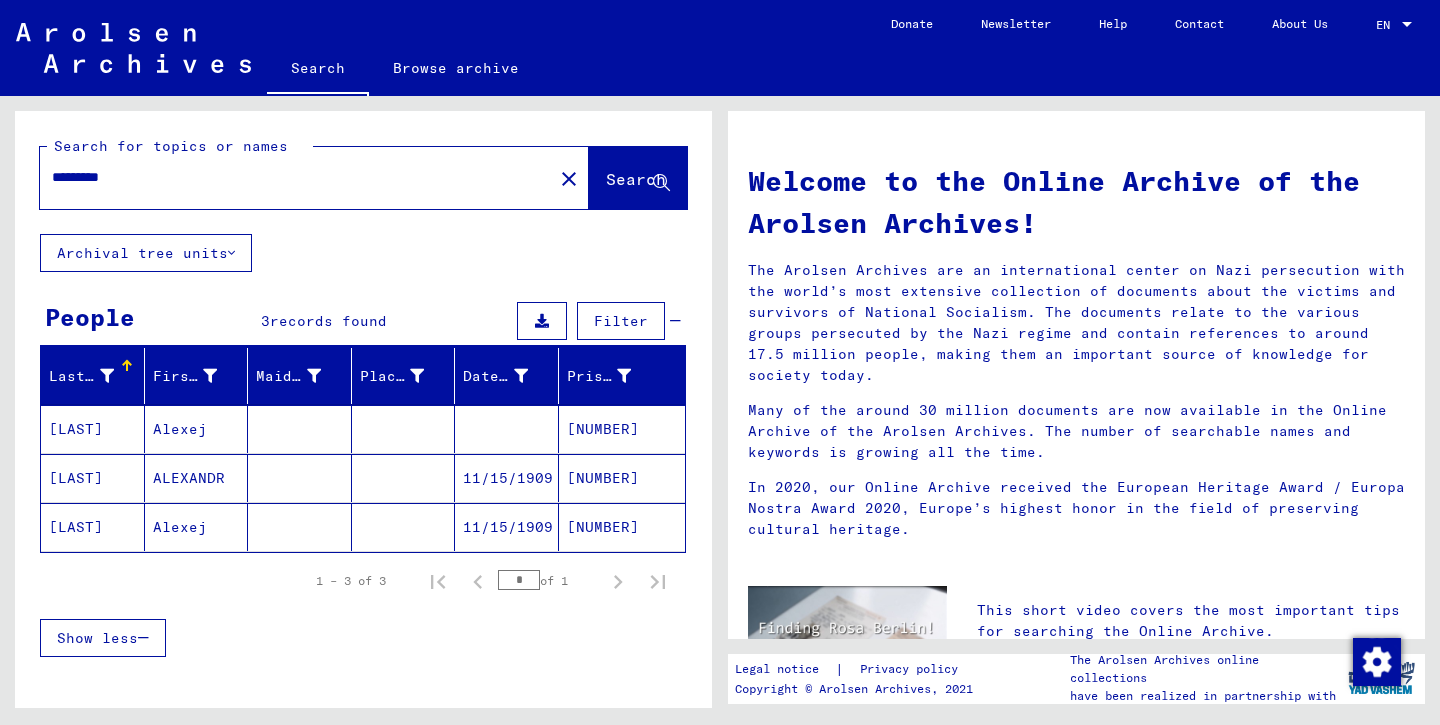 drag, startPoint x: 126, startPoint y: 178, endPoint x: 0, endPoint y: 178, distance: 126 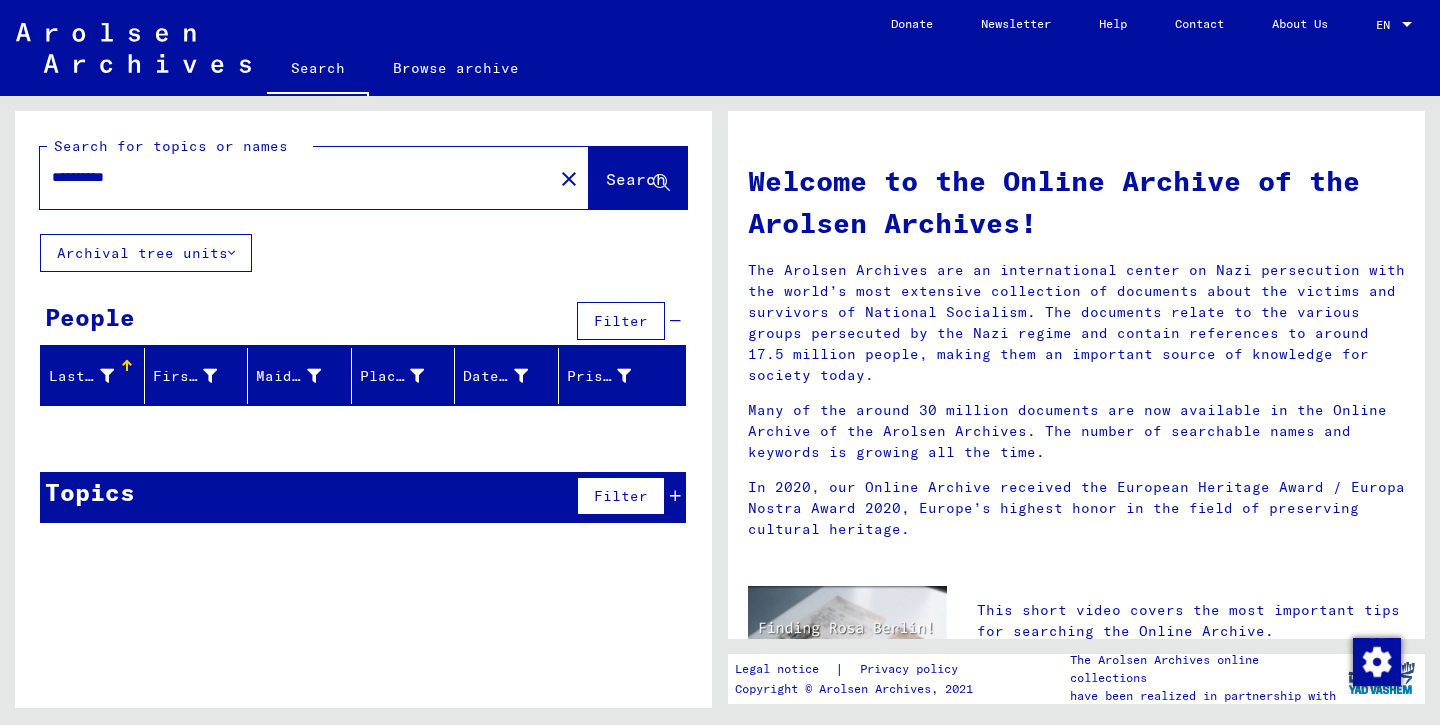 drag, startPoint x: 159, startPoint y: 174, endPoint x: 26, endPoint y: 173, distance: 133.00375 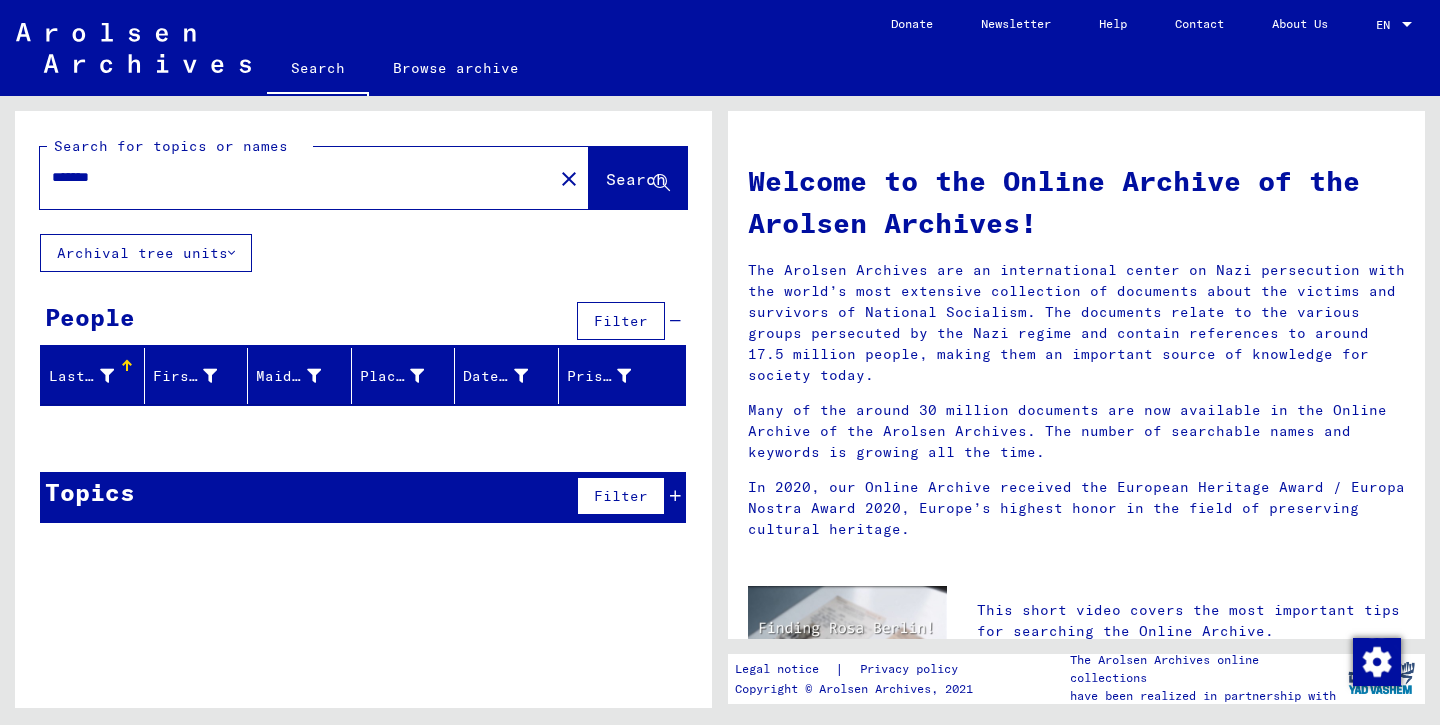 type on "*******" 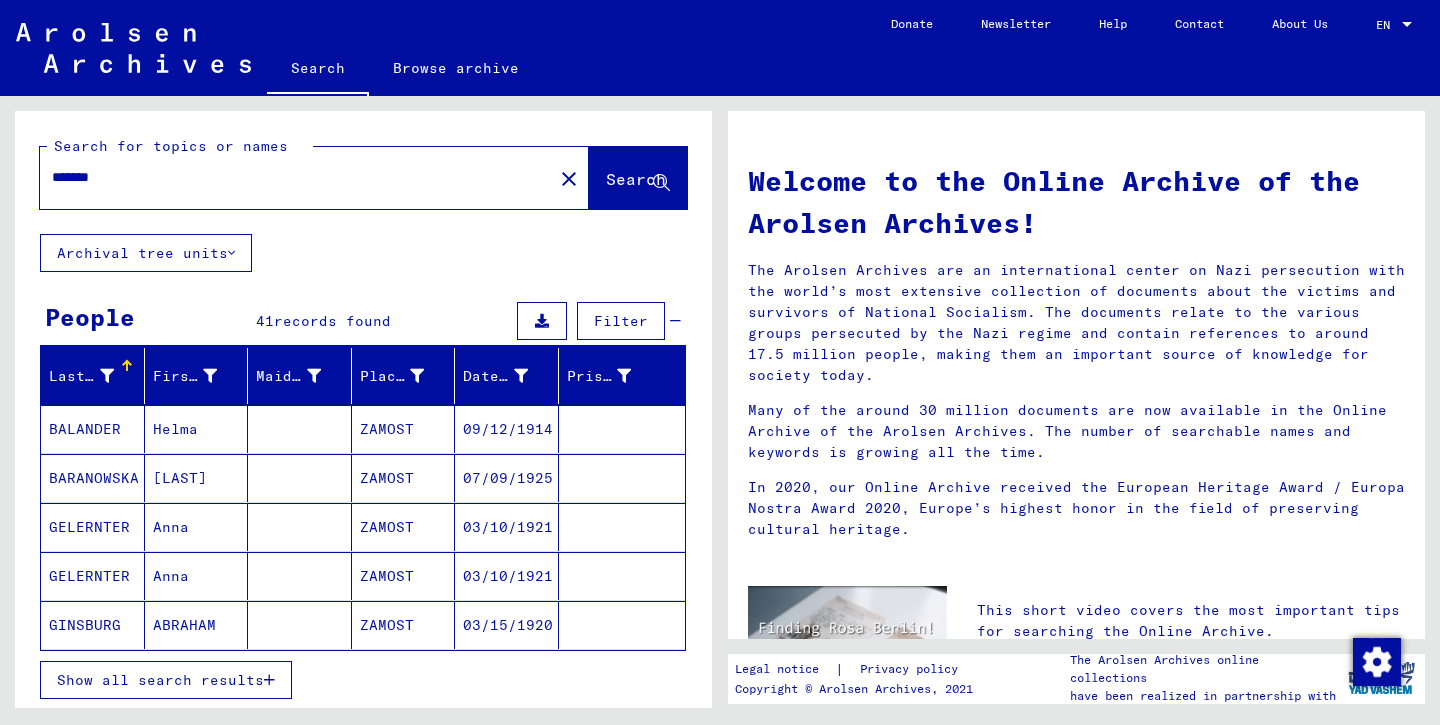 click on "Show all search results" at bounding box center [160, 680] 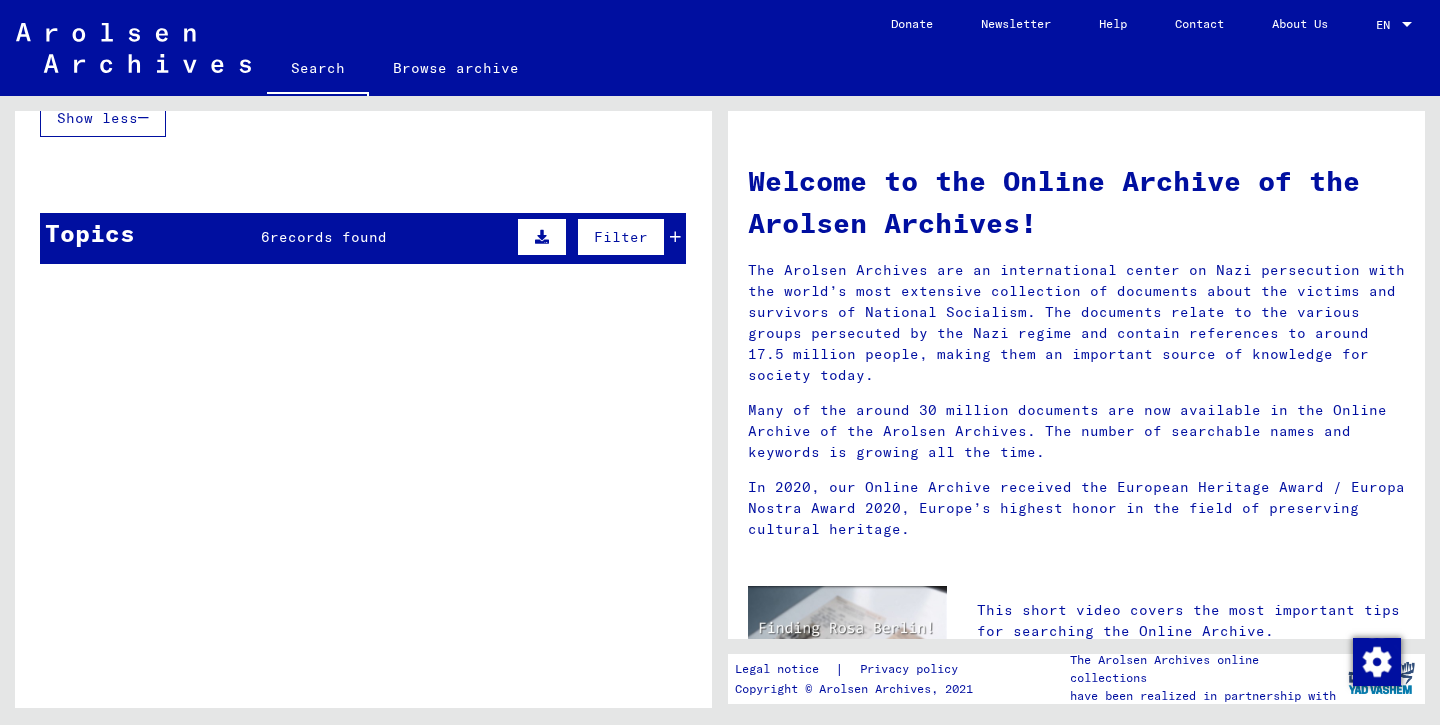 scroll, scrollTop: 1163, scrollLeft: 0, axis: vertical 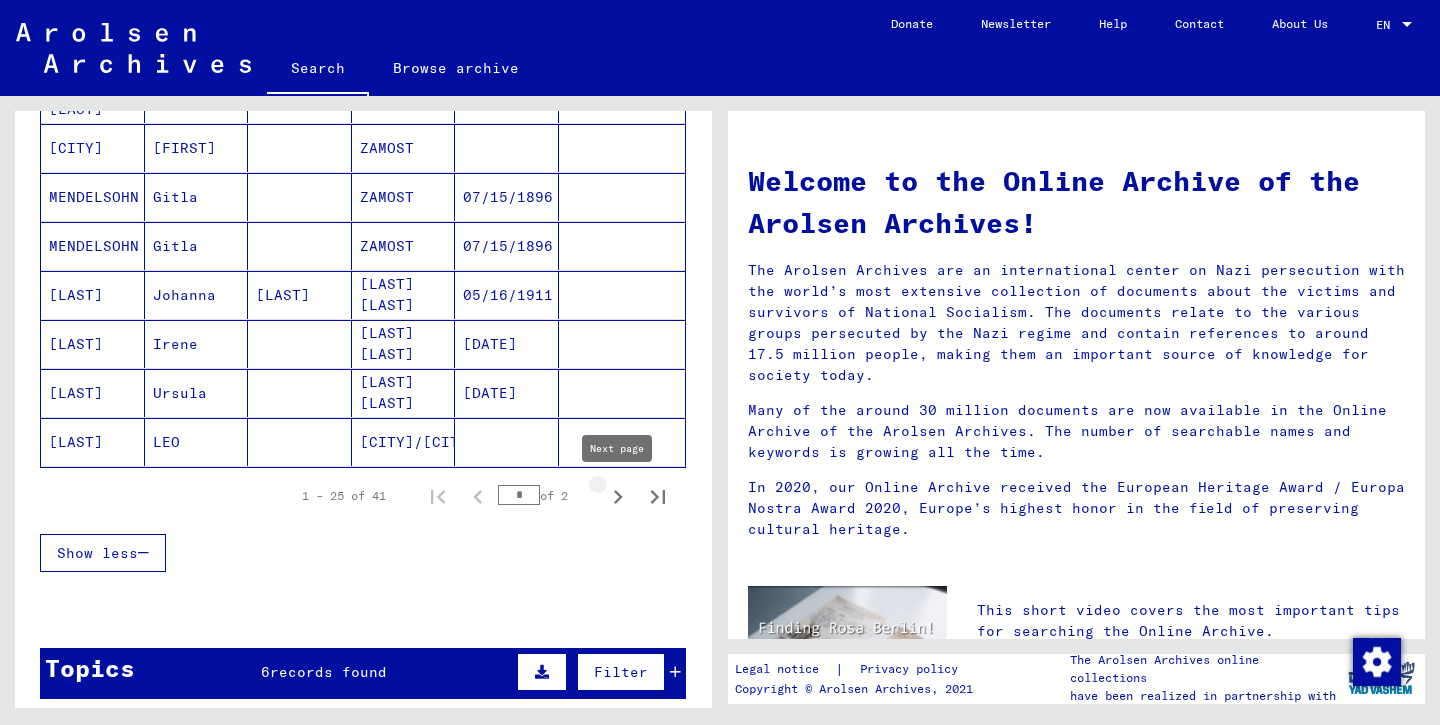 click 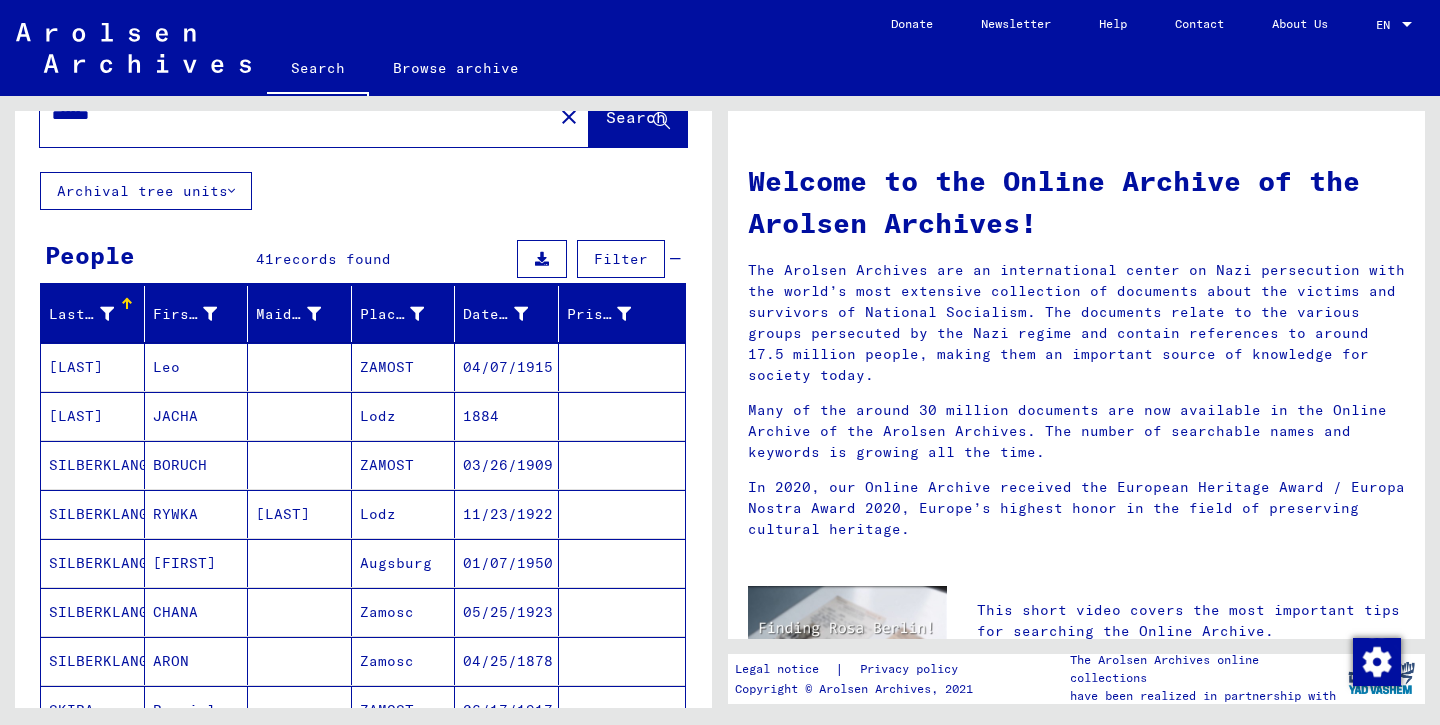 scroll, scrollTop: 0, scrollLeft: 0, axis: both 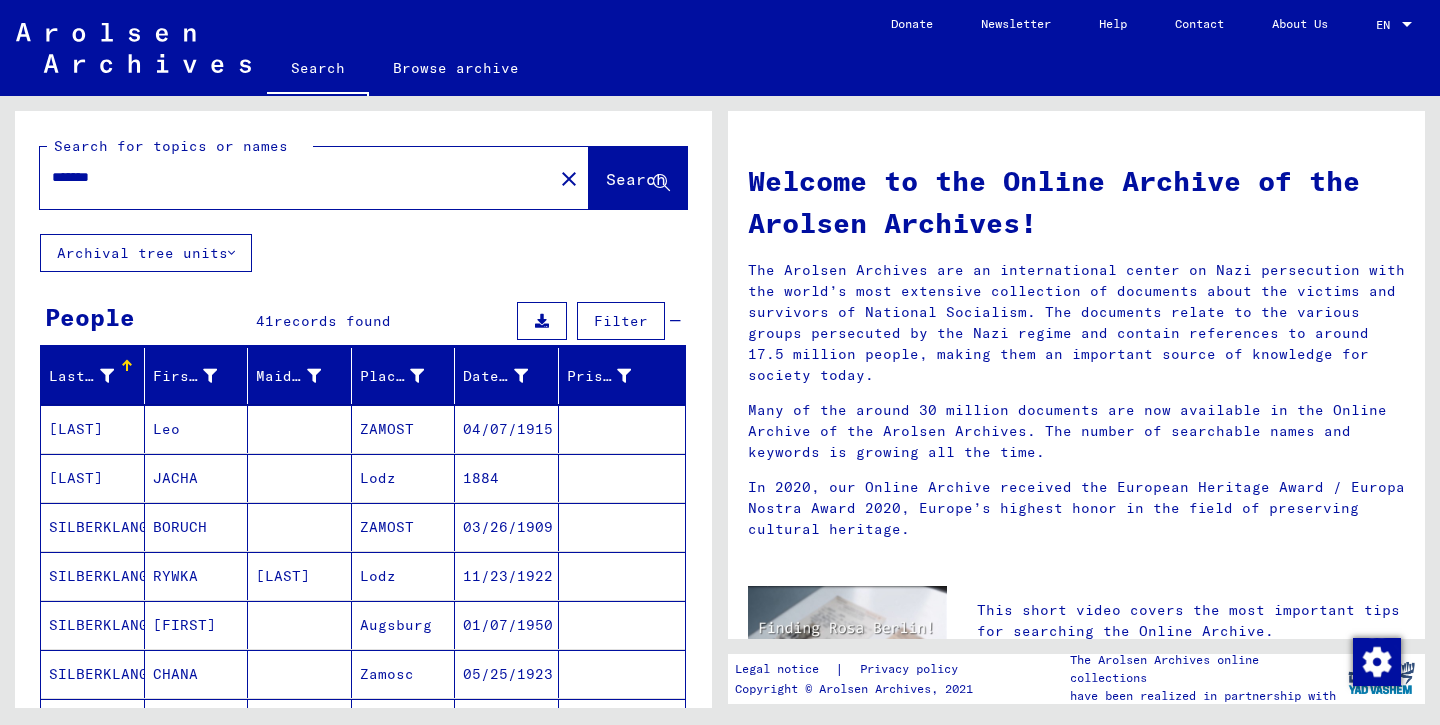 drag, startPoint x: 127, startPoint y: 176, endPoint x: 22, endPoint y: 174, distance: 105.01904 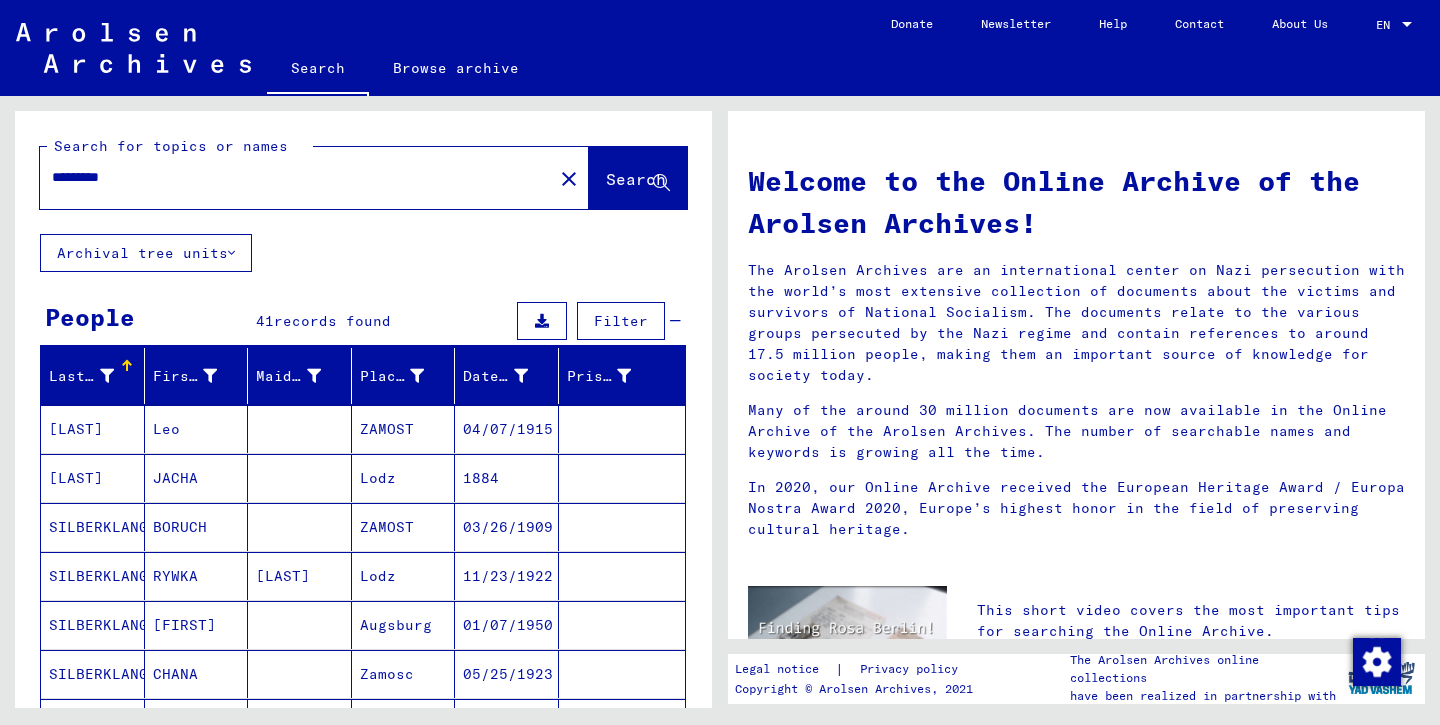 type on "*********" 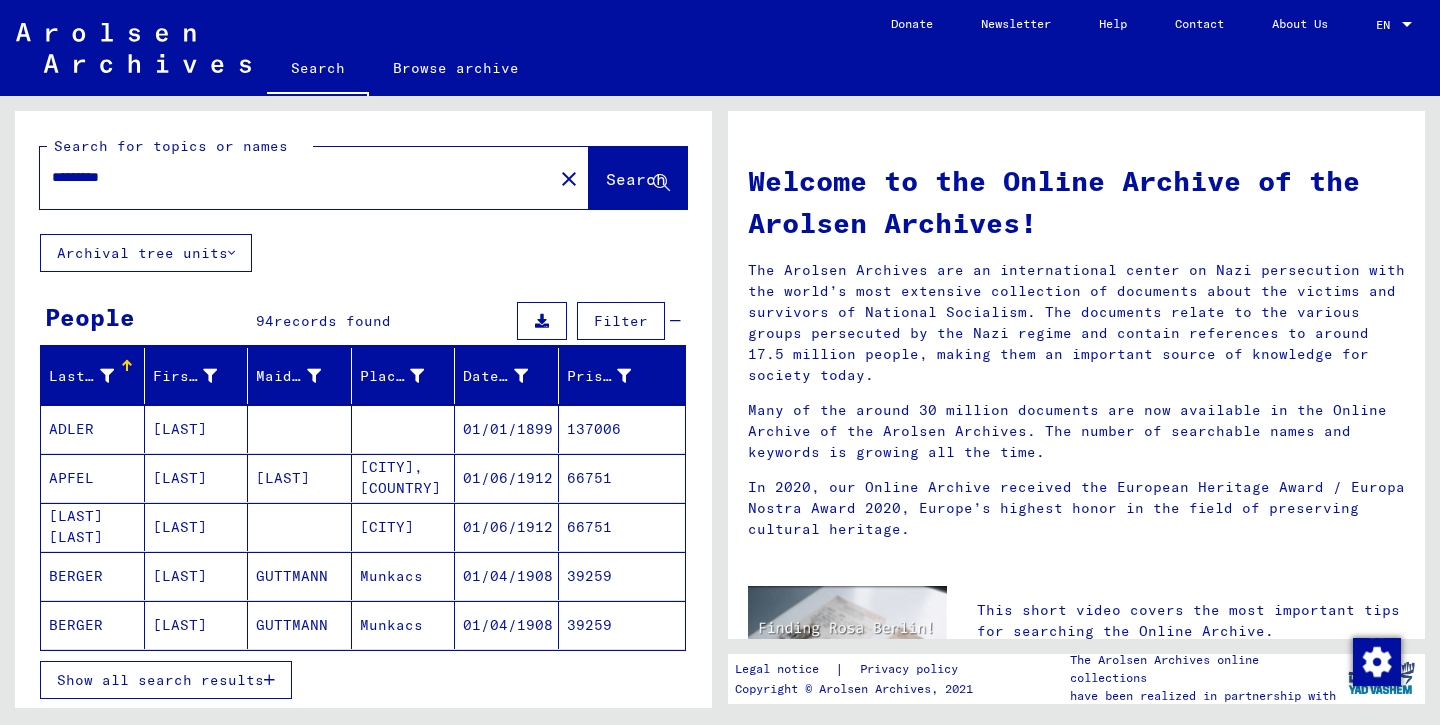 click on "Show all search results" at bounding box center (160, 680) 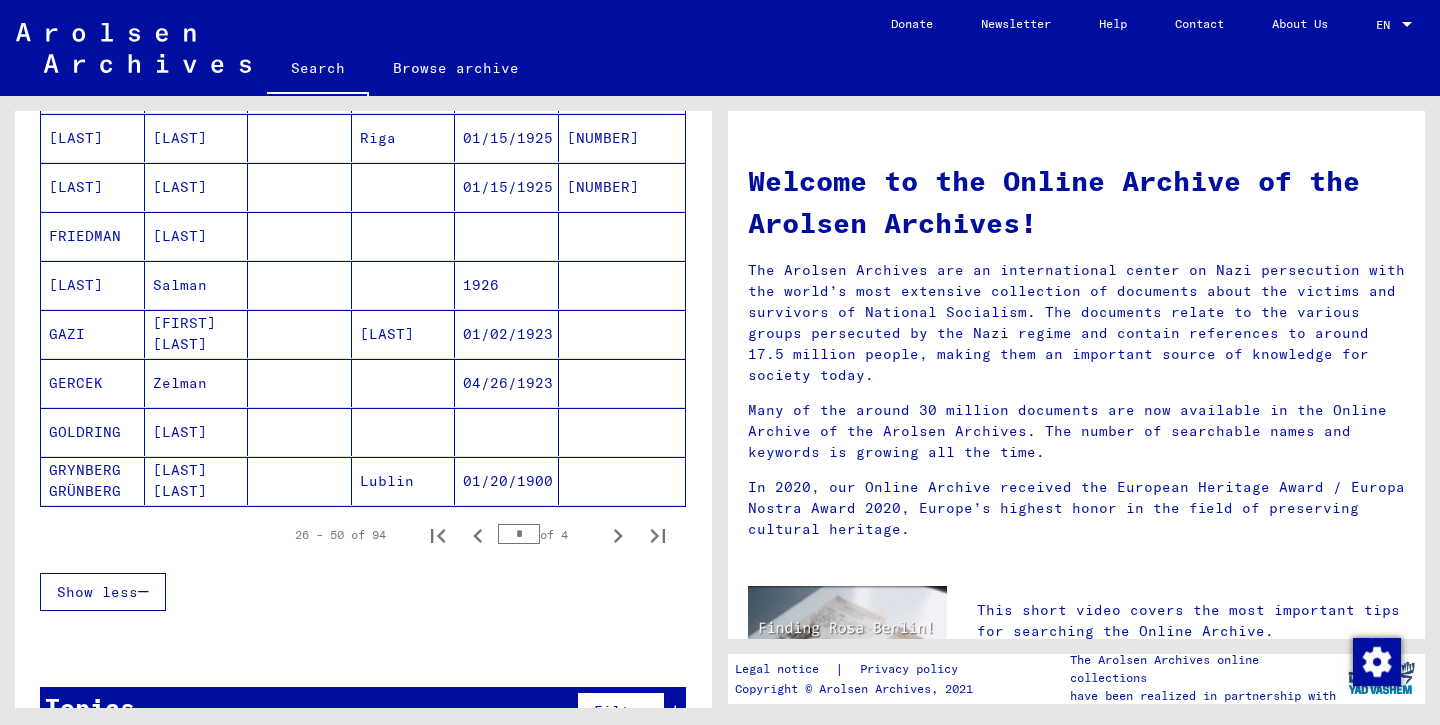 scroll, scrollTop: 1175, scrollLeft: 0, axis: vertical 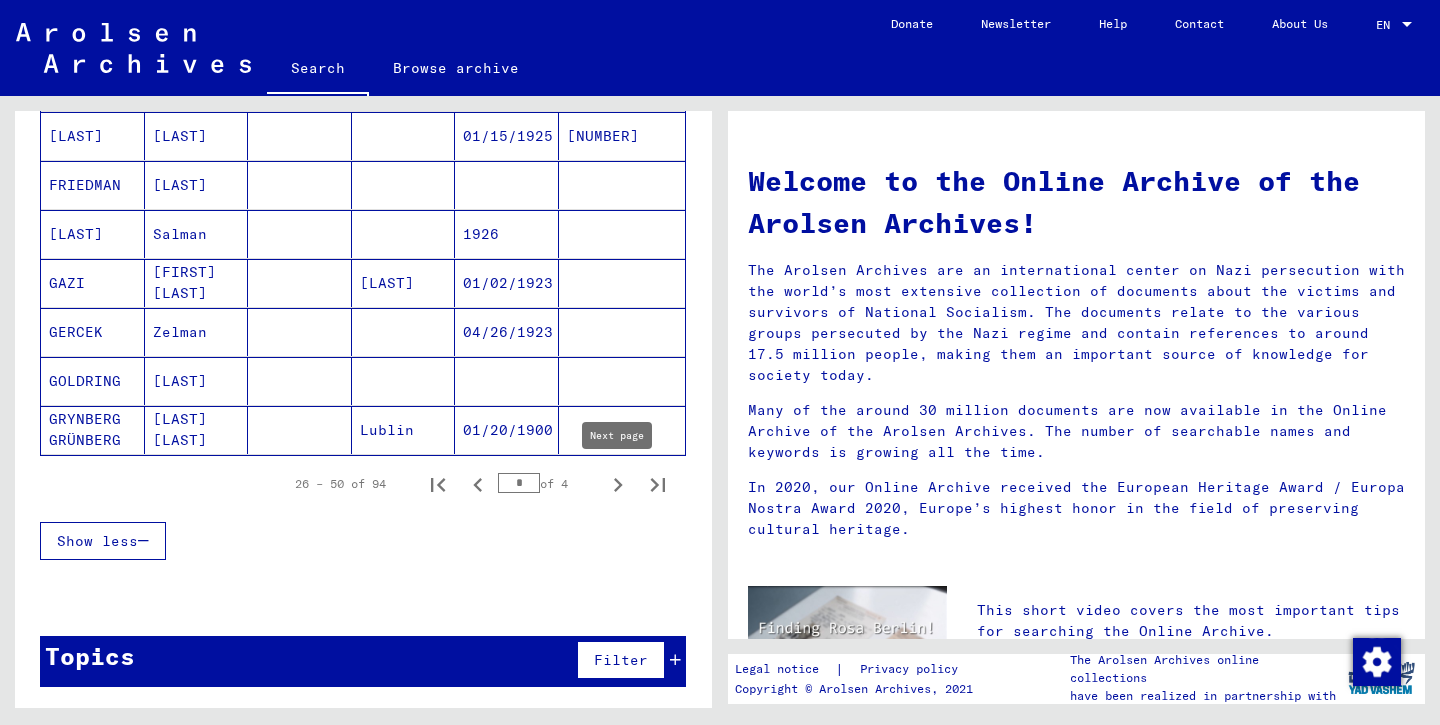 click 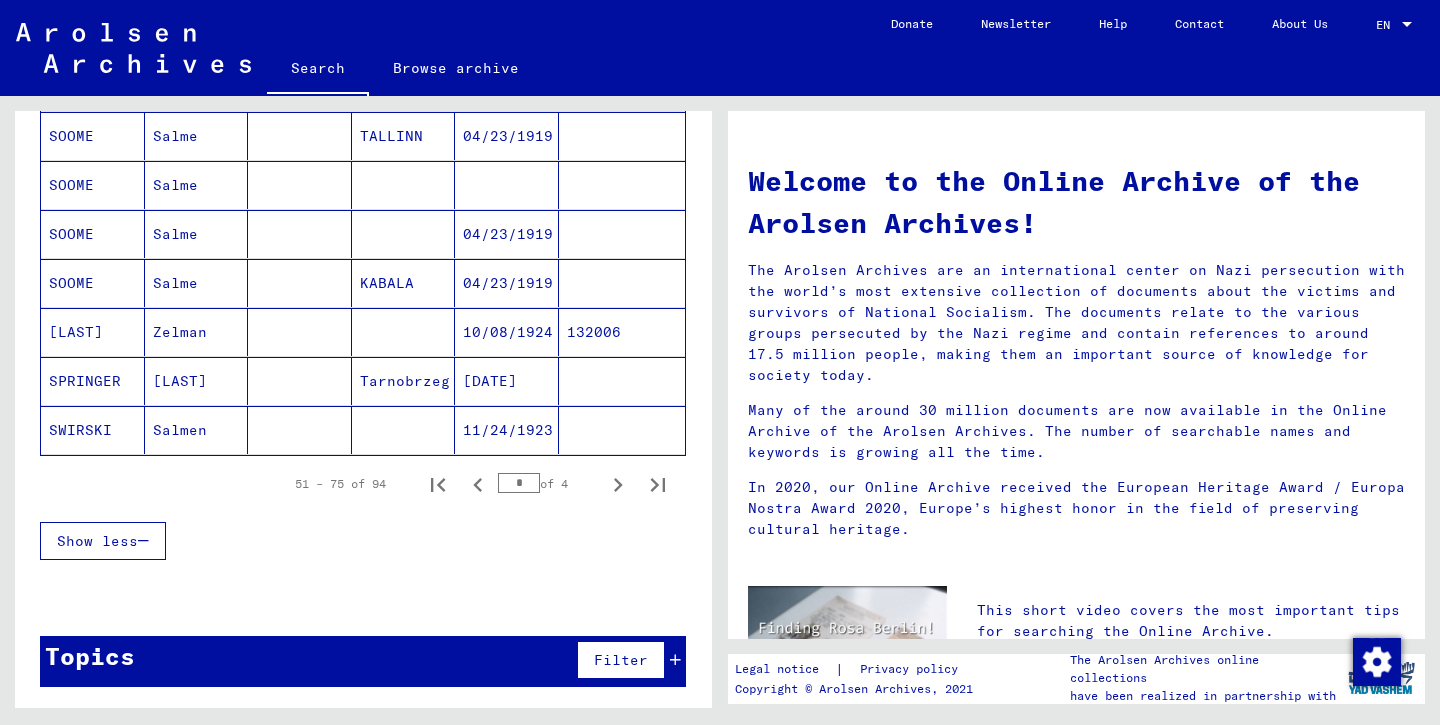 click 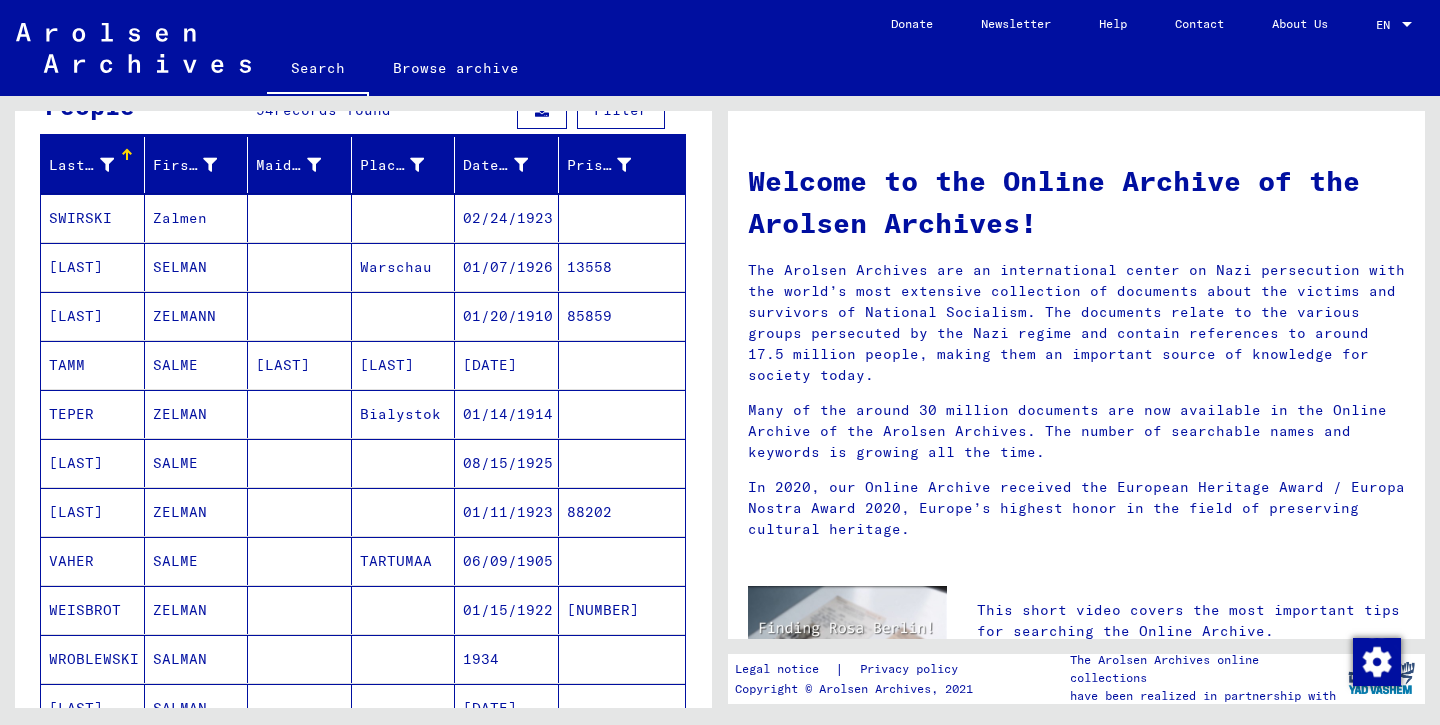 scroll, scrollTop: 0, scrollLeft: 0, axis: both 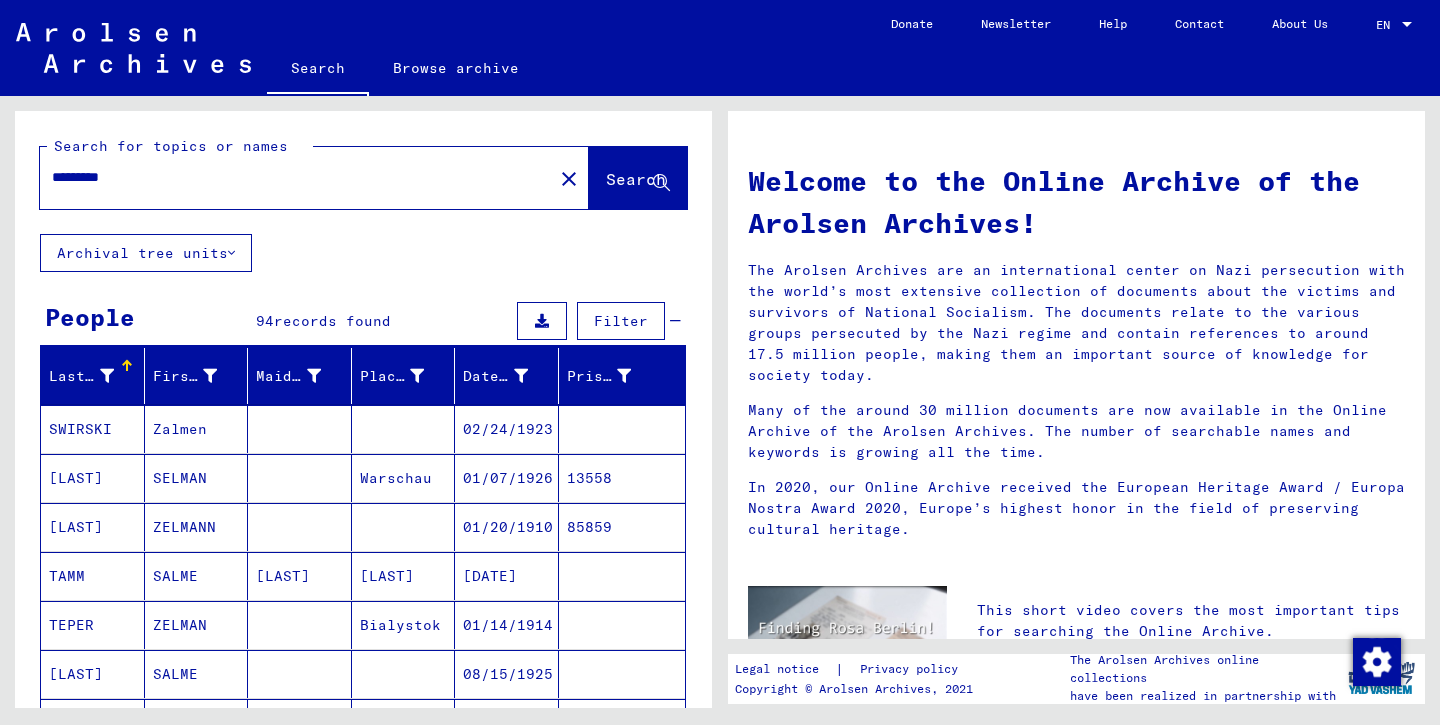 click on "Archival tree units" 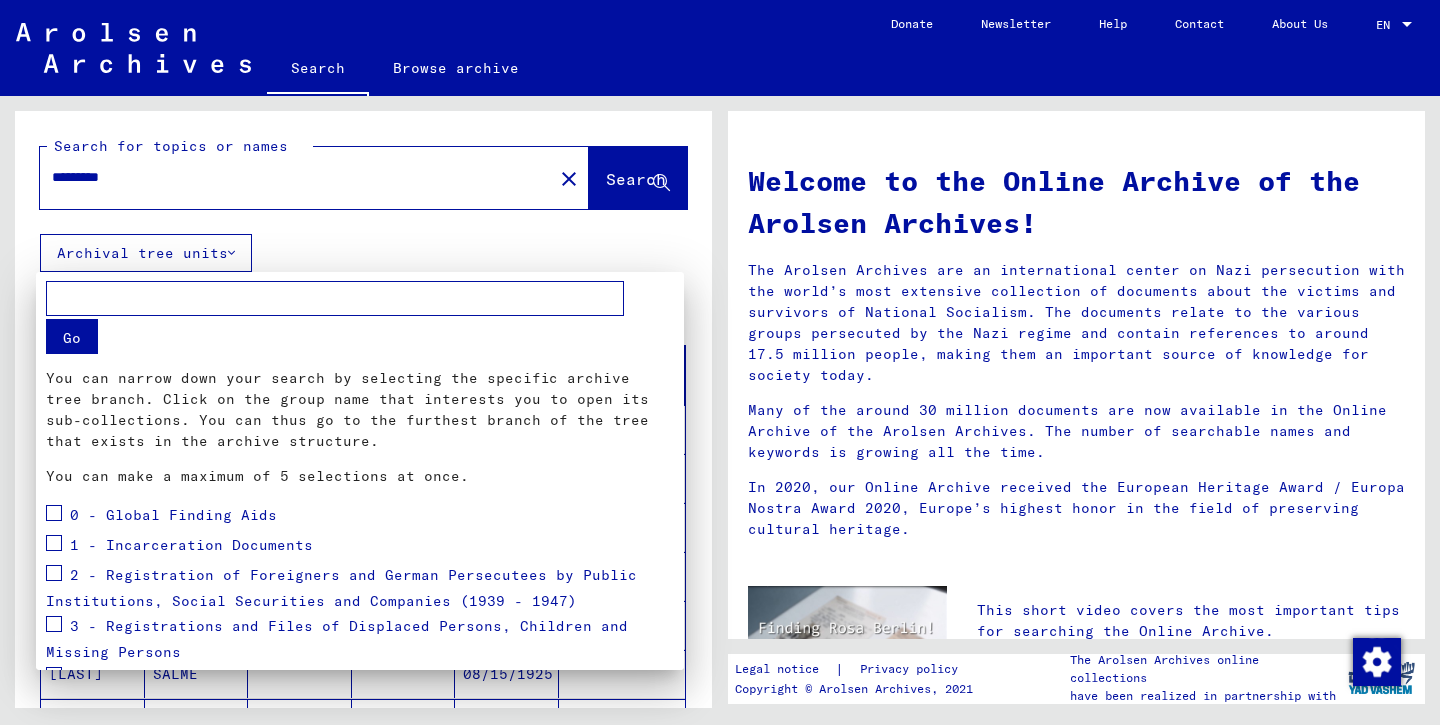 click at bounding box center (720, 362) 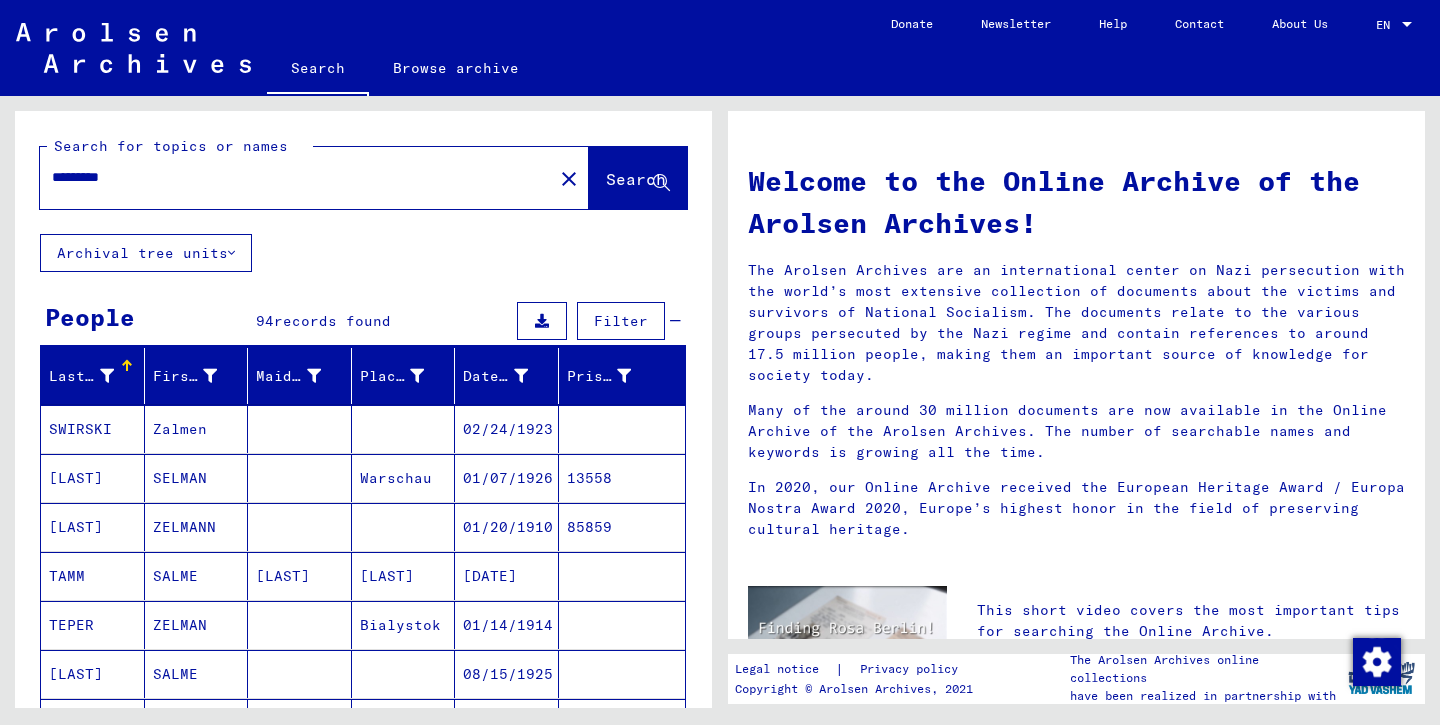 click on "Filter" at bounding box center (621, 321) 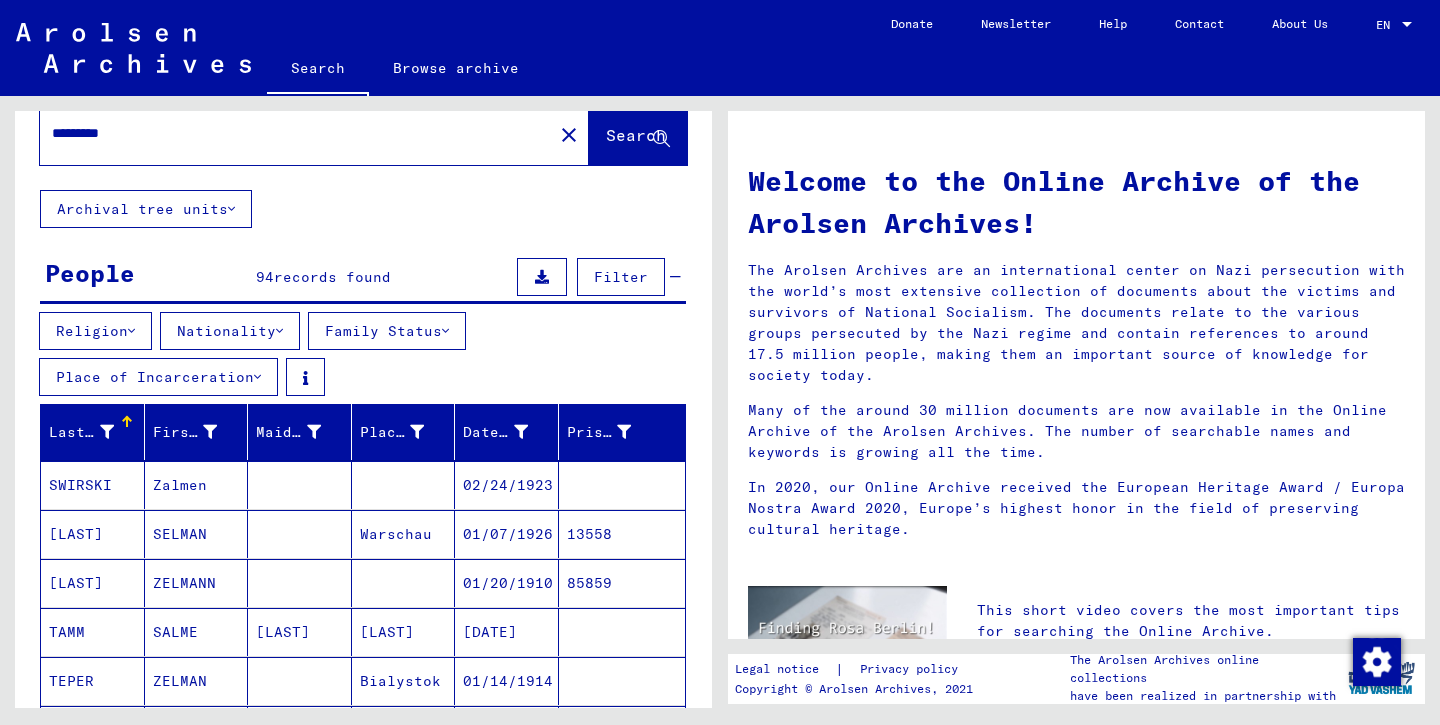 scroll, scrollTop: 46, scrollLeft: 0, axis: vertical 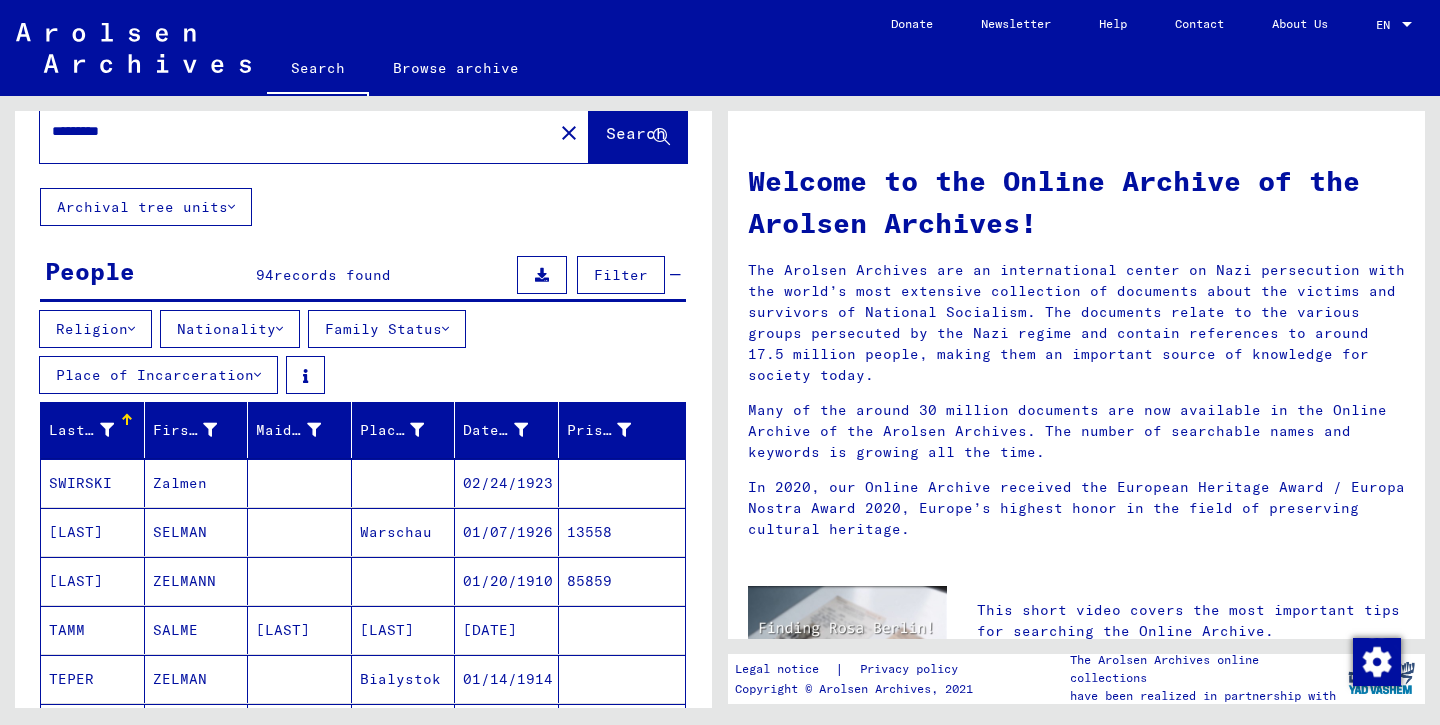 click at bounding box center (279, 329) 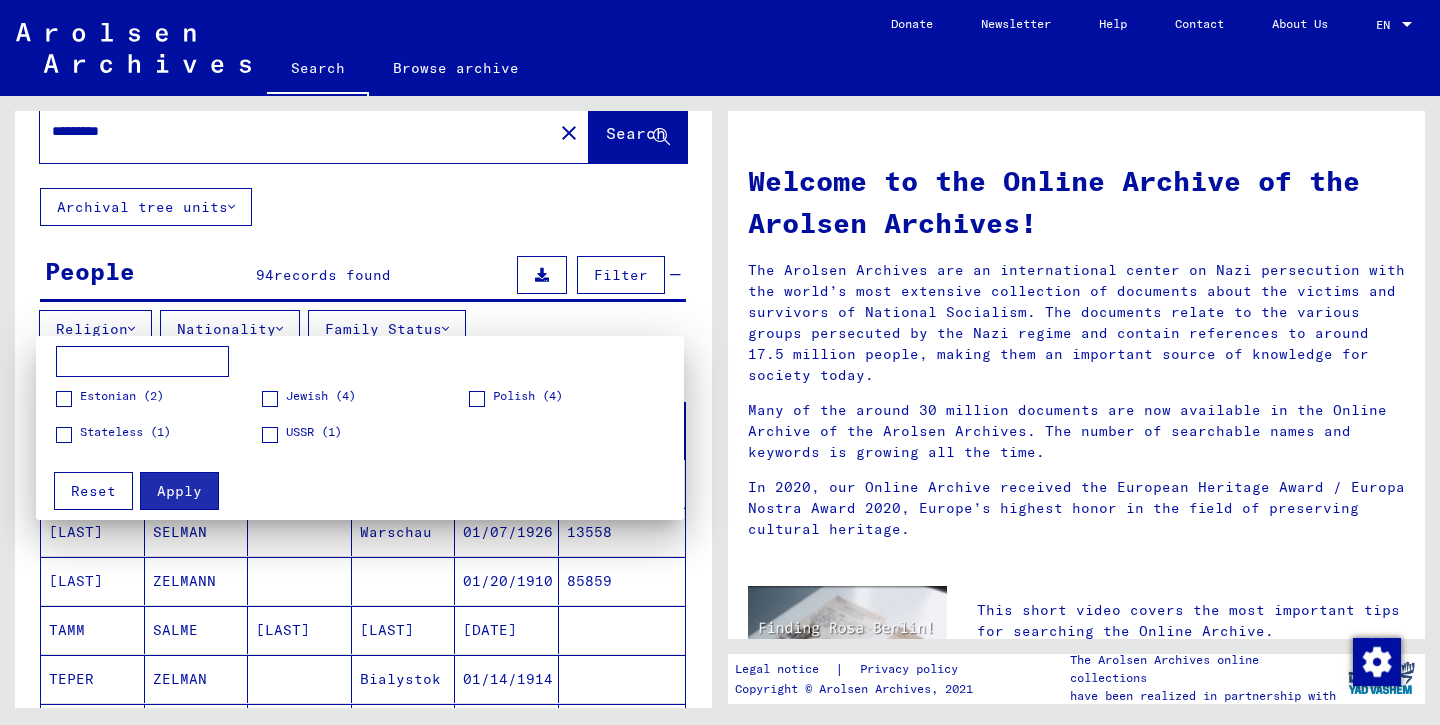 click at bounding box center (477, 399) 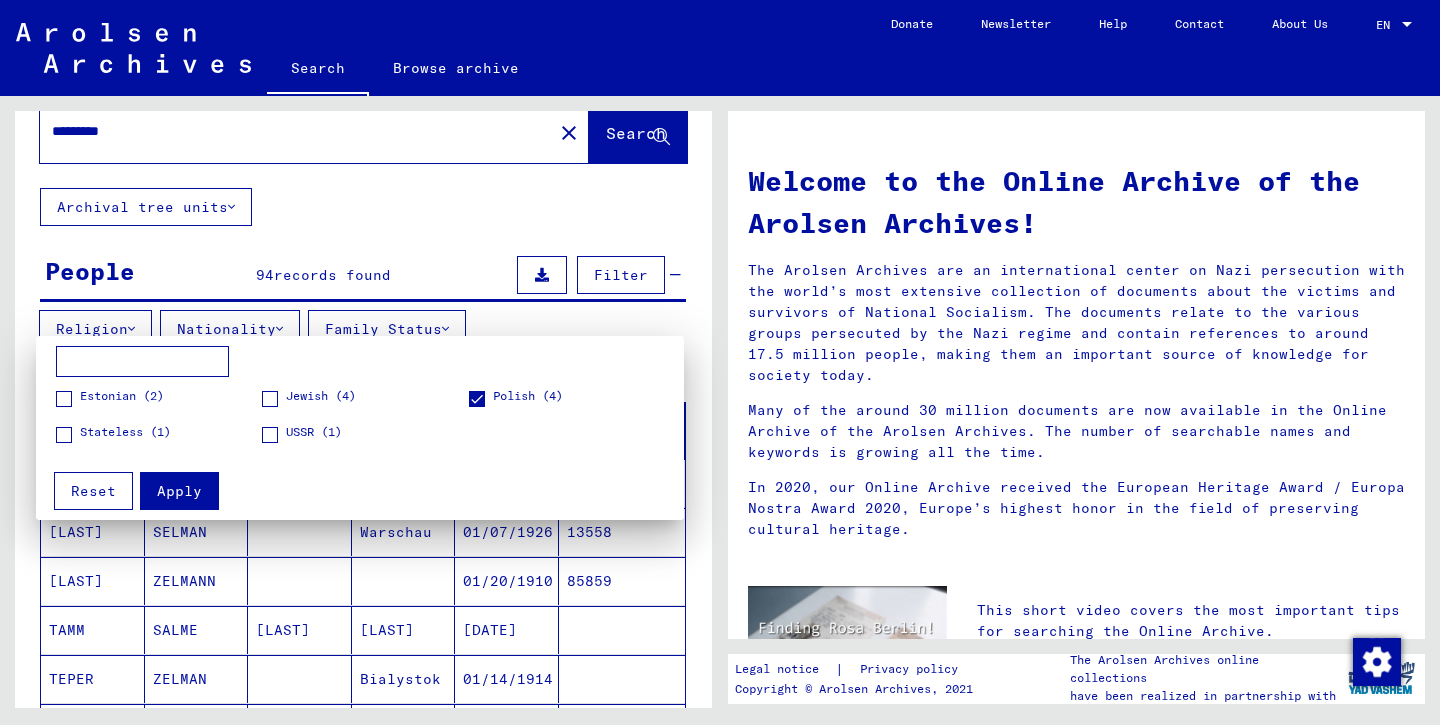 click on "Apply" at bounding box center (179, 491) 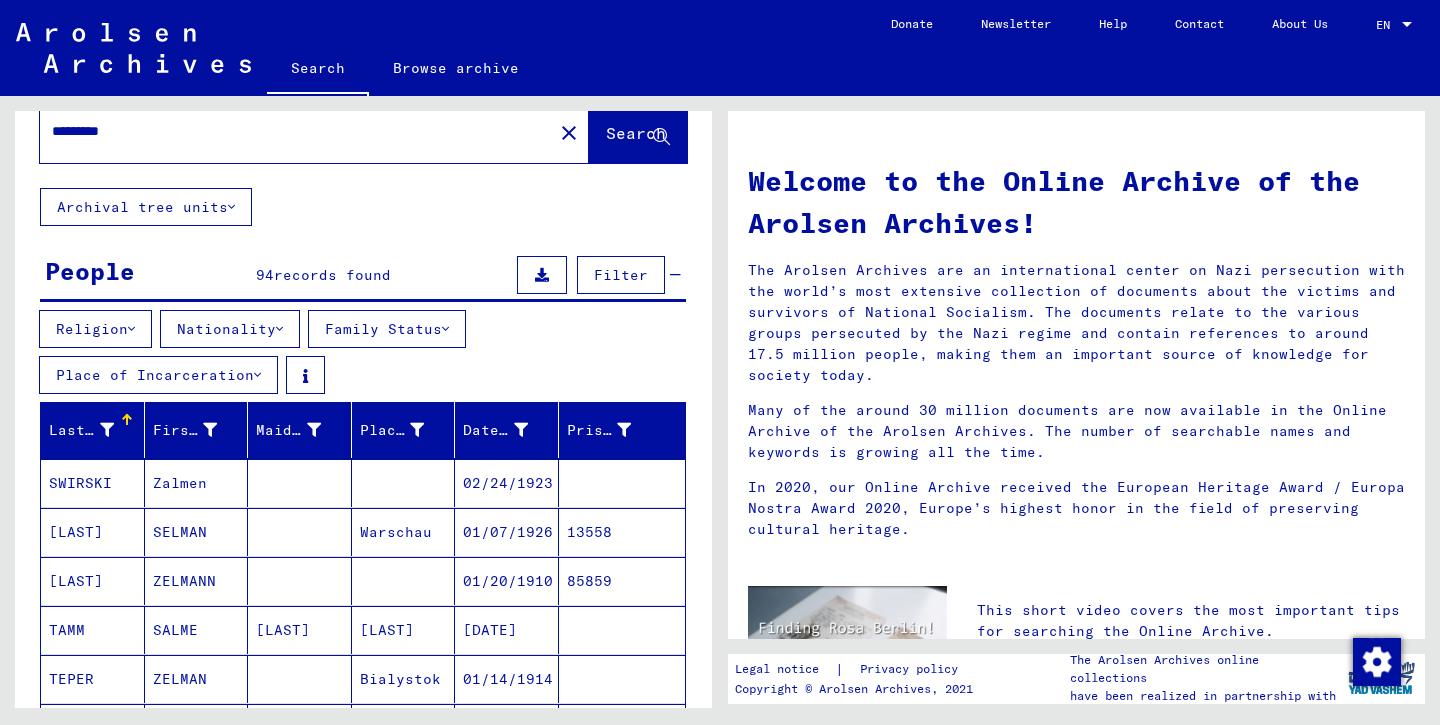 scroll, scrollTop: 0, scrollLeft: 0, axis: both 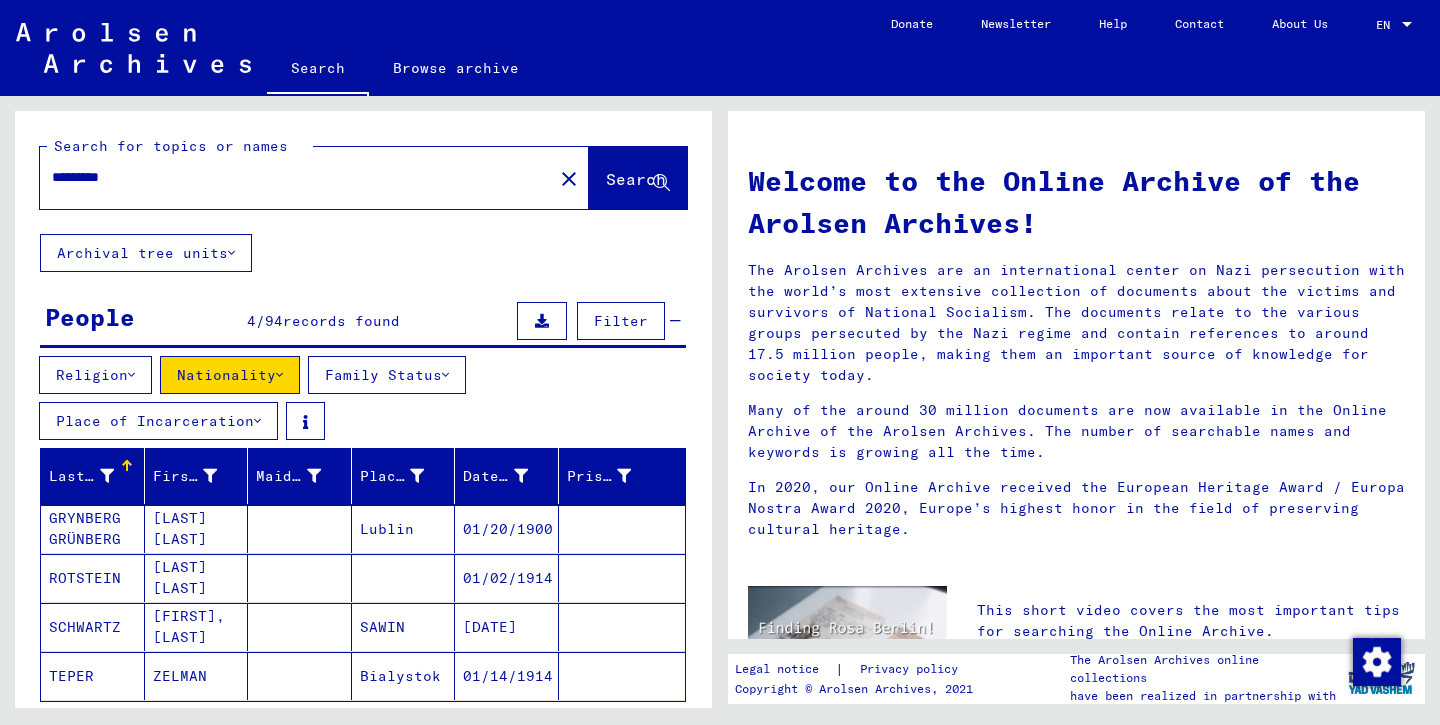drag, startPoint x: 150, startPoint y: 176, endPoint x: 95, endPoint y: 176, distance: 55 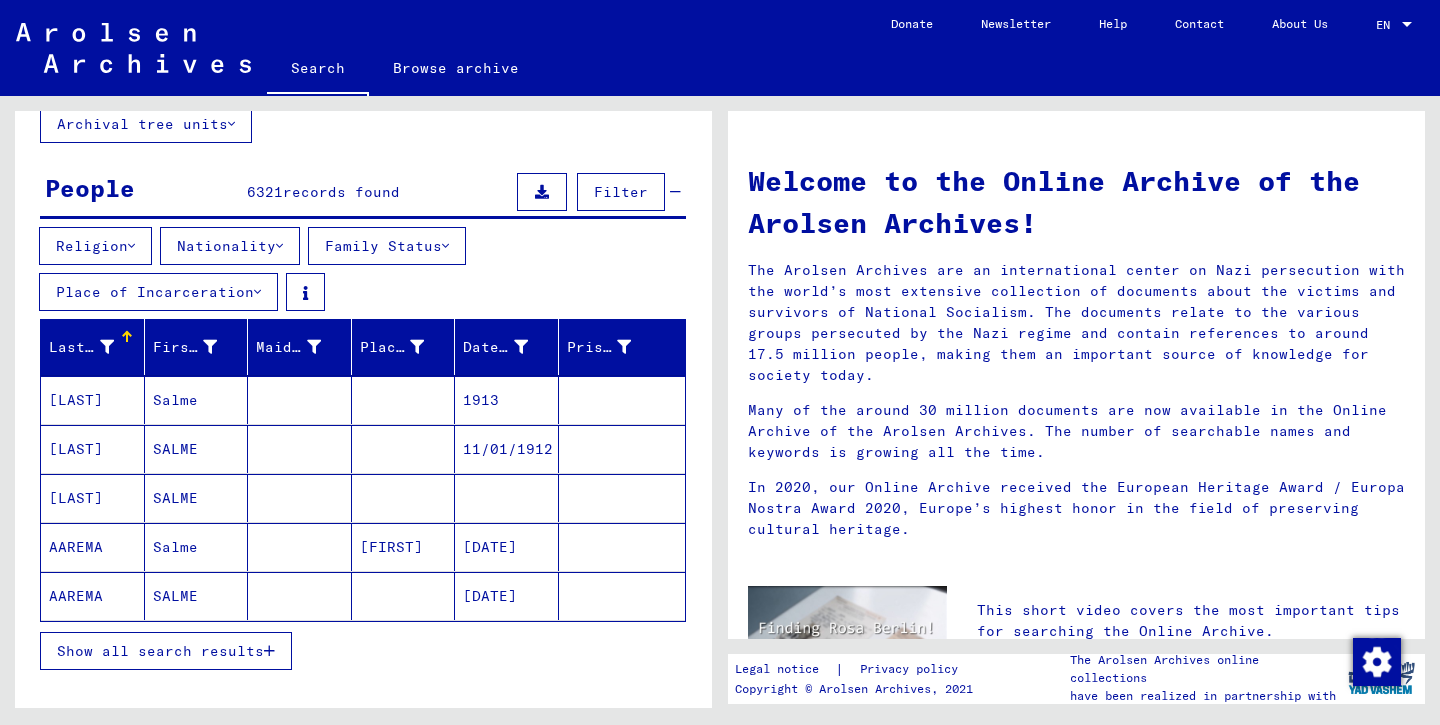 scroll, scrollTop: 0, scrollLeft: 0, axis: both 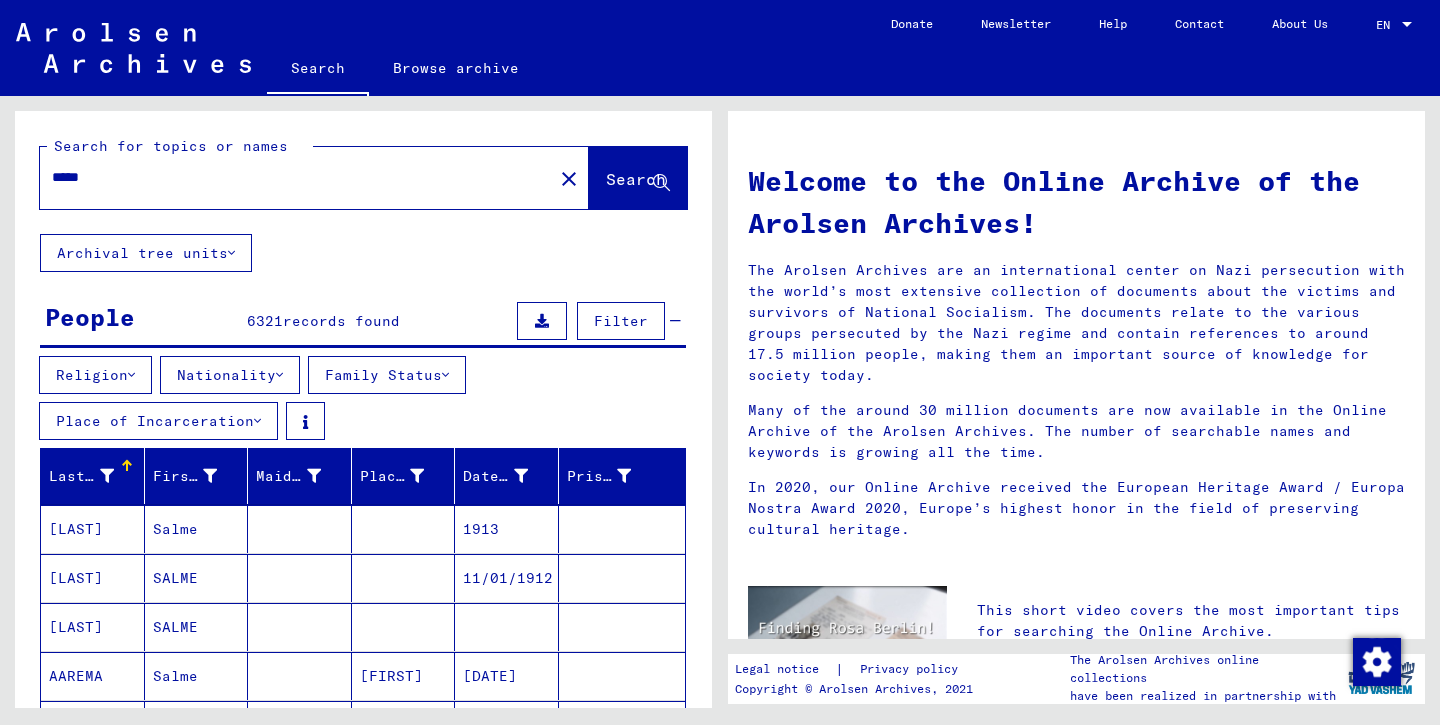 drag, startPoint x: 151, startPoint y: 177, endPoint x: 0, endPoint y: 177, distance: 151 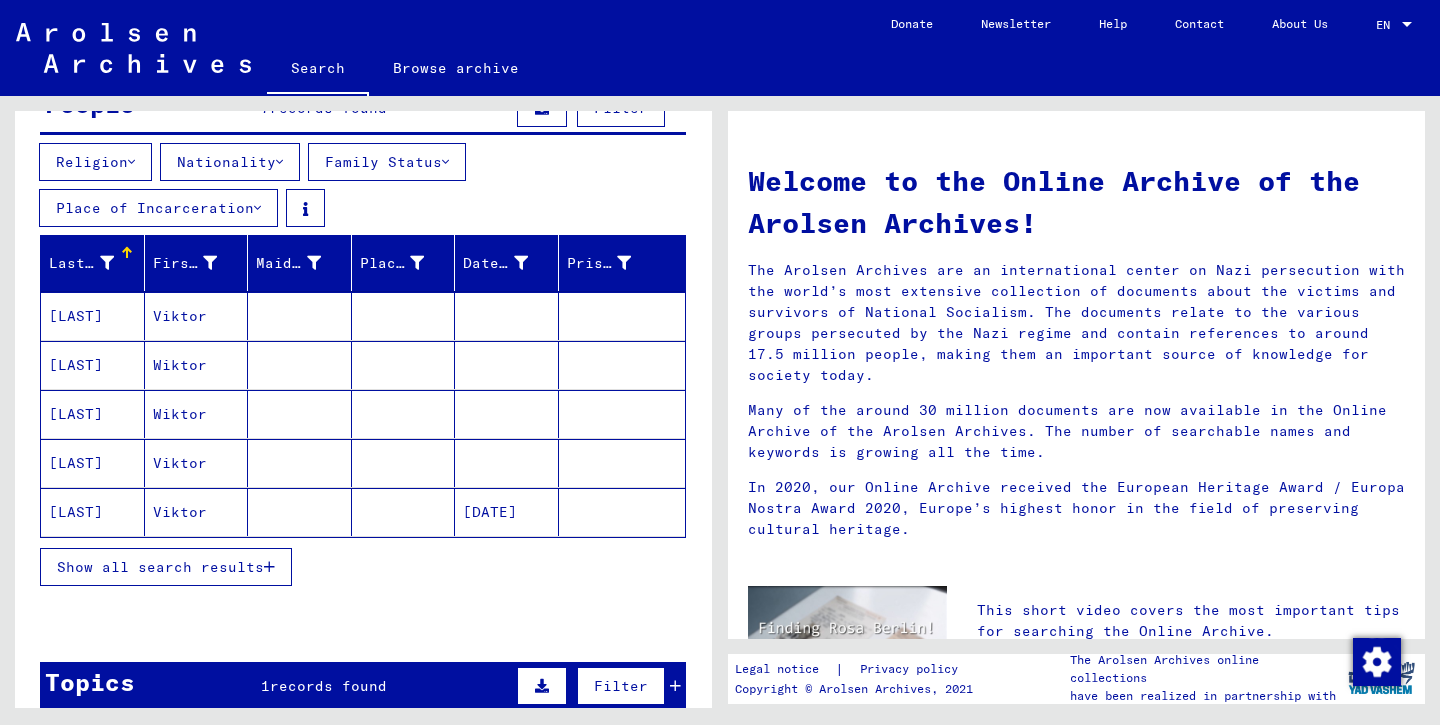 scroll, scrollTop: 217, scrollLeft: 0, axis: vertical 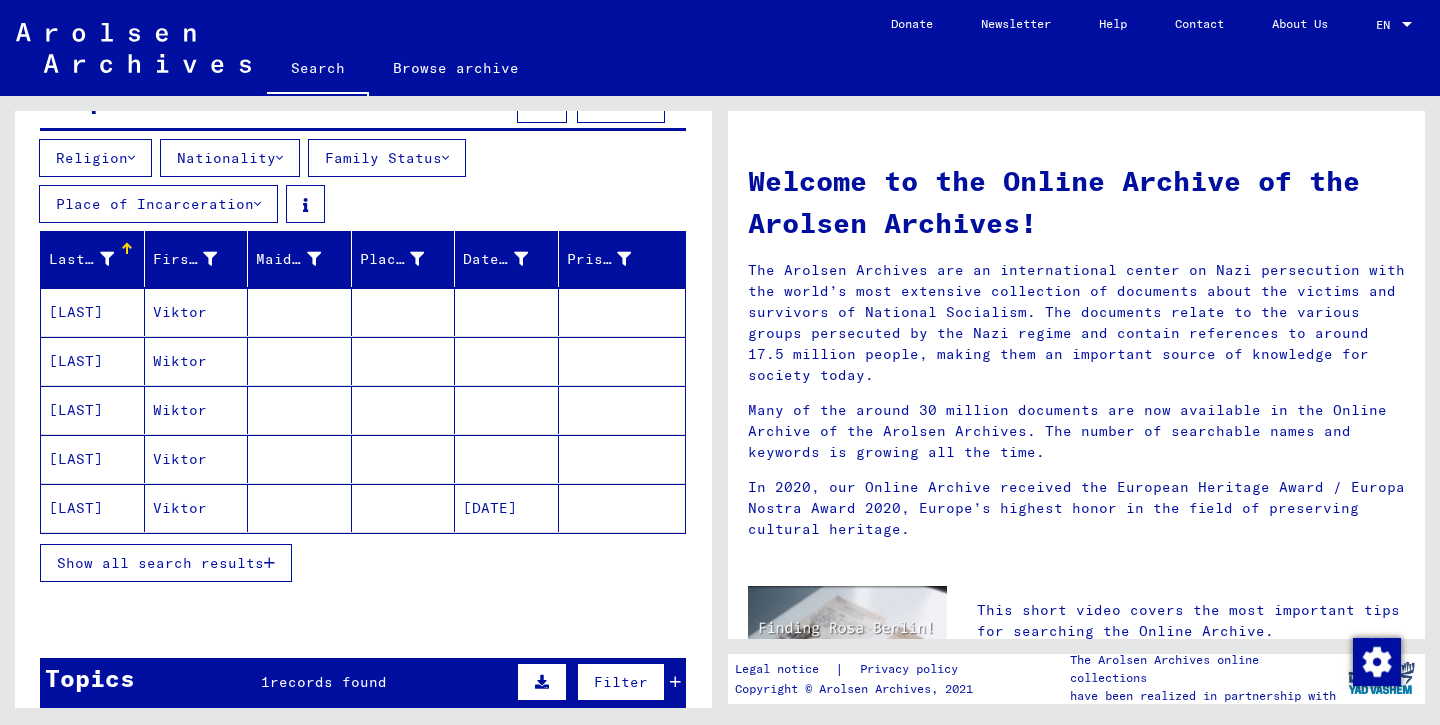 click on "Show all search results" at bounding box center (166, 563) 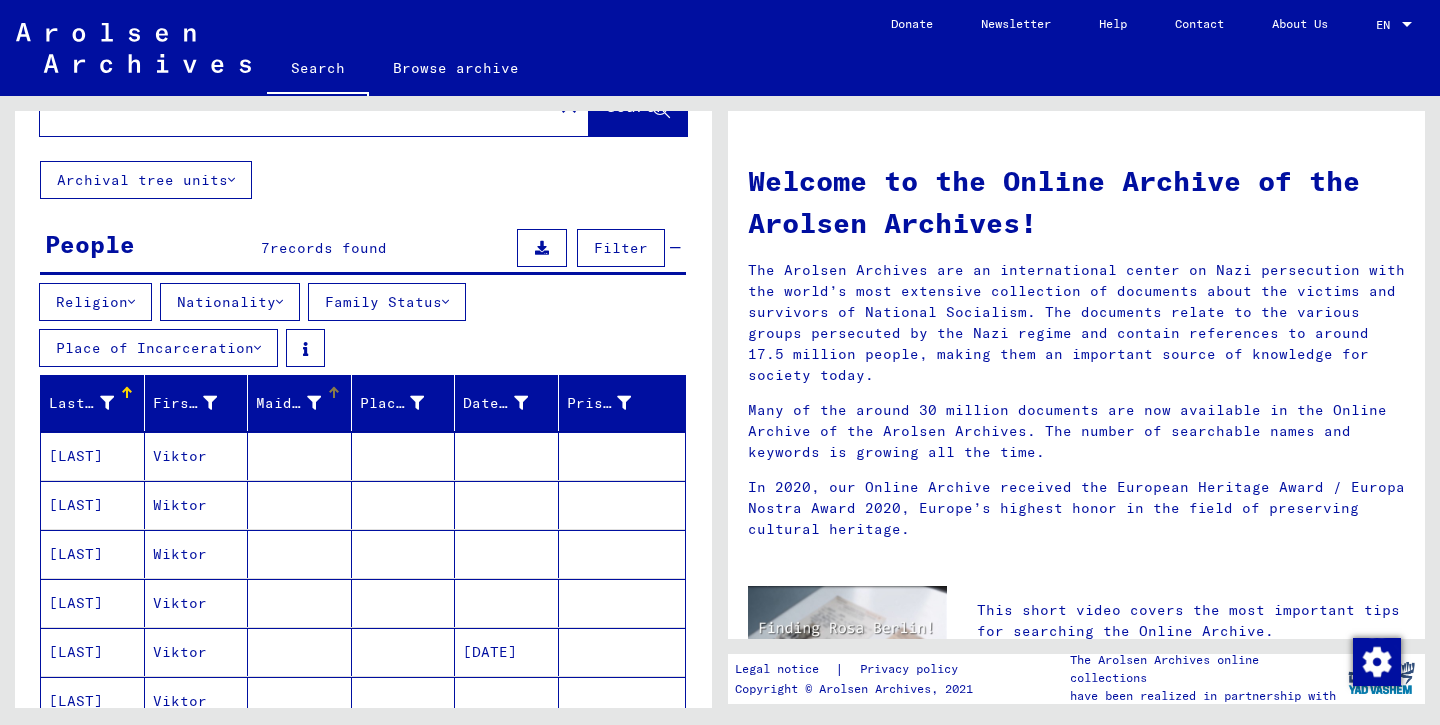 scroll, scrollTop: 0, scrollLeft: 0, axis: both 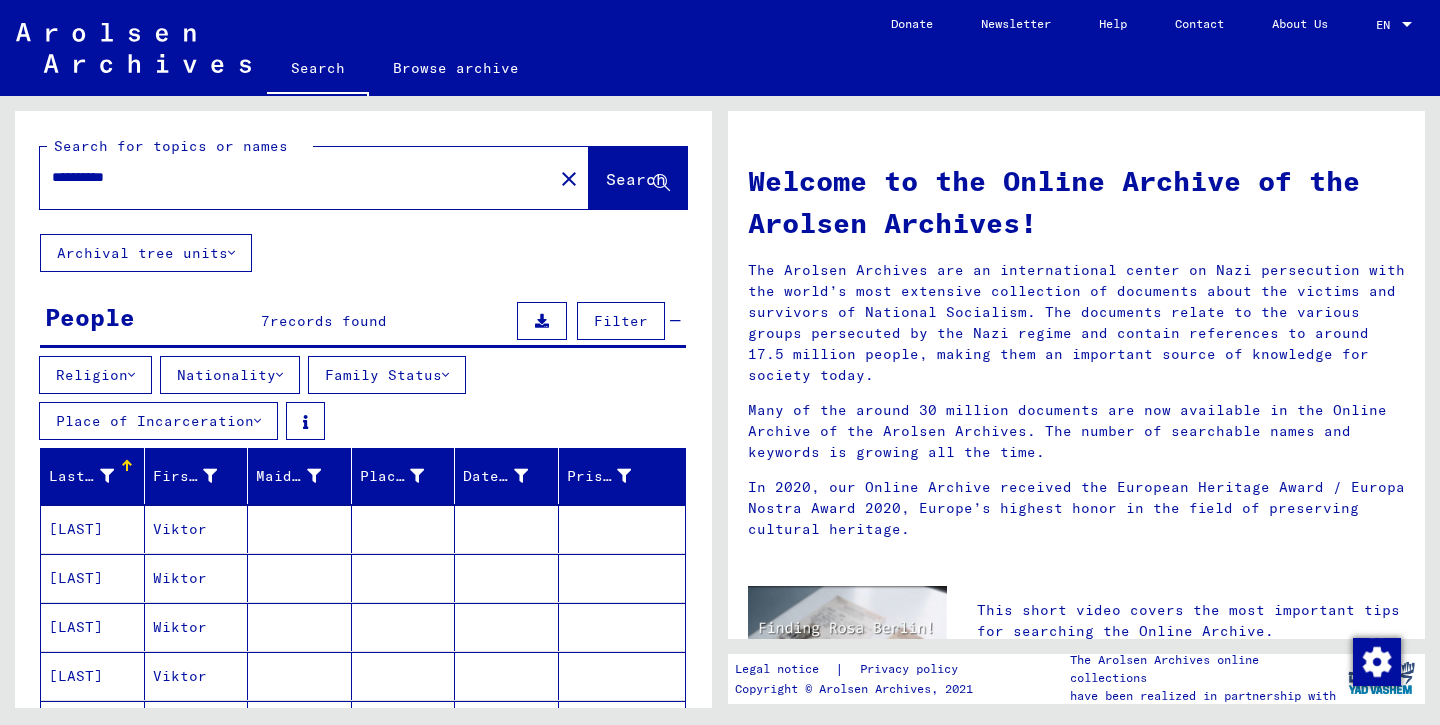 drag, startPoint x: 182, startPoint y: 180, endPoint x: 20, endPoint y: 175, distance: 162.07715 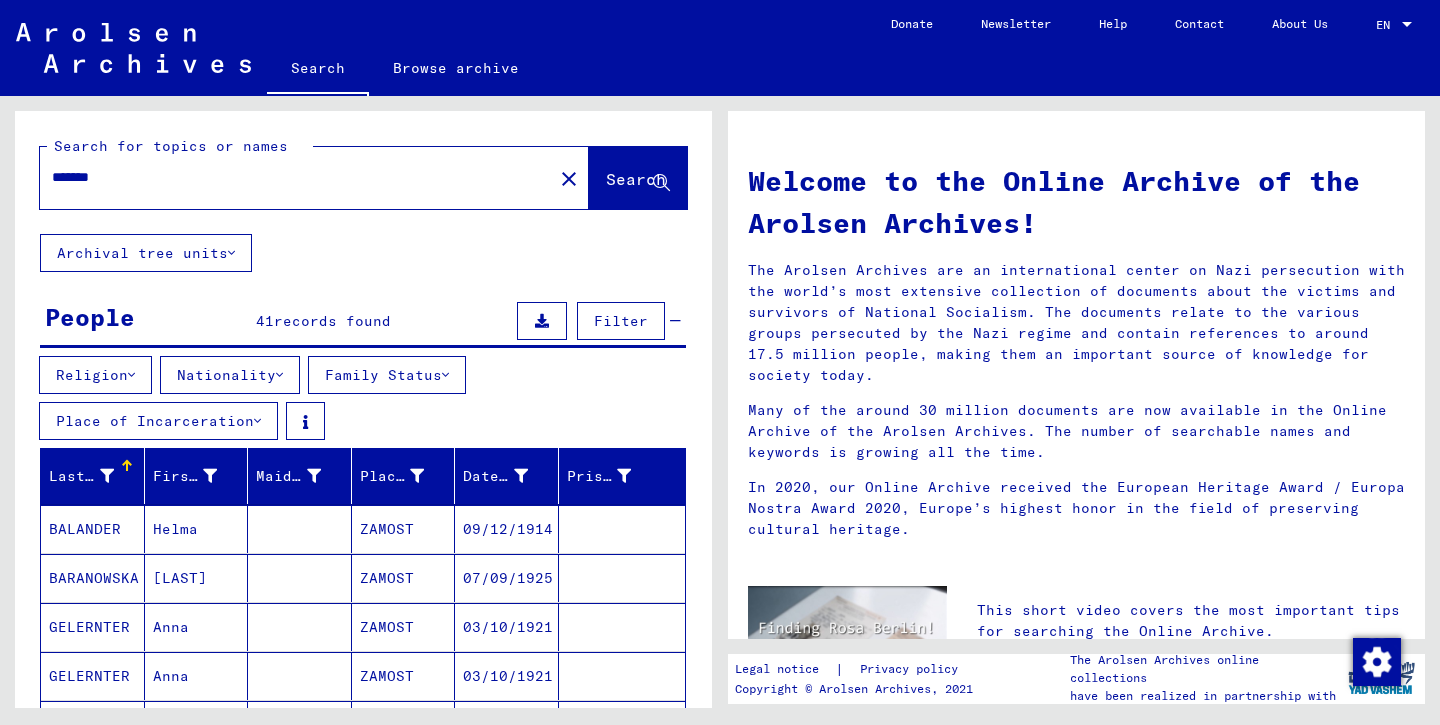 click on "Nationality" at bounding box center (230, 375) 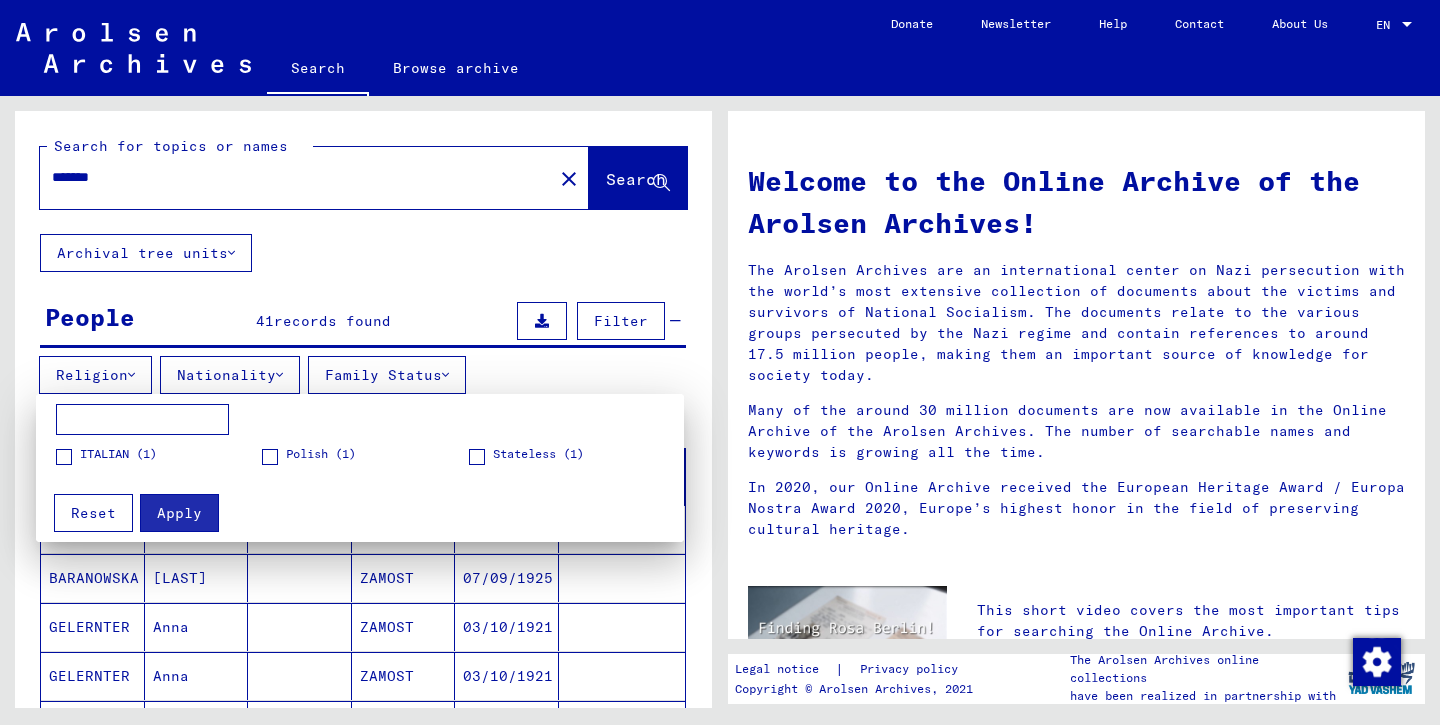 click at bounding box center (270, 457) 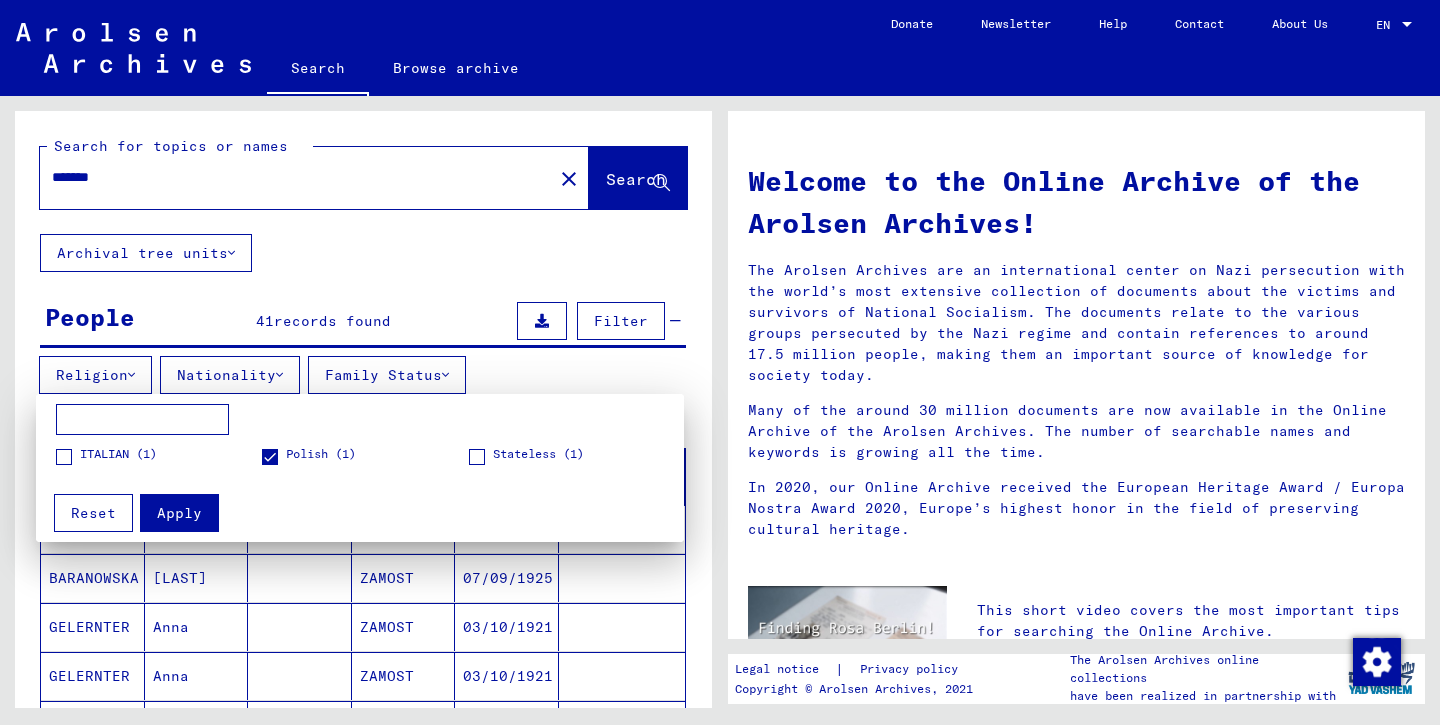 click on "Apply" at bounding box center (179, 513) 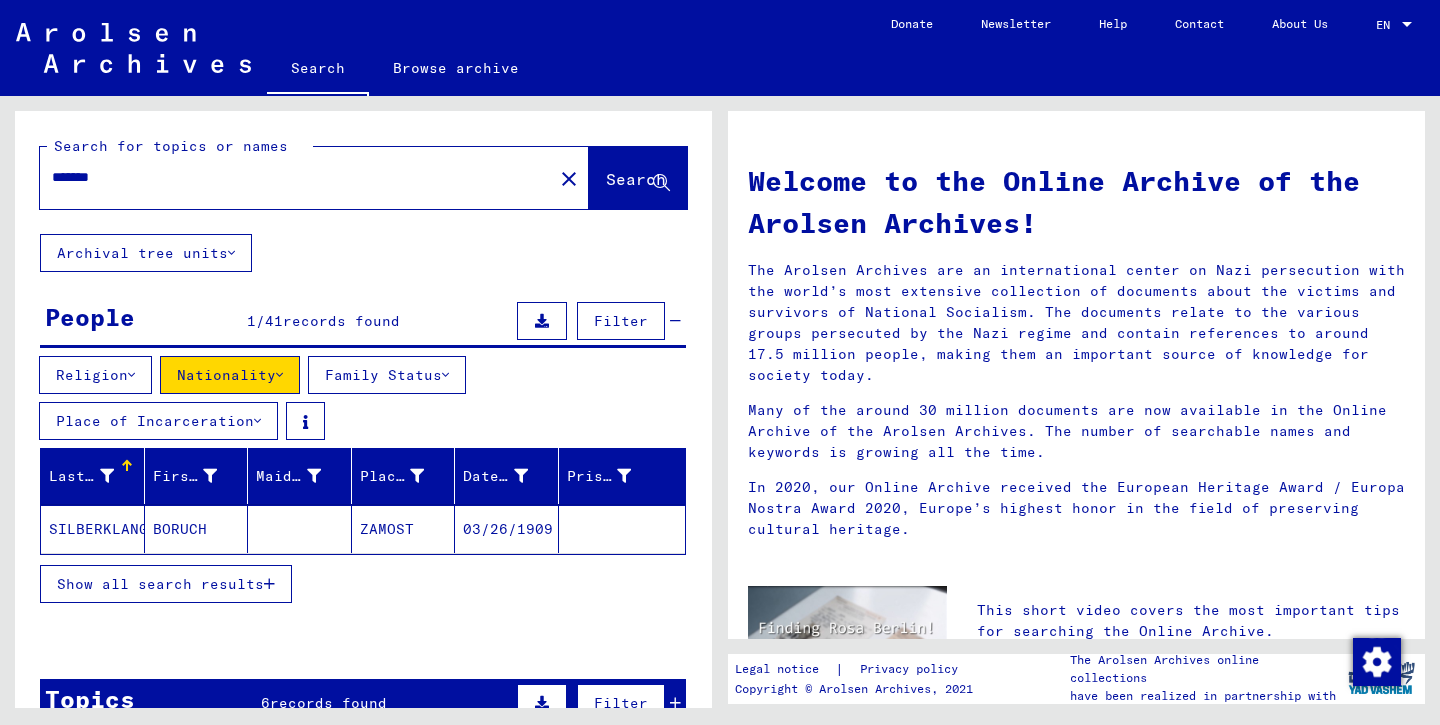drag, startPoint x: 167, startPoint y: 178, endPoint x: 37, endPoint y: 178, distance: 130 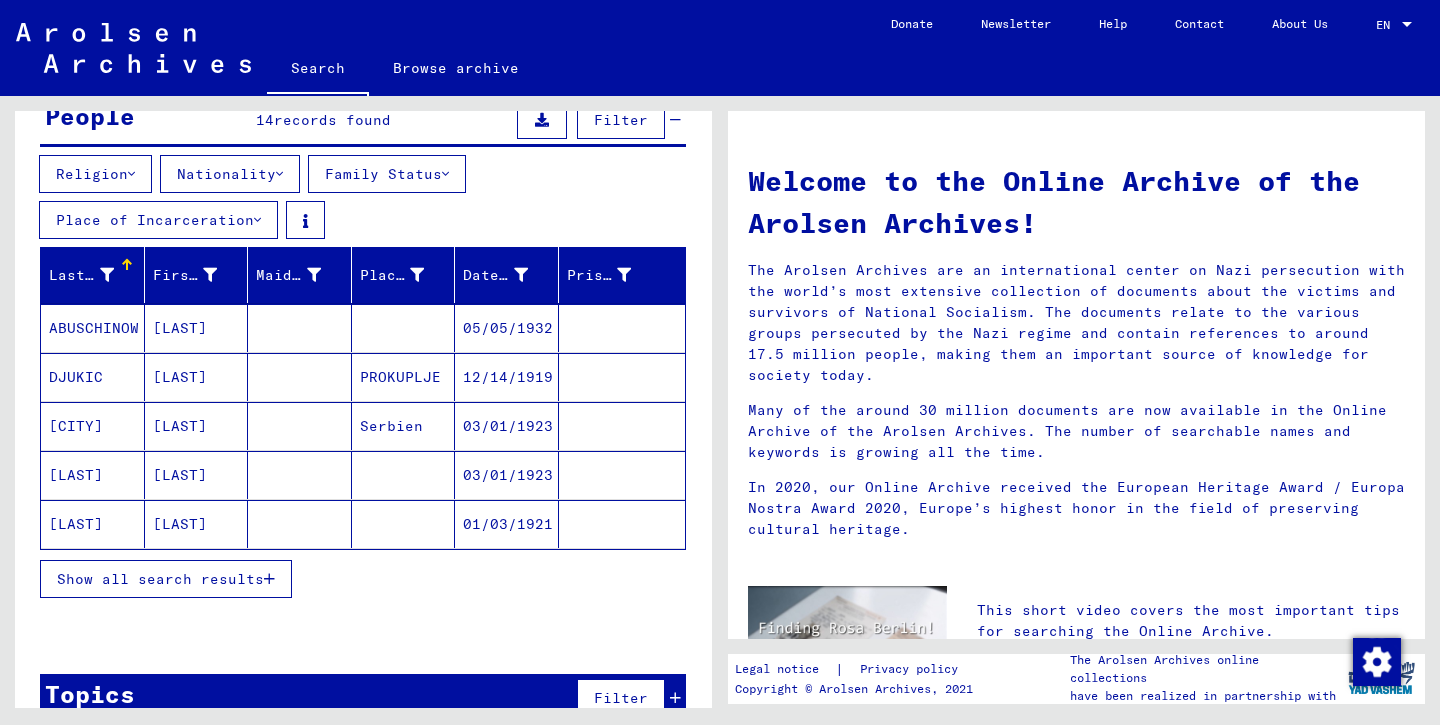 scroll, scrollTop: 211, scrollLeft: 0, axis: vertical 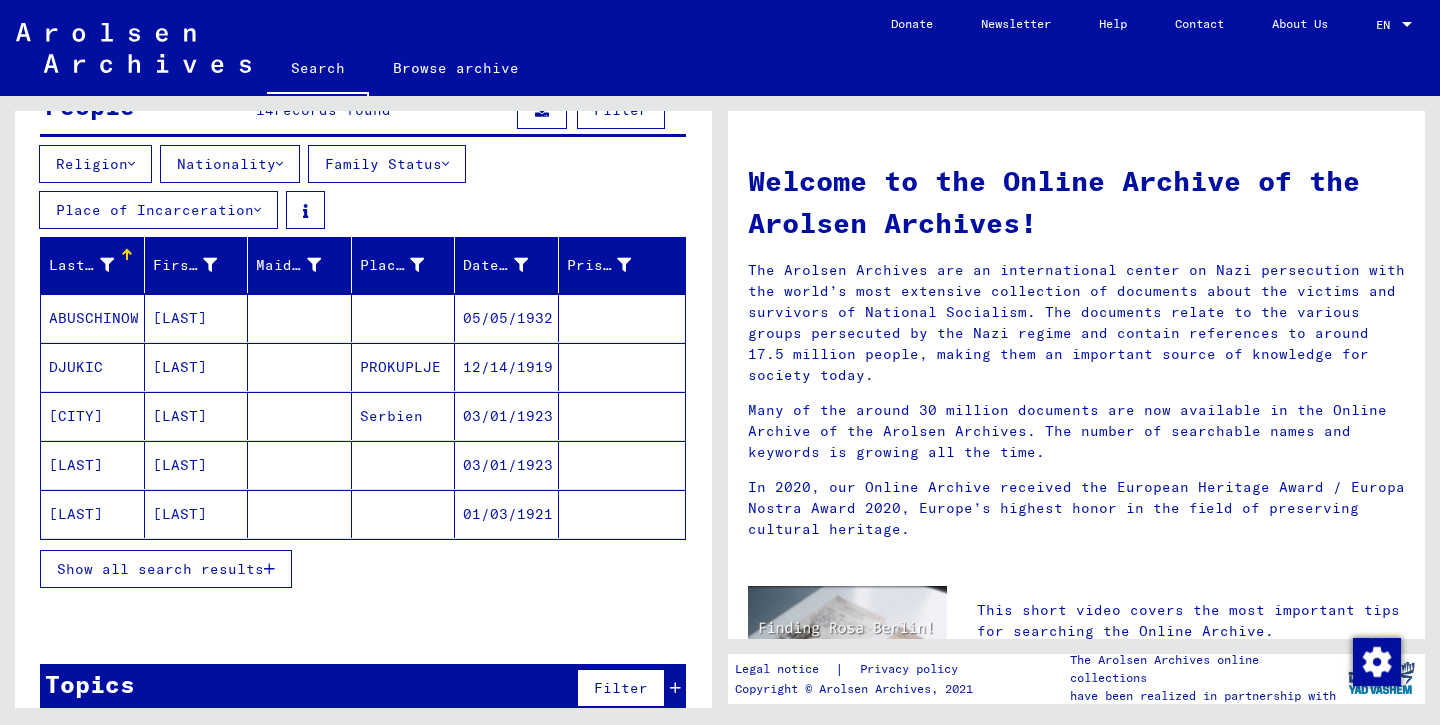click on "Show all search results" at bounding box center (166, 569) 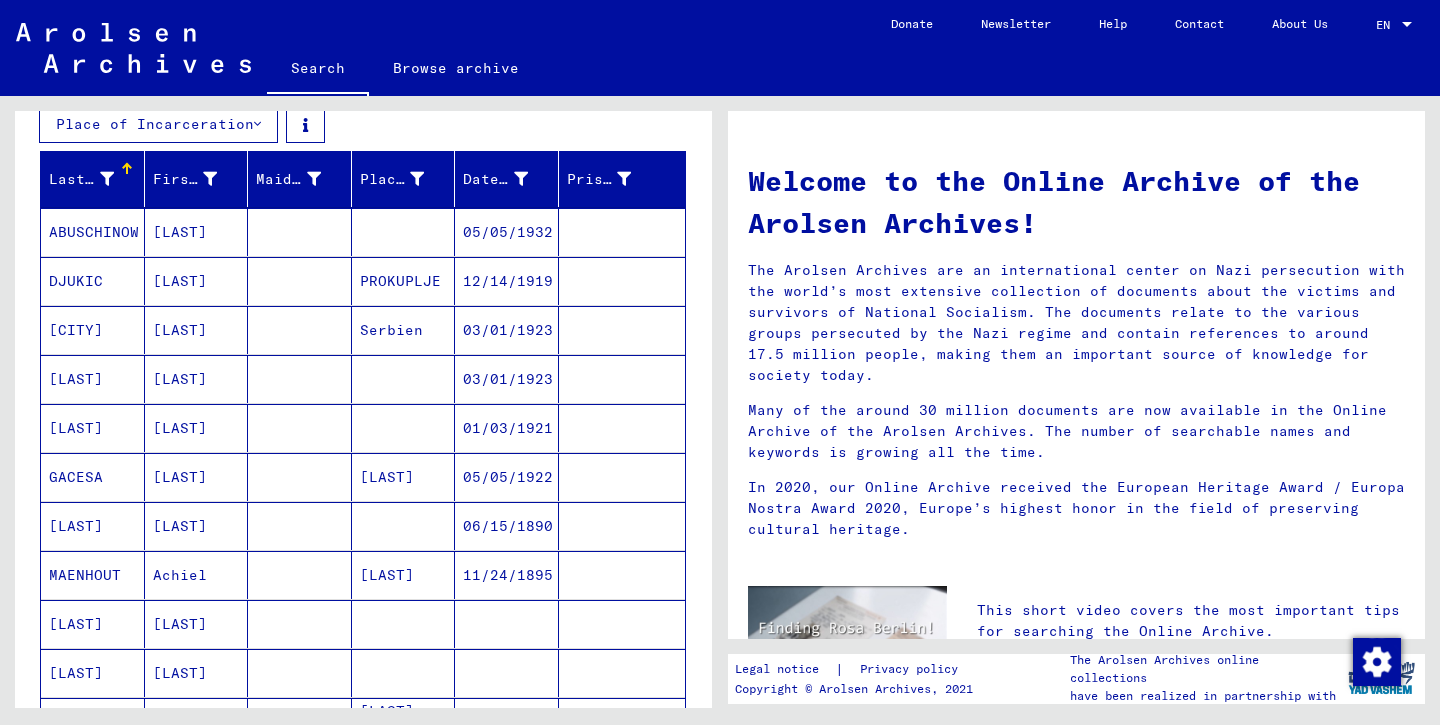 scroll, scrollTop: 0, scrollLeft: 0, axis: both 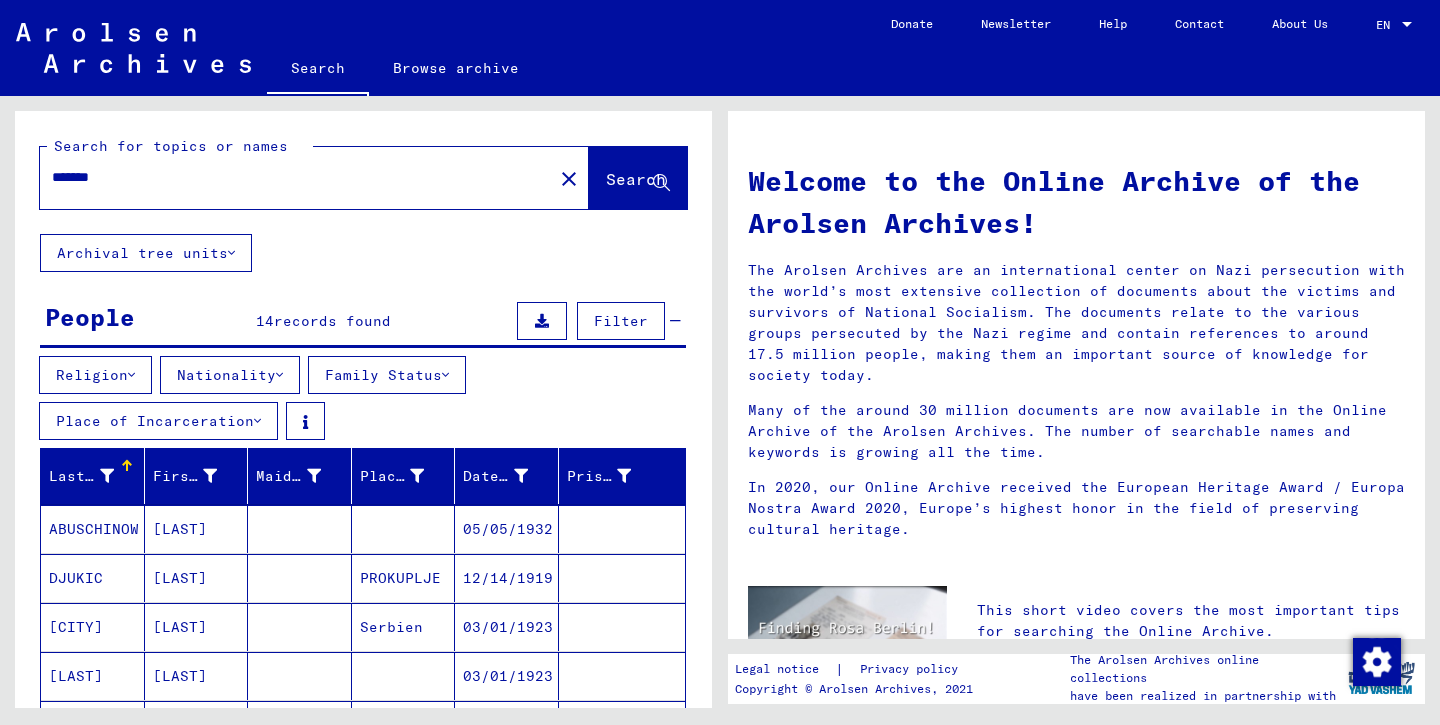 drag, startPoint x: 203, startPoint y: 176, endPoint x: 13, endPoint y: 166, distance: 190.26297 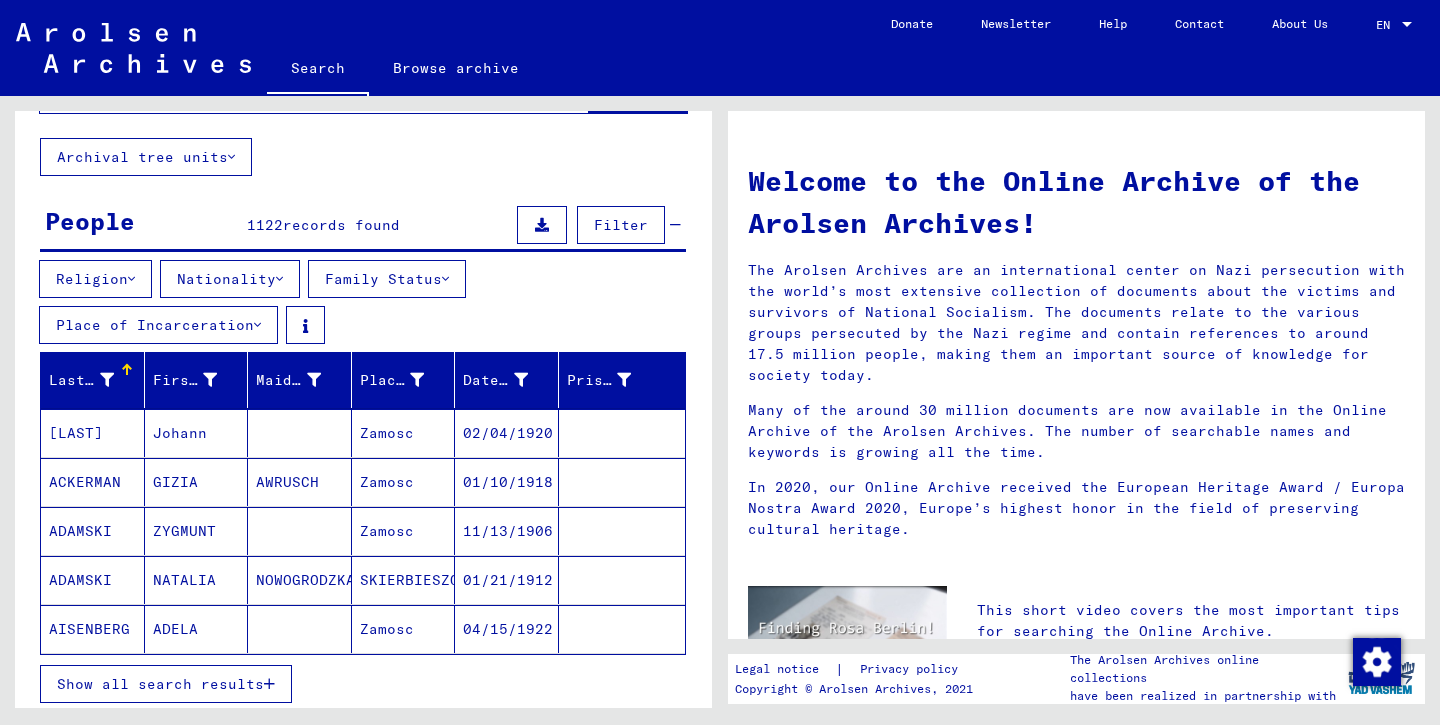 scroll, scrollTop: 144, scrollLeft: 0, axis: vertical 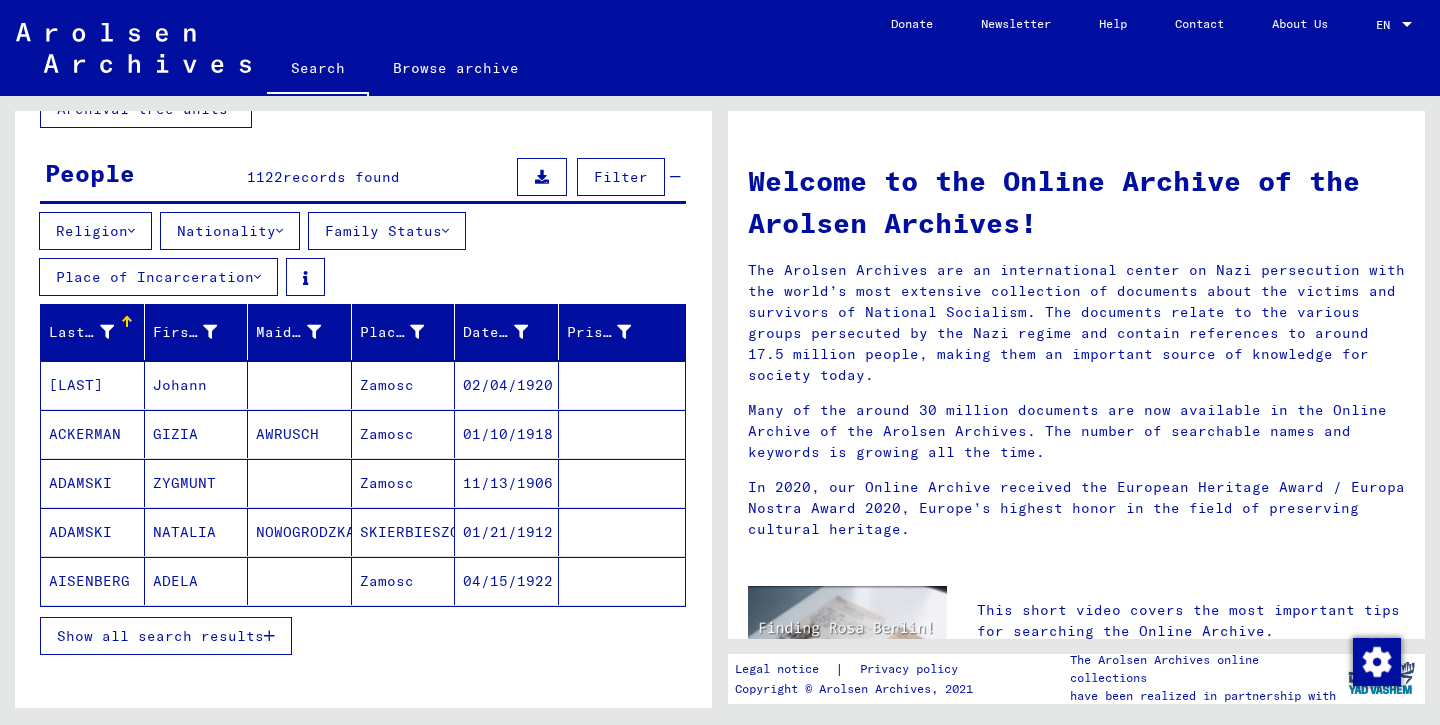 click on "Show all search results" at bounding box center (160, 636) 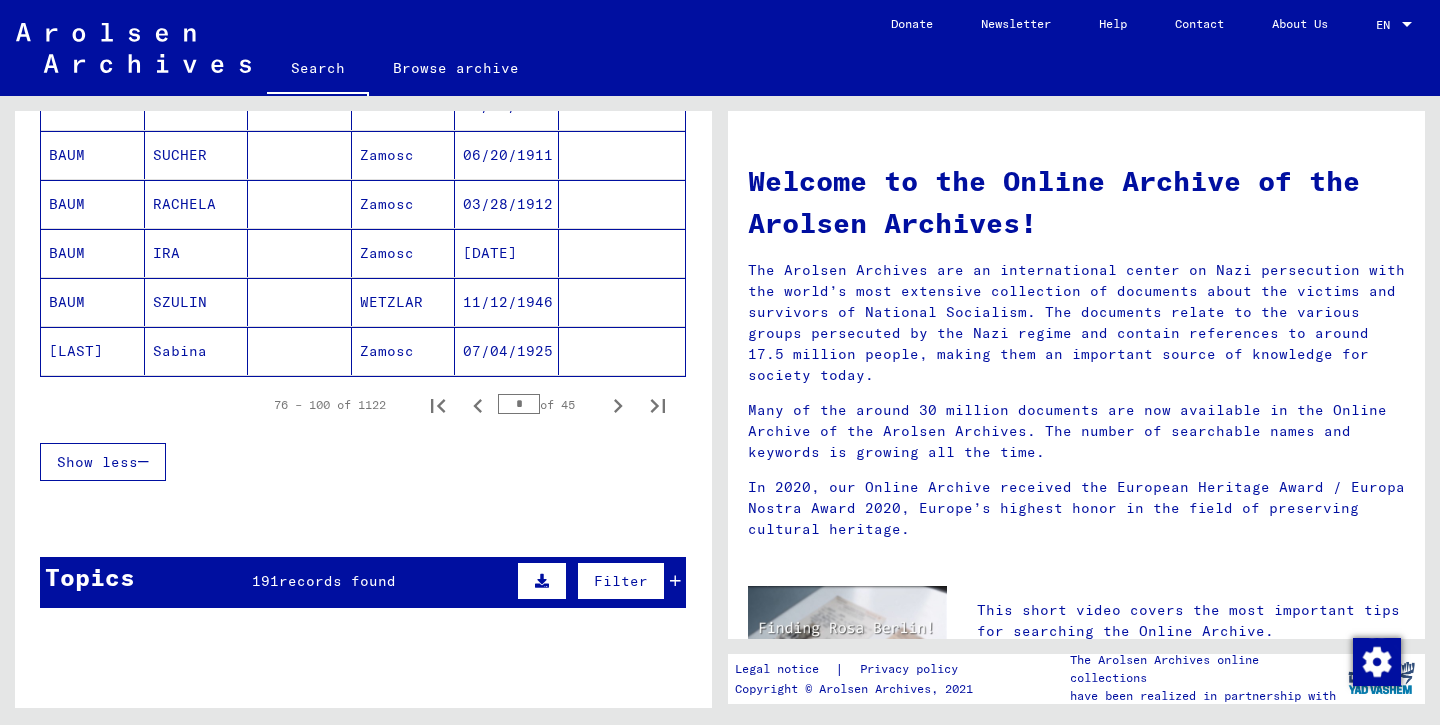 scroll, scrollTop: 1359, scrollLeft: 0, axis: vertical 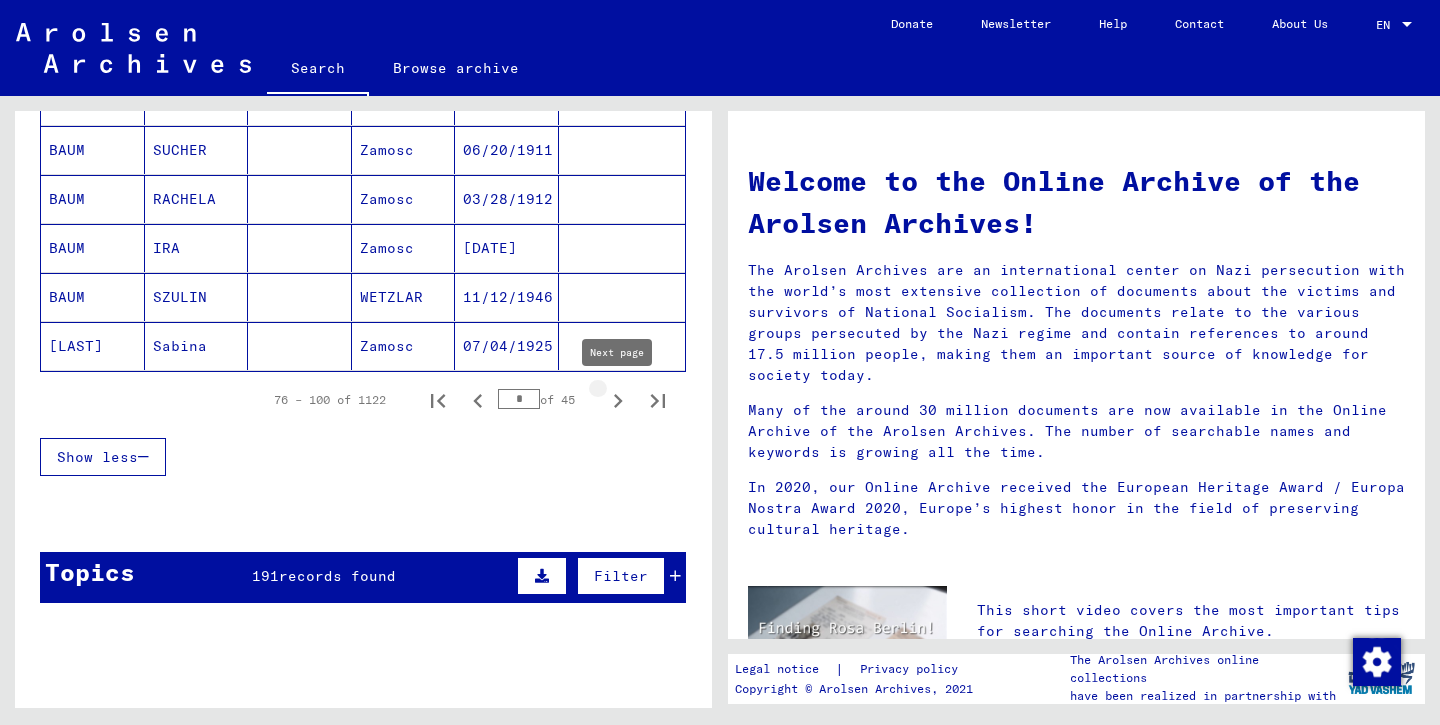 click 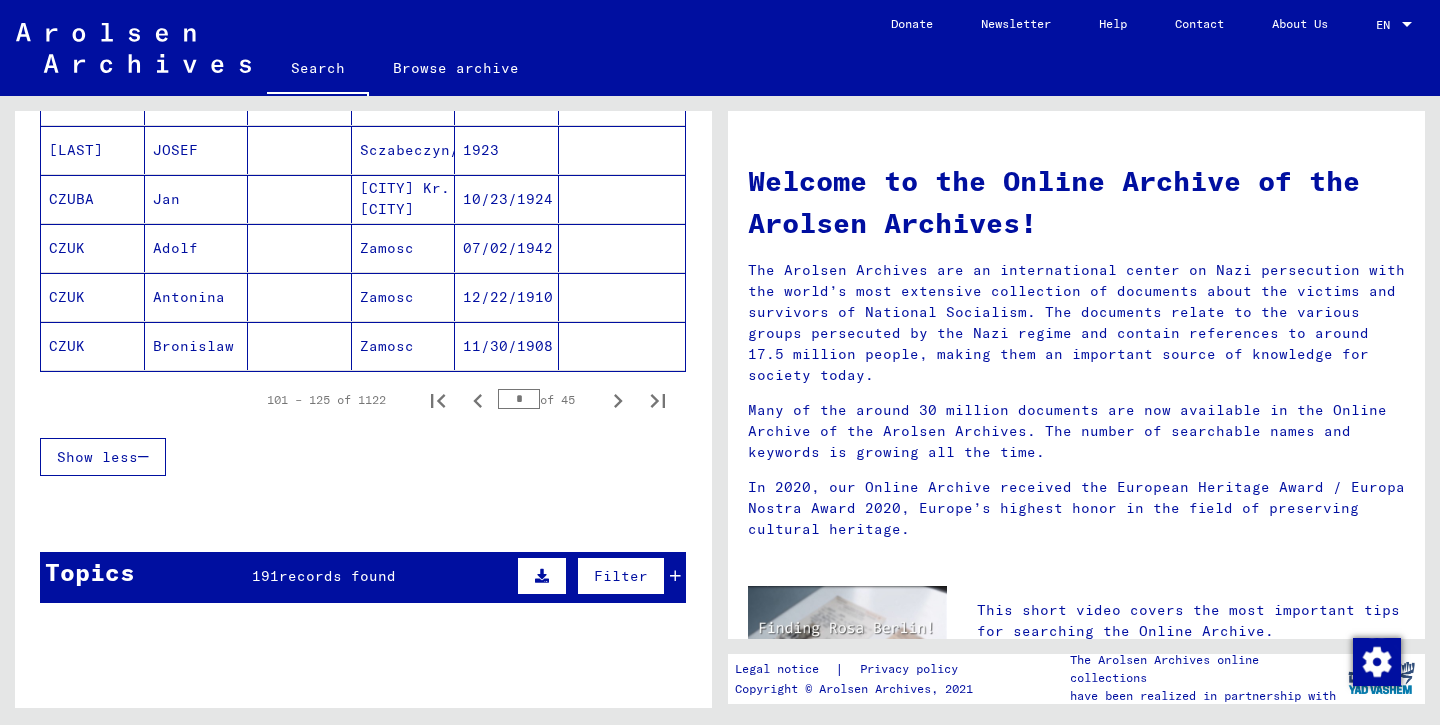 click 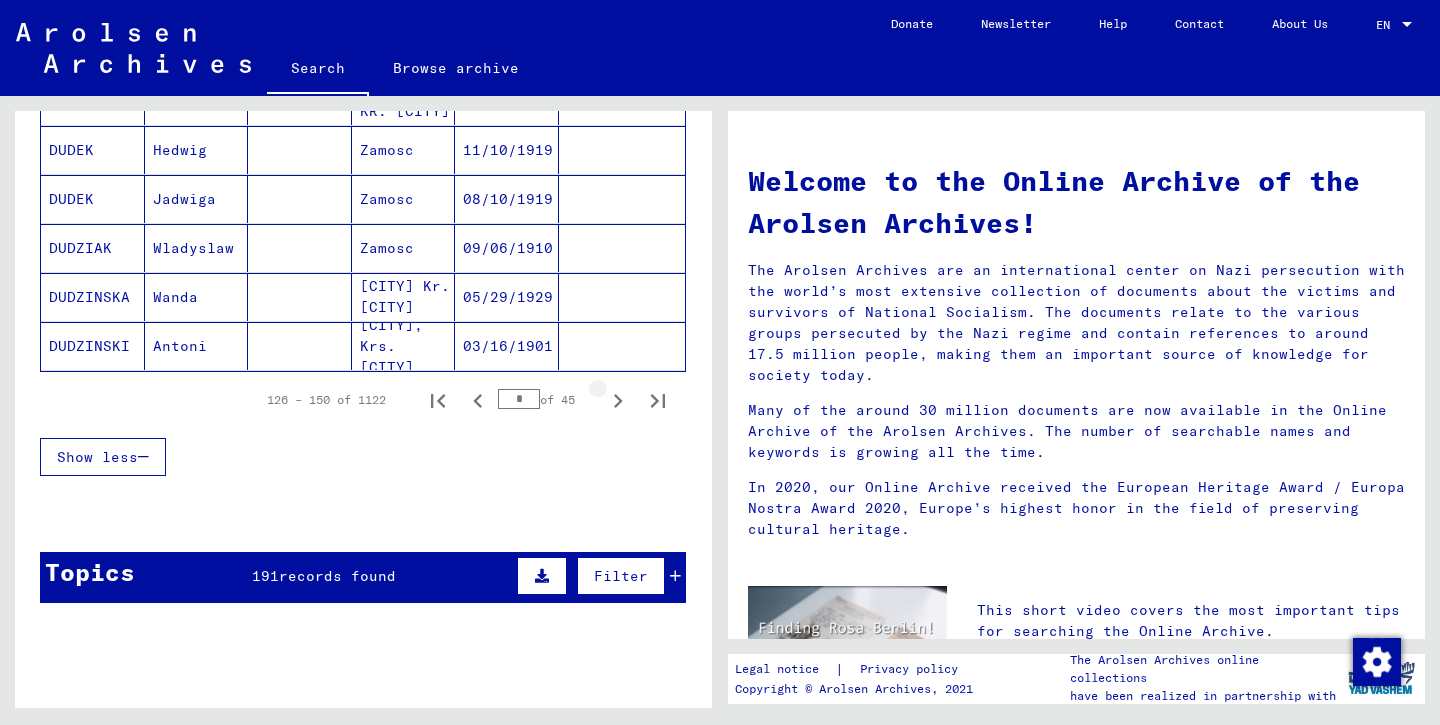 click 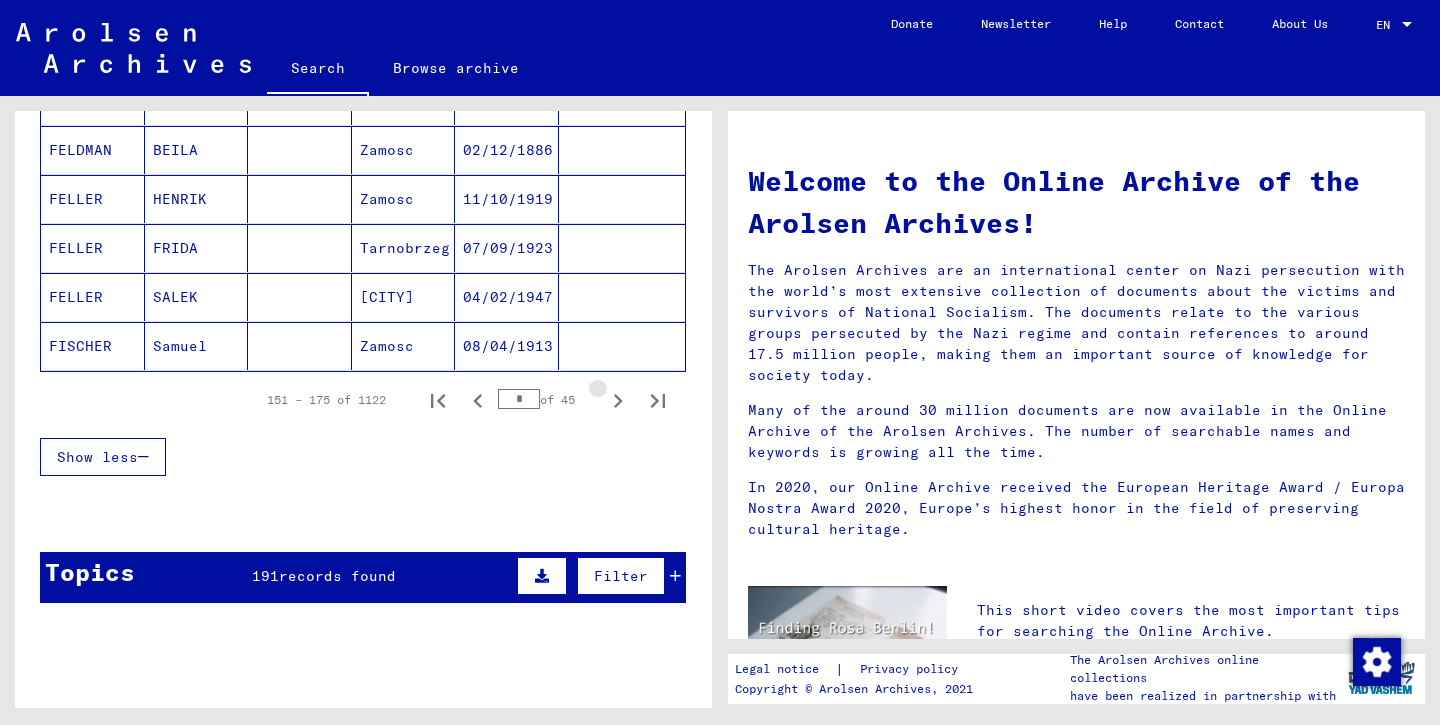 click 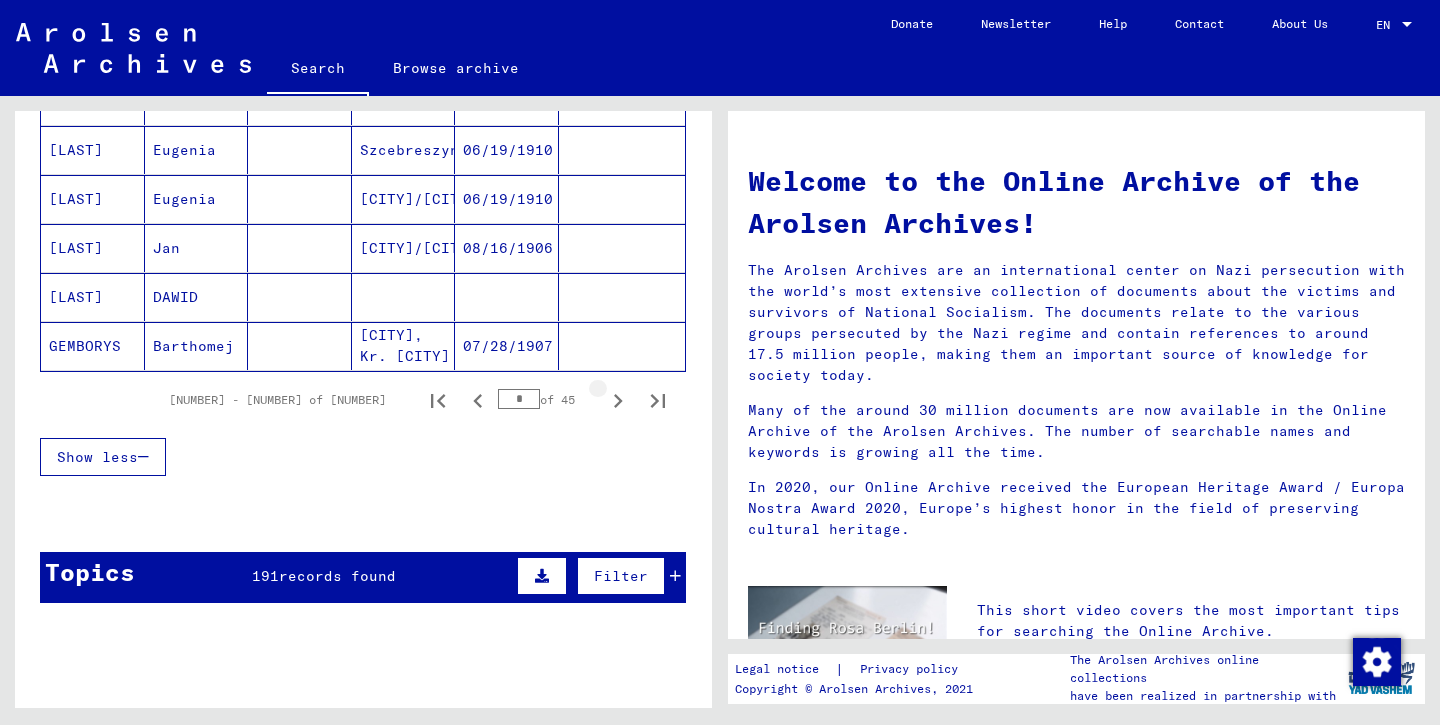 click 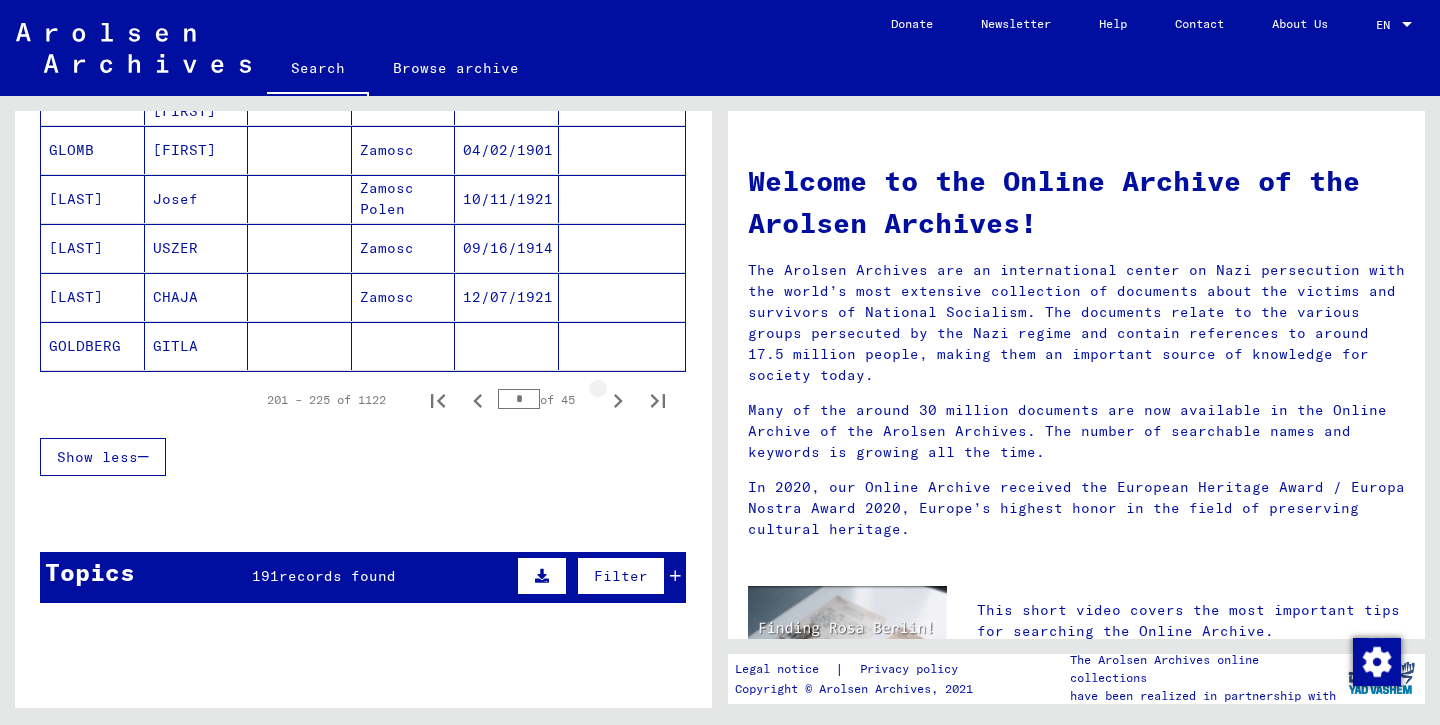 click 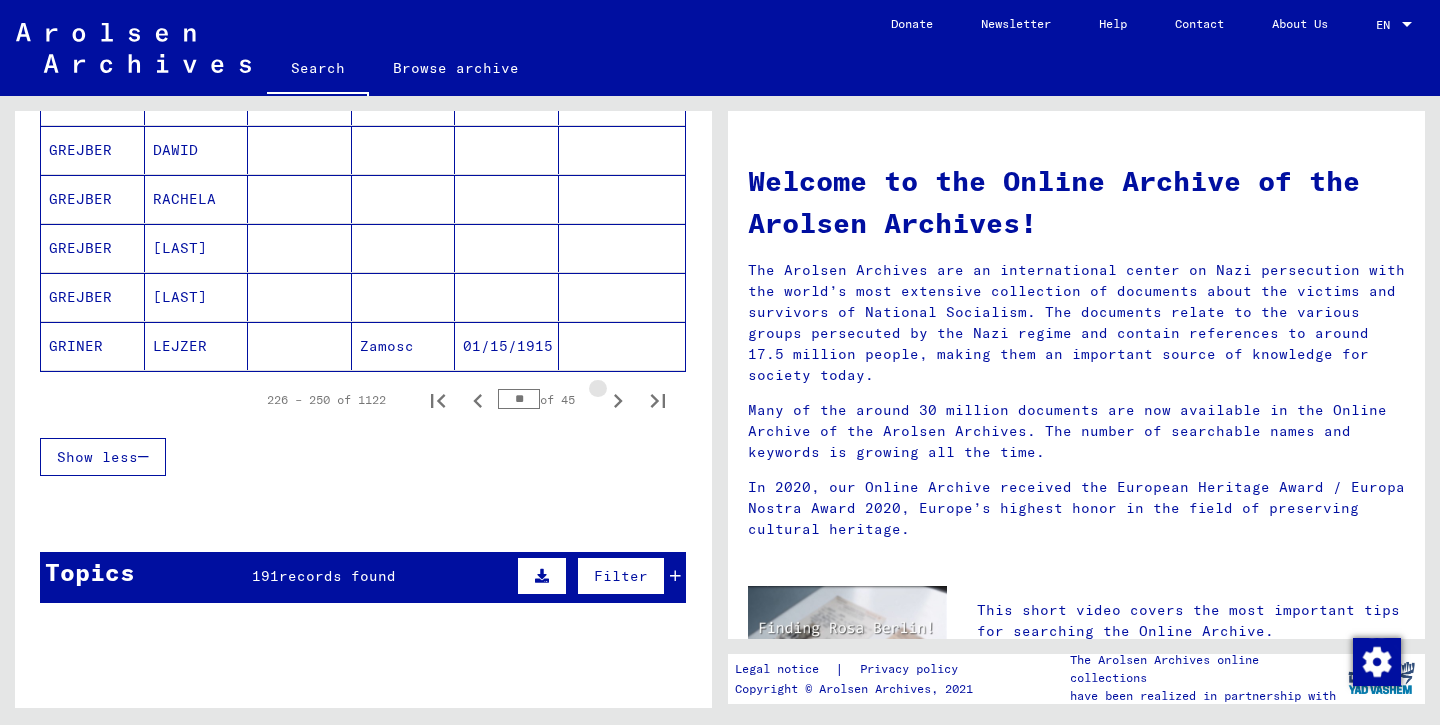 click 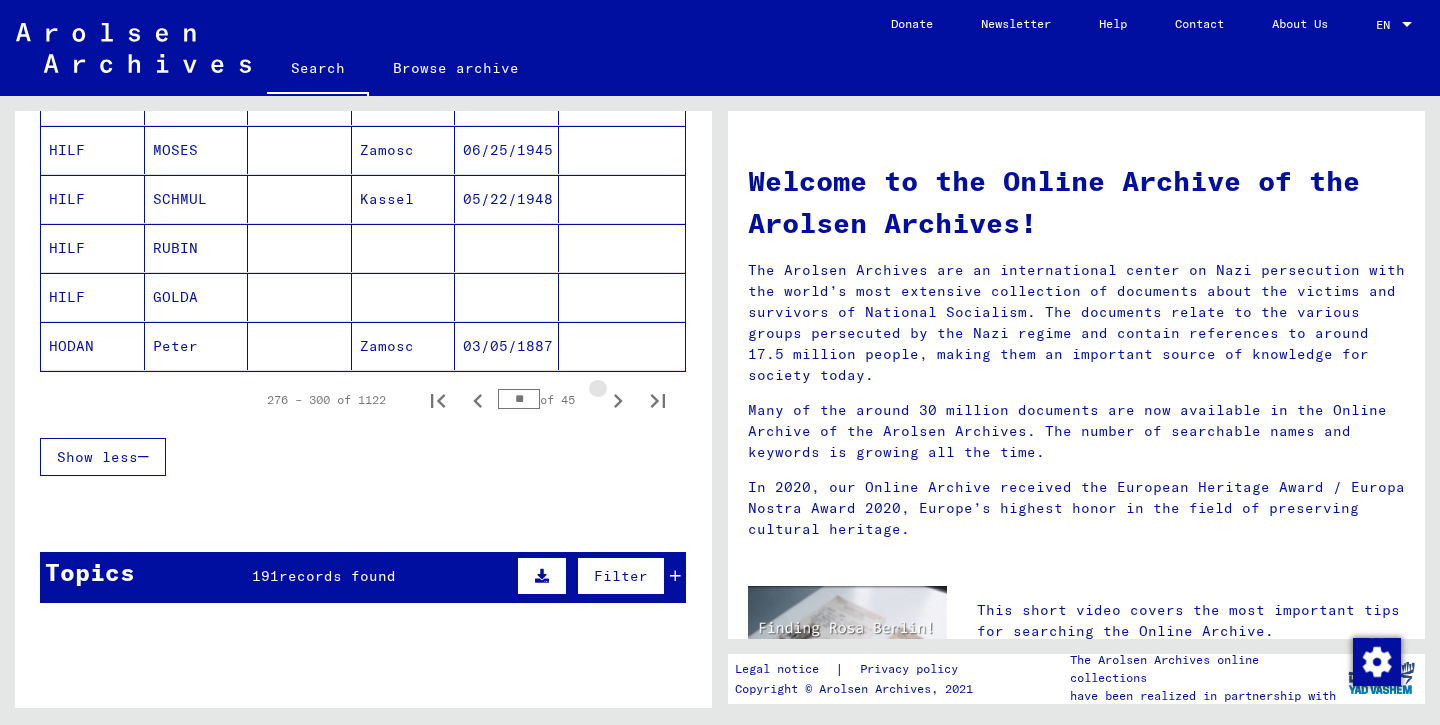 click 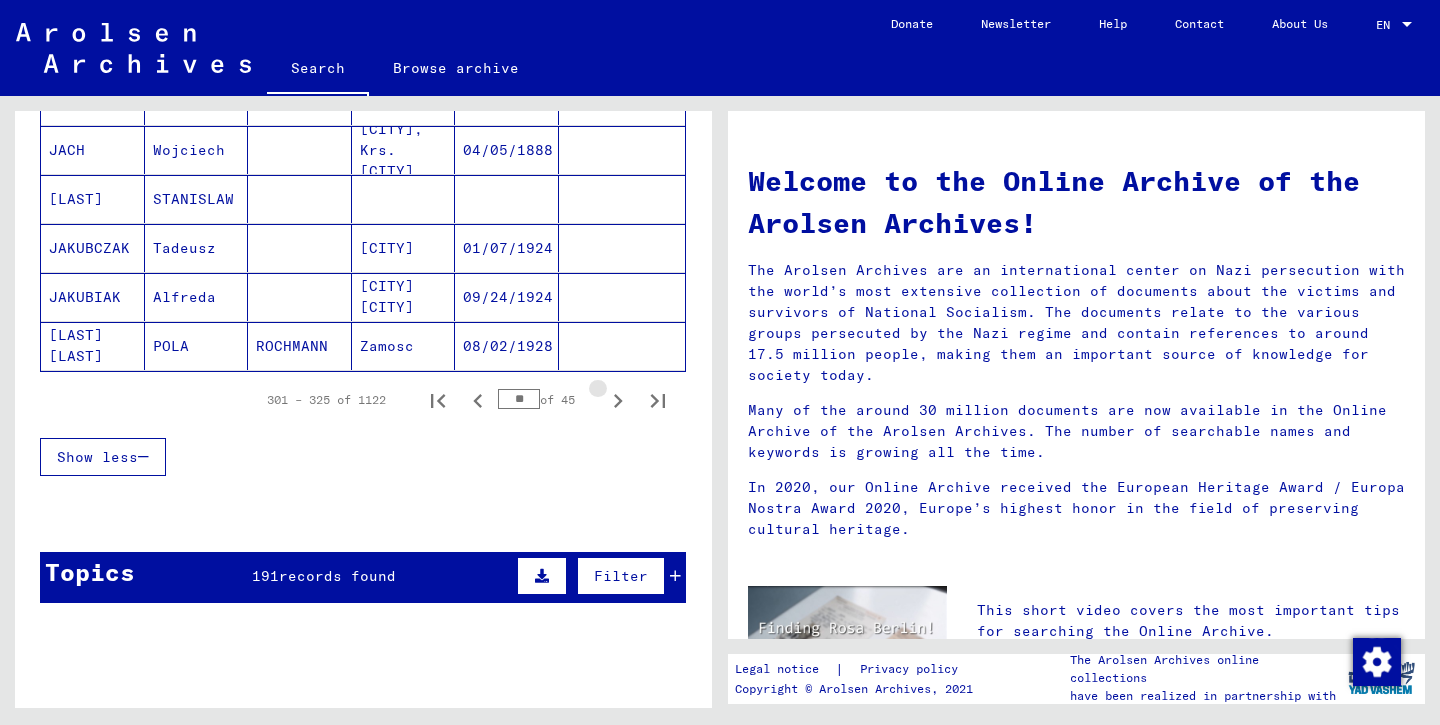 click 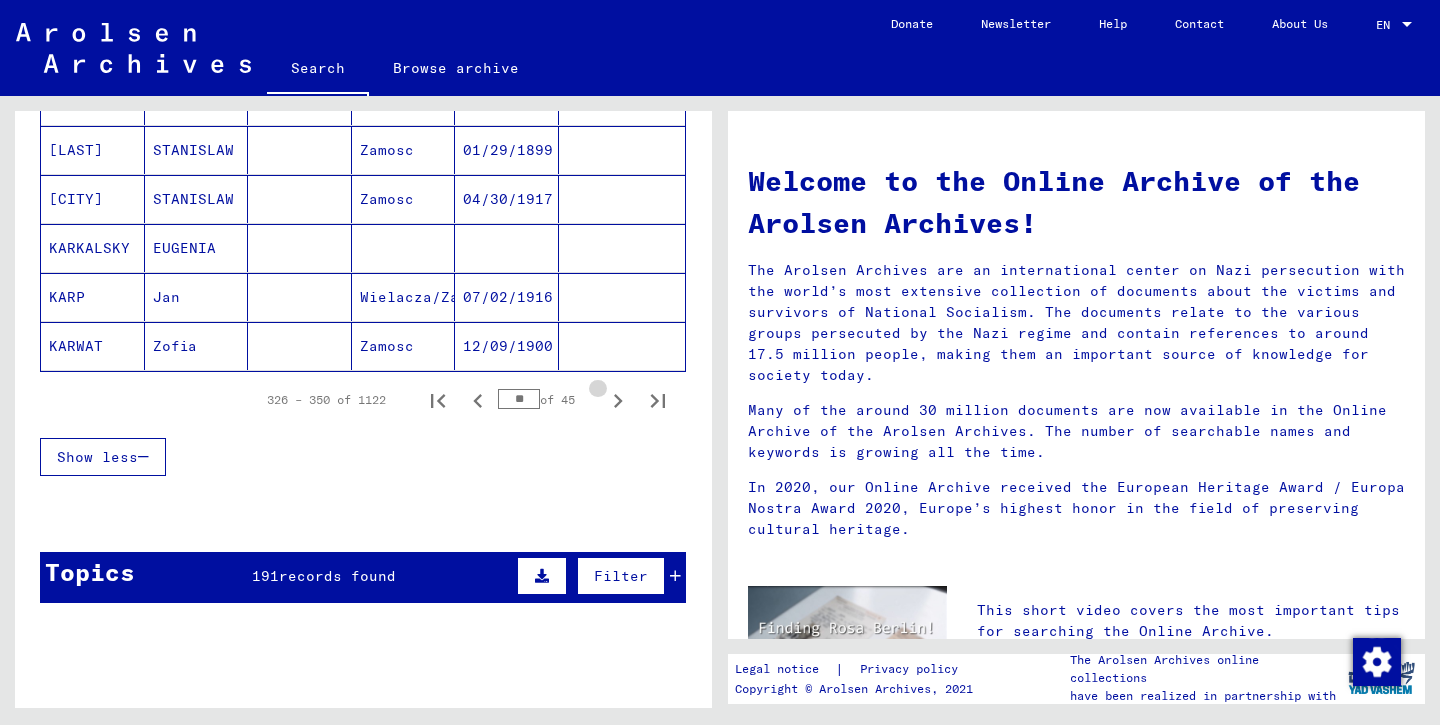 click 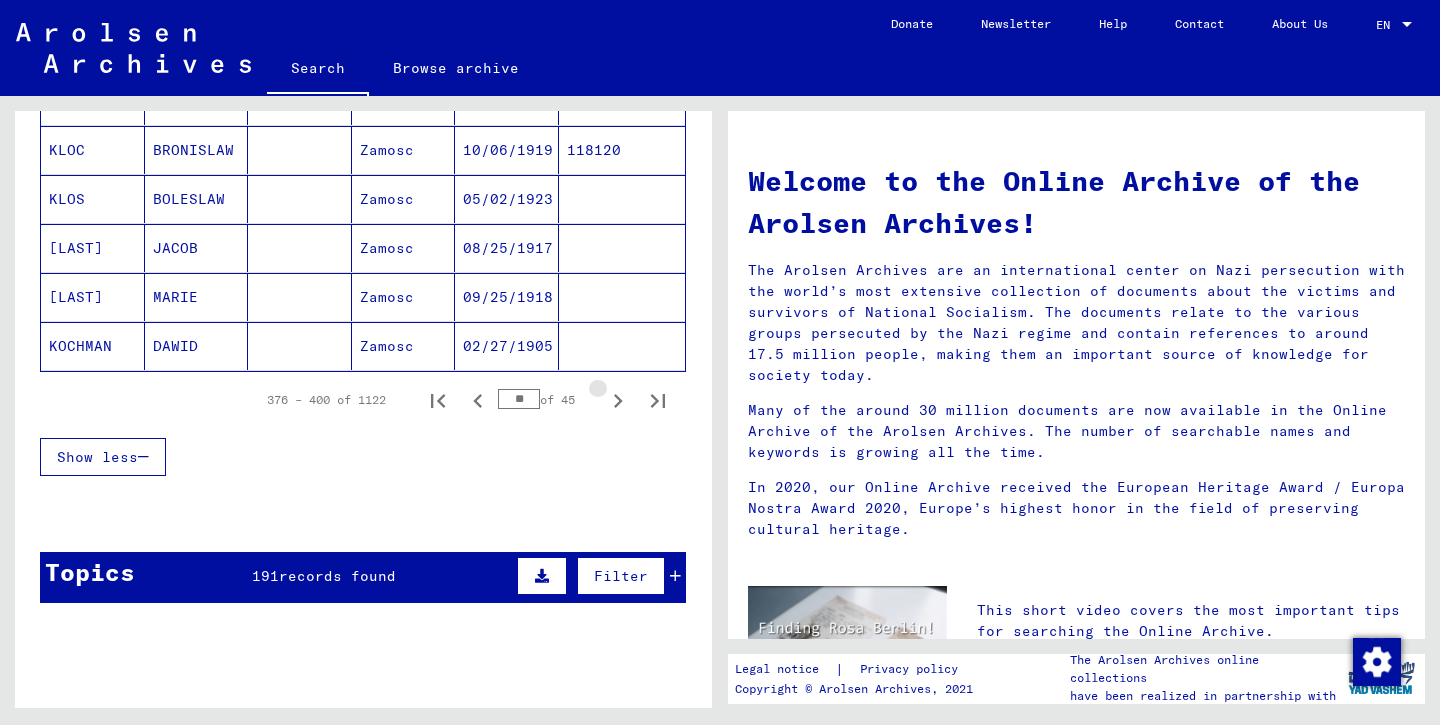 click 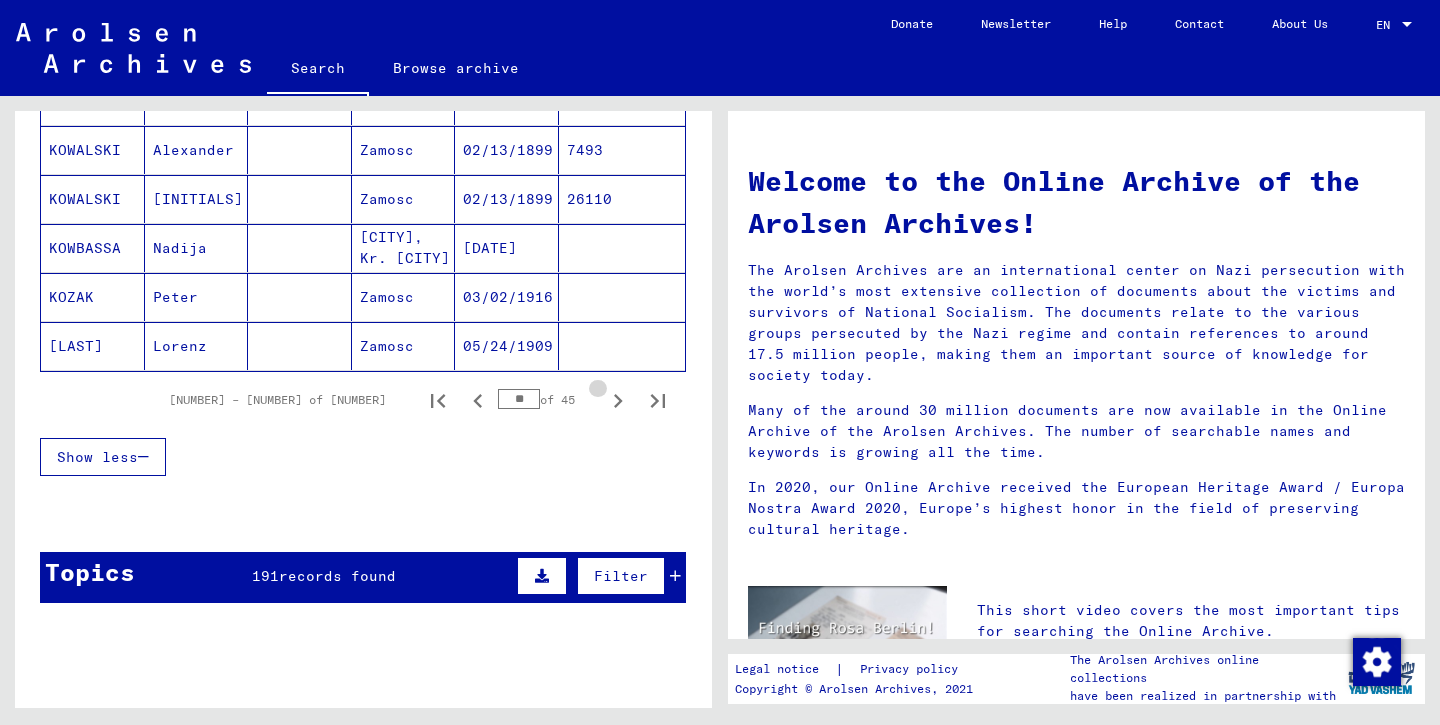 click 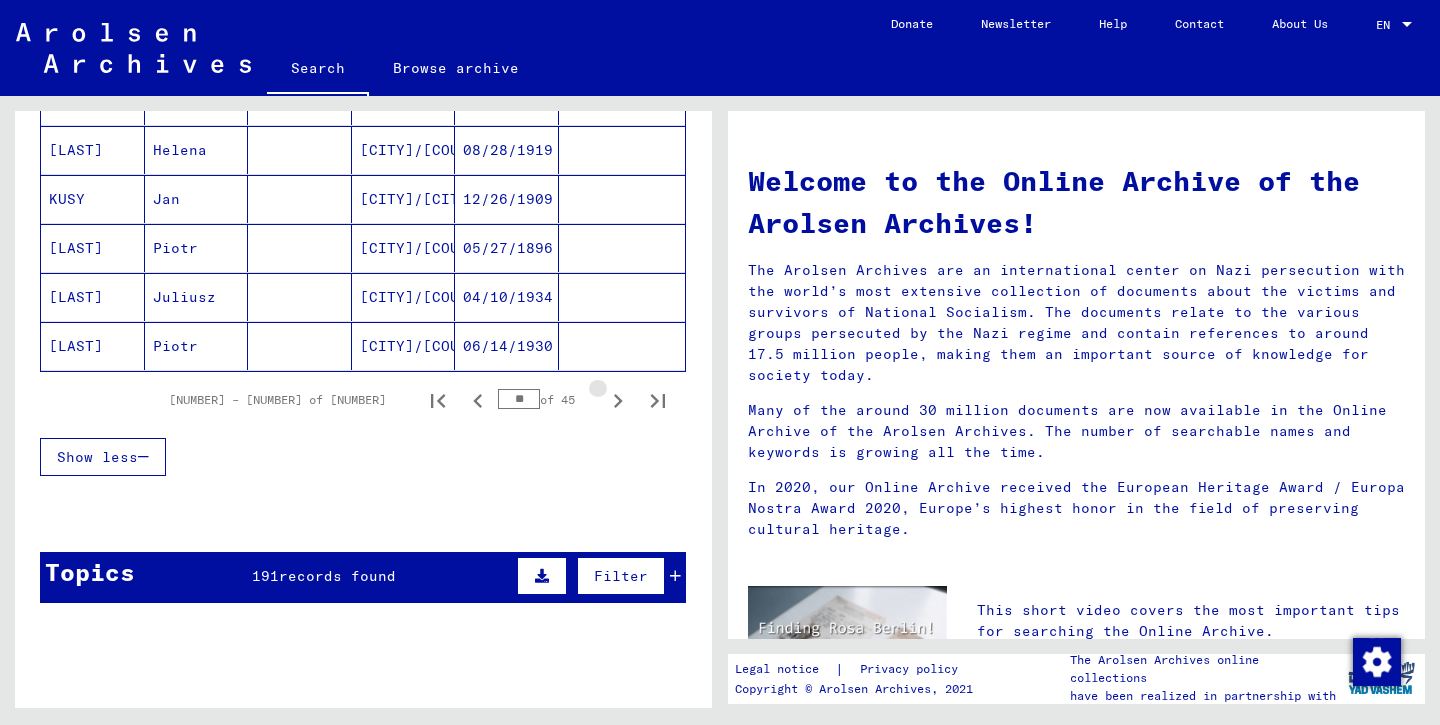click 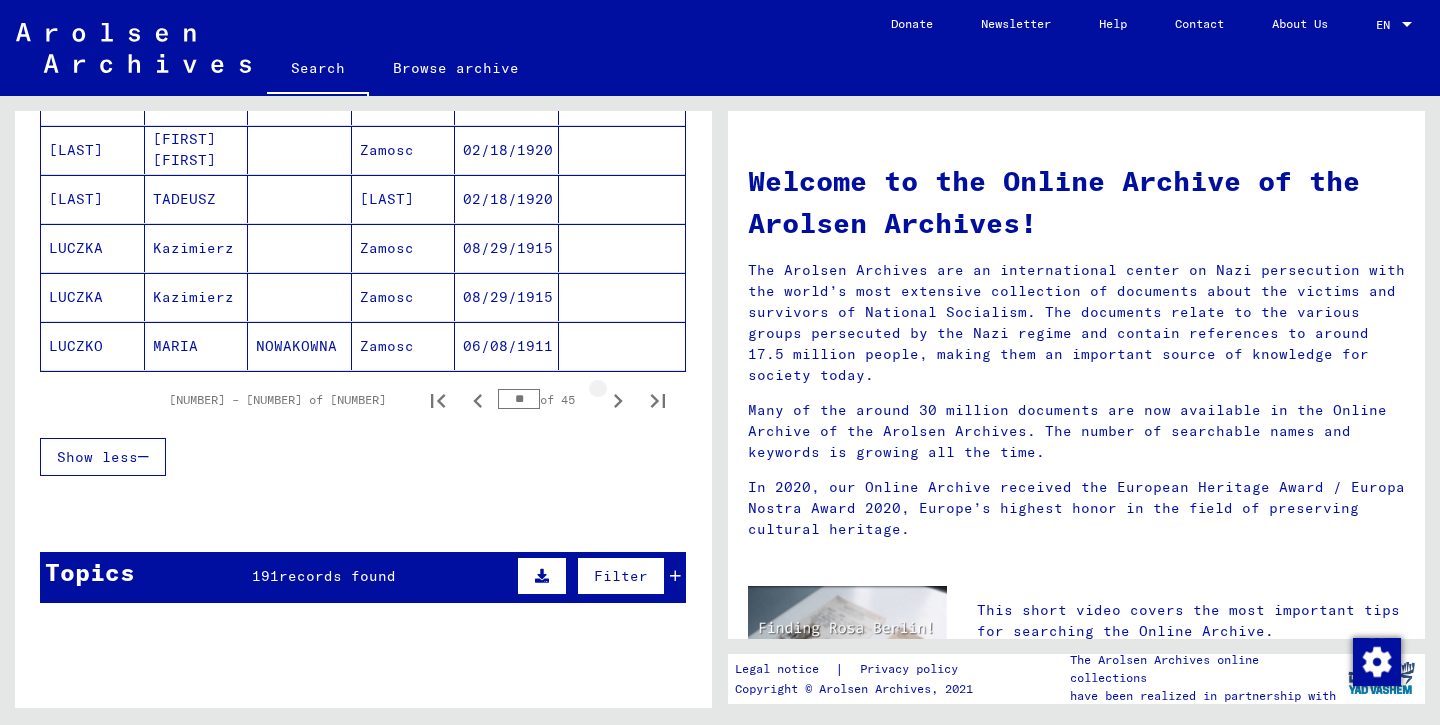 click 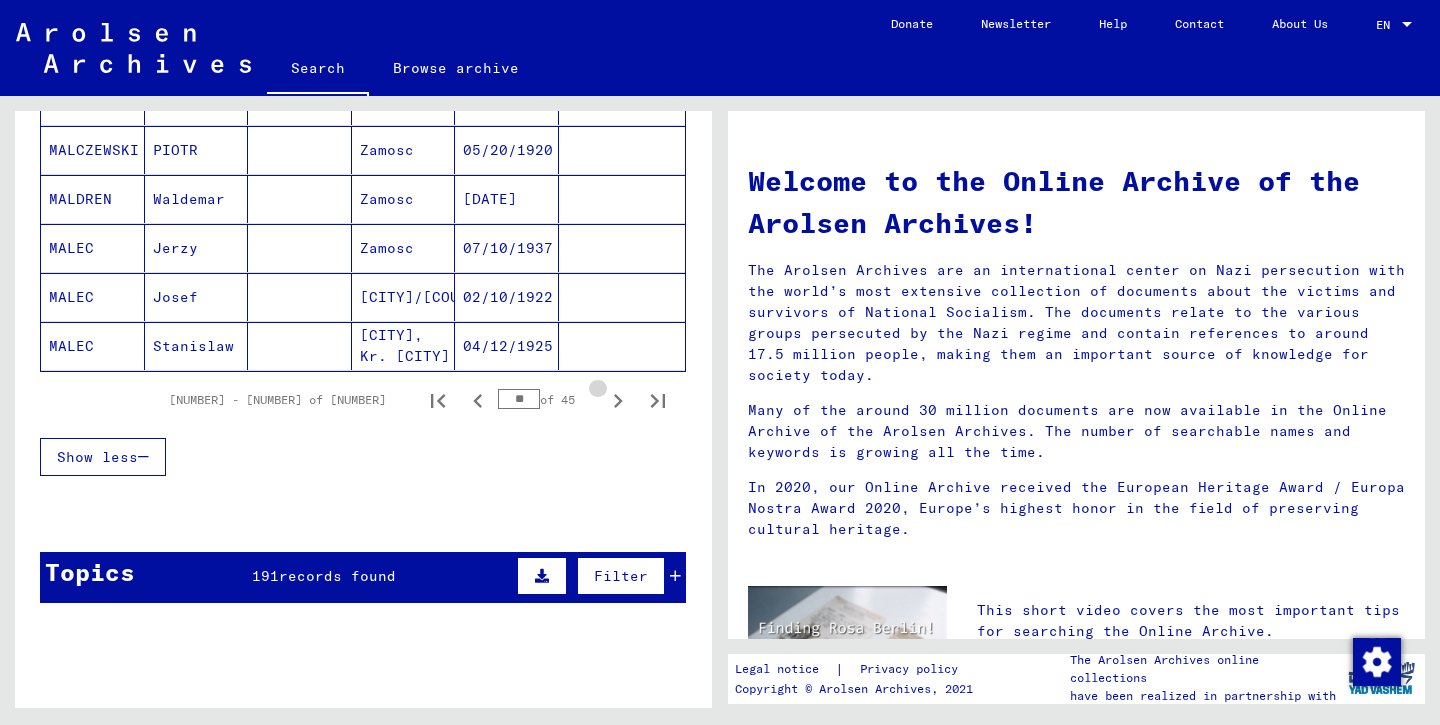 click 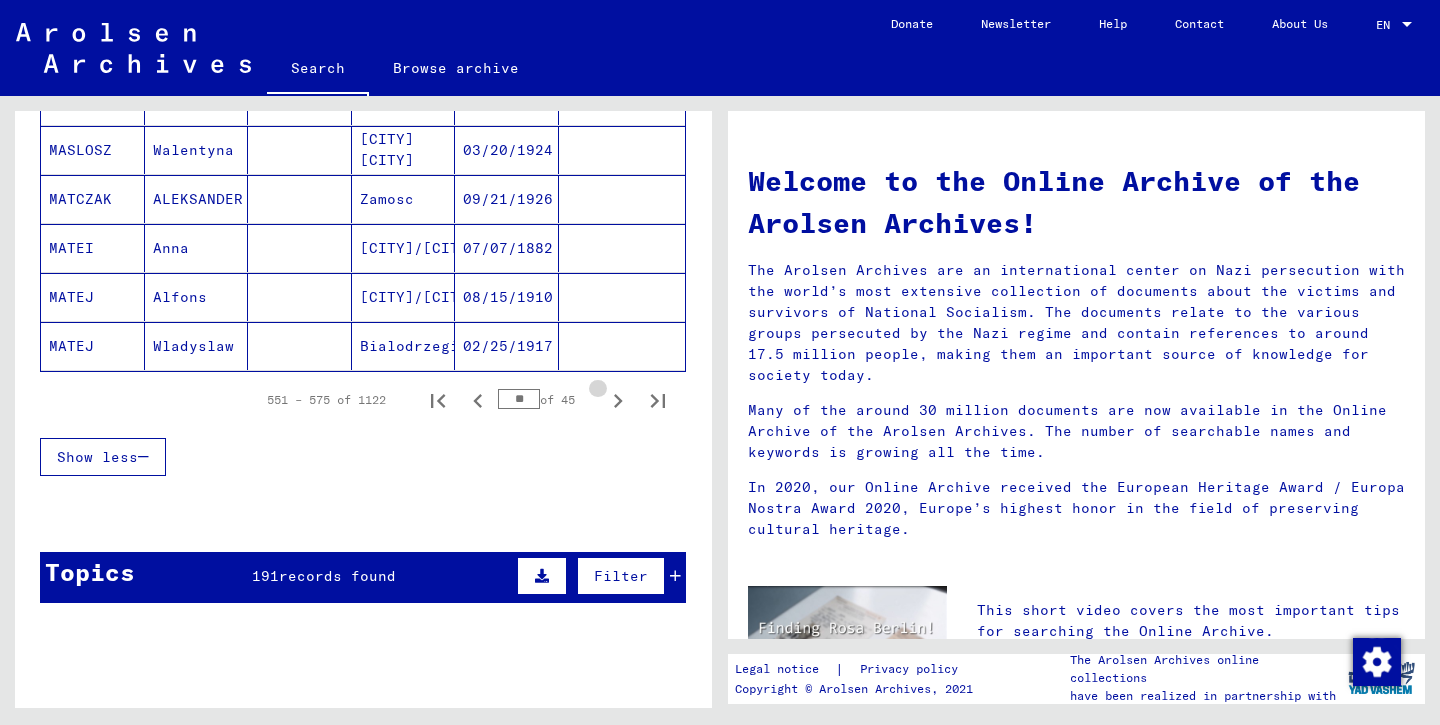 click 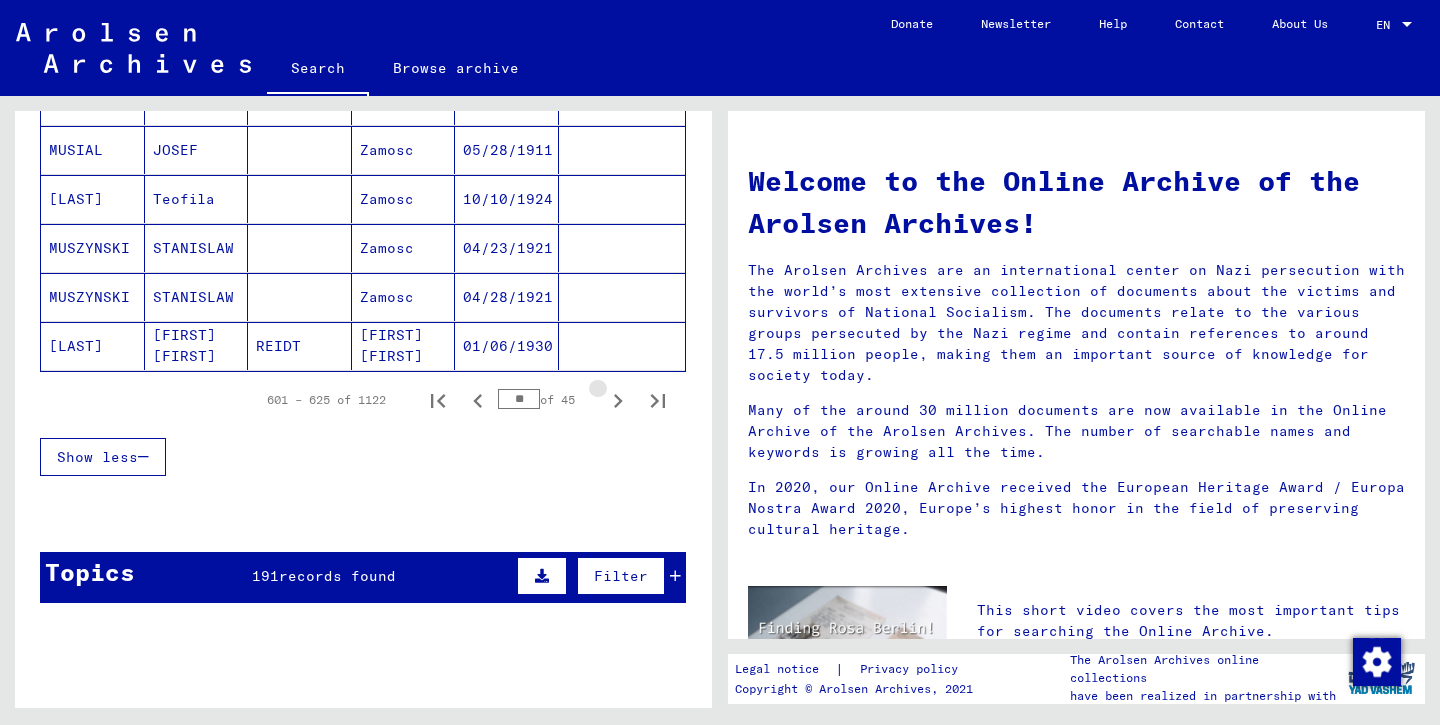 click 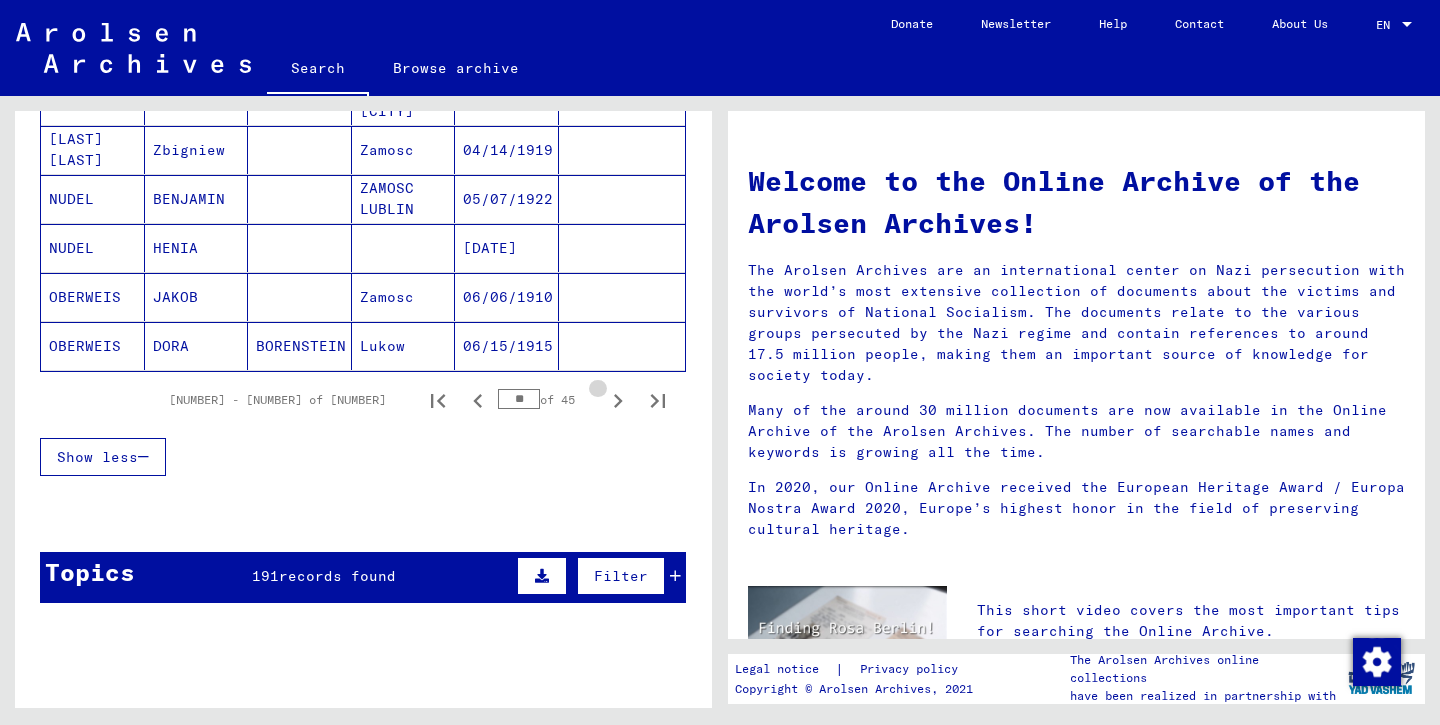 click 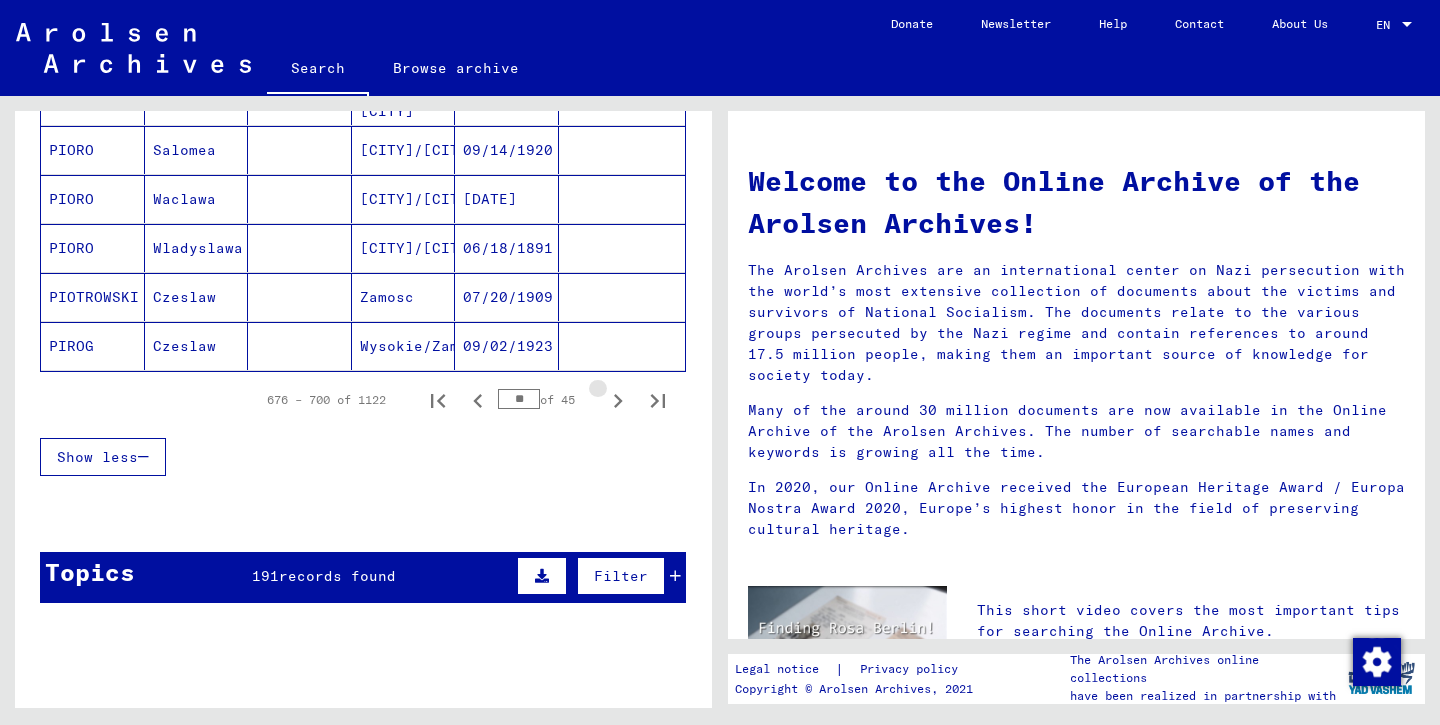 click 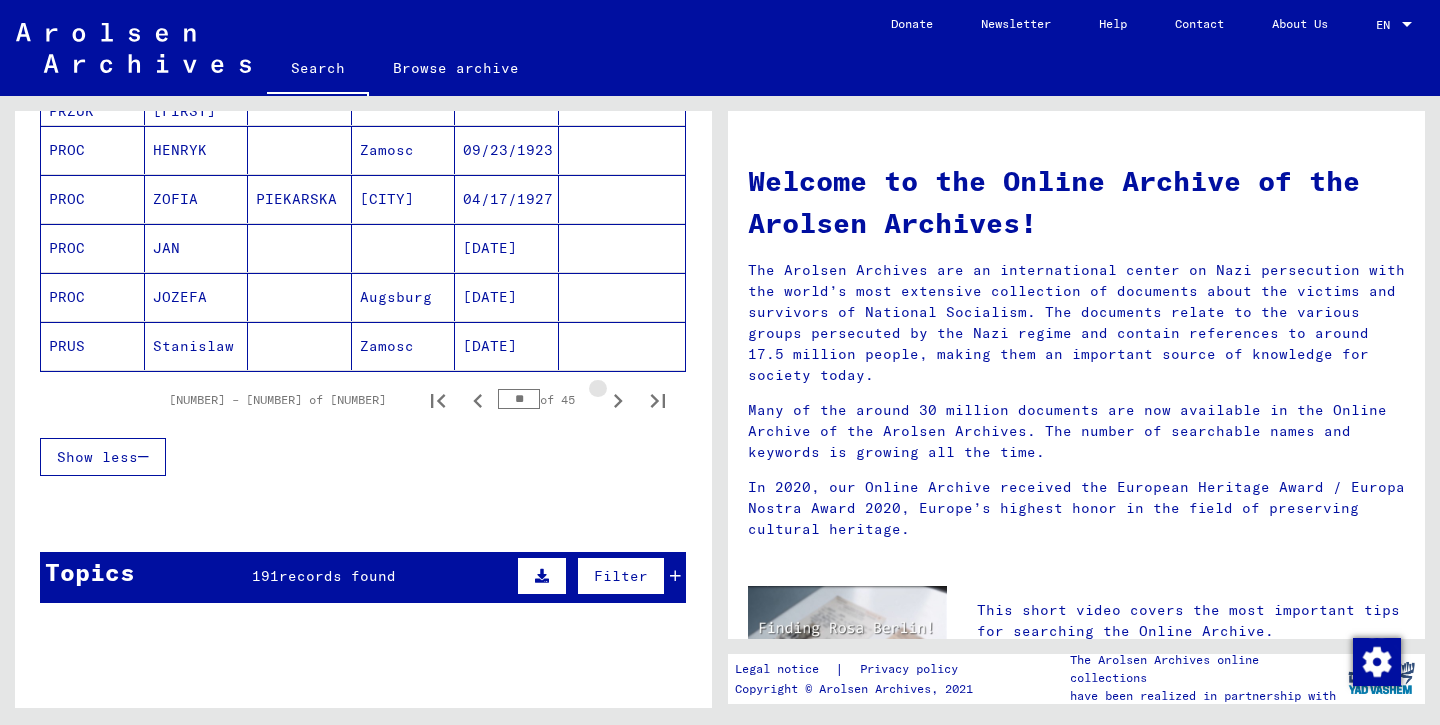 click 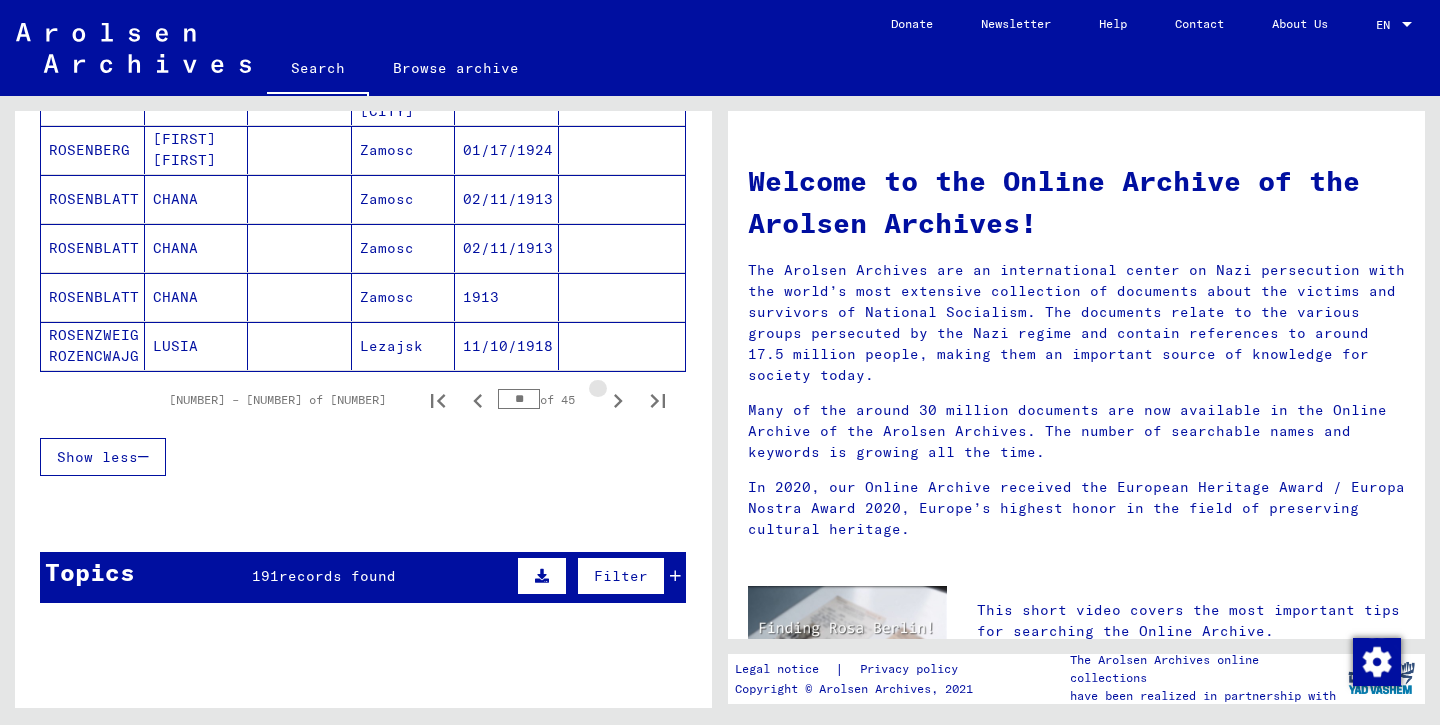 click 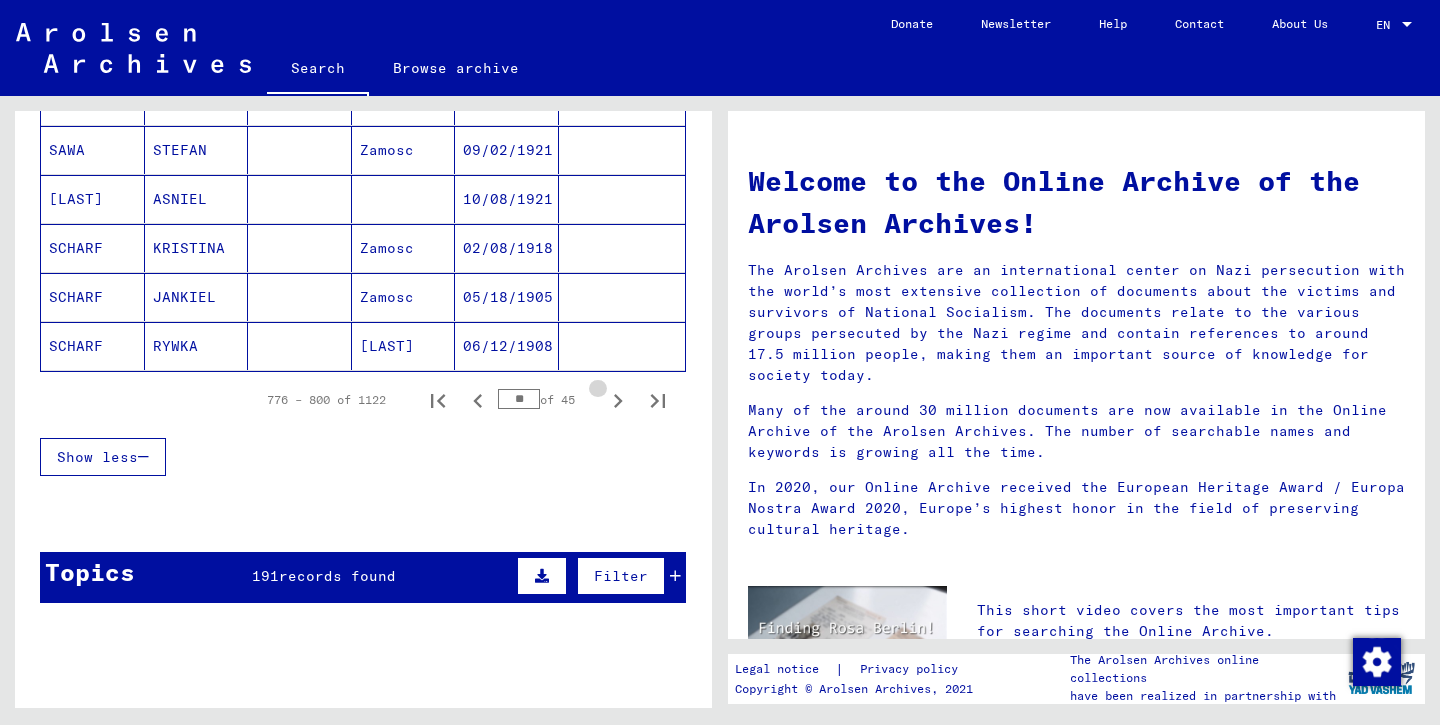 click 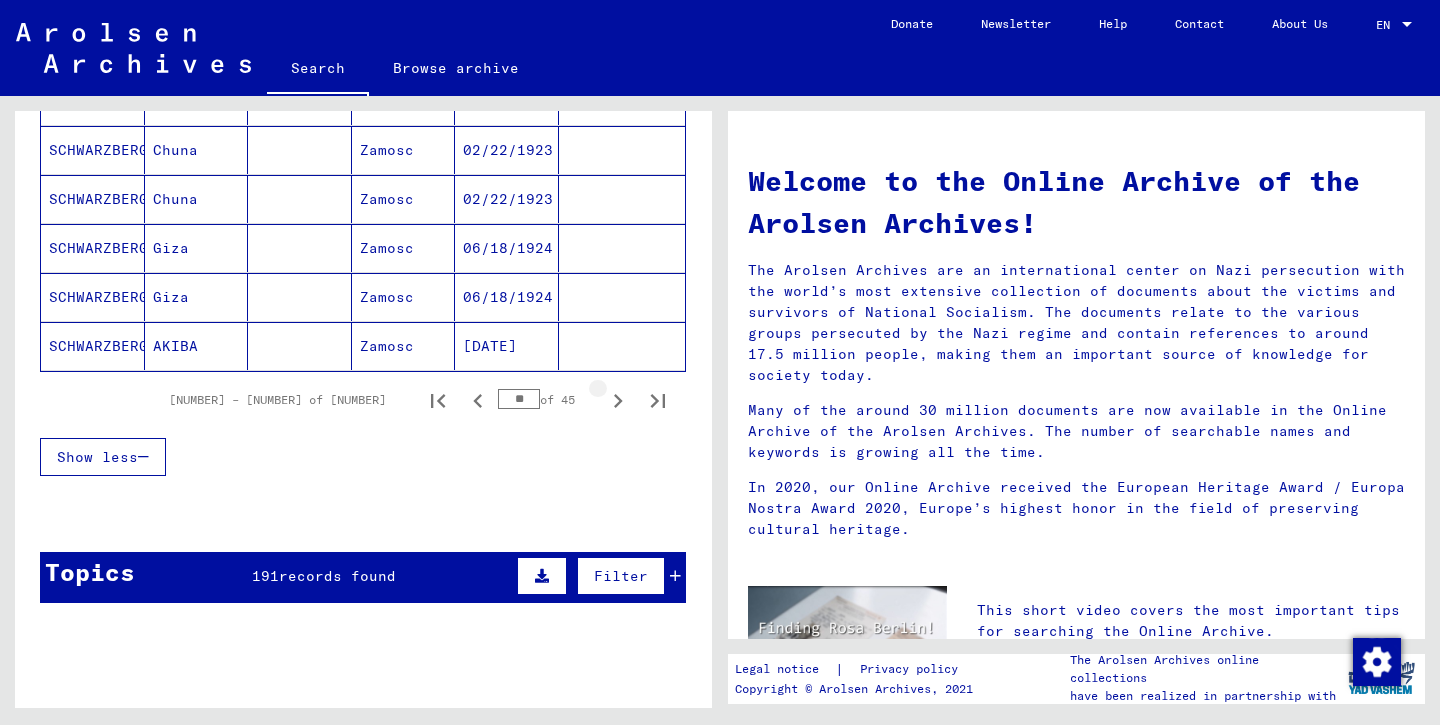click 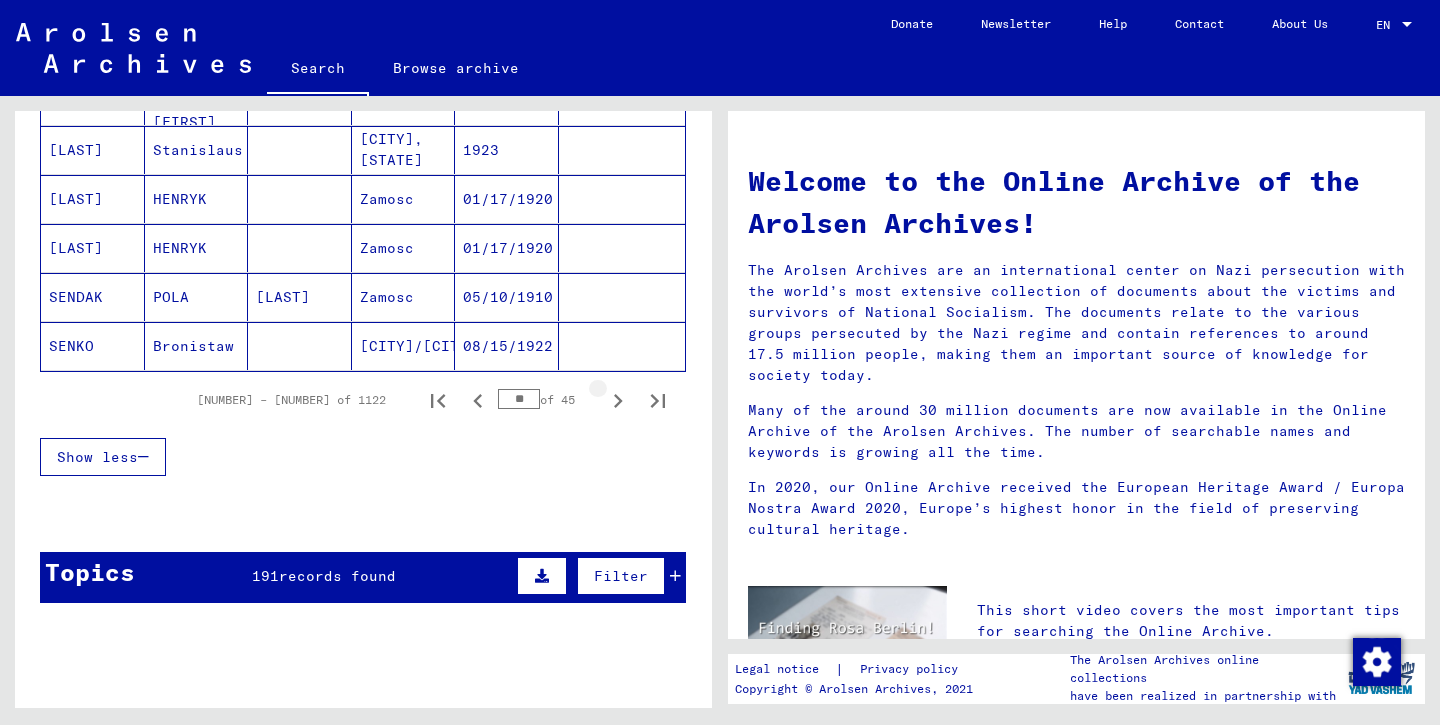 click 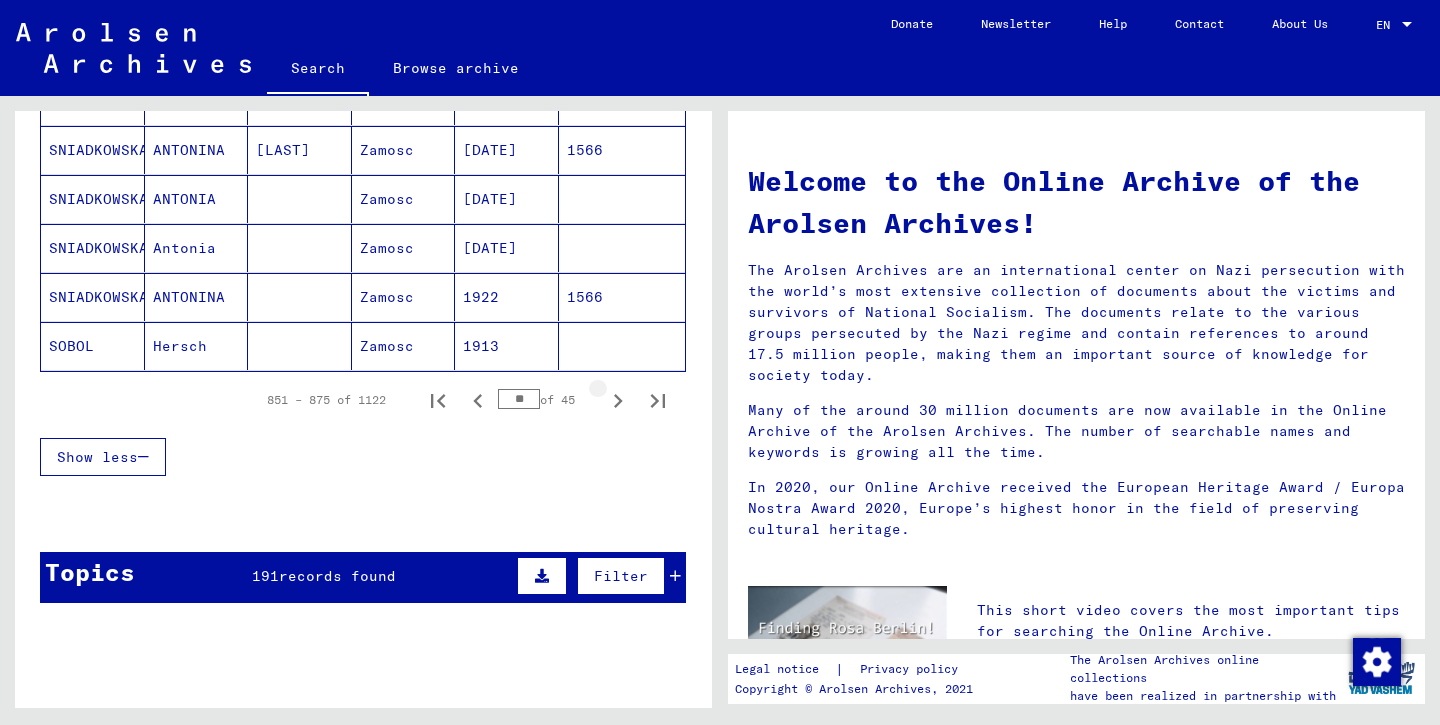 click 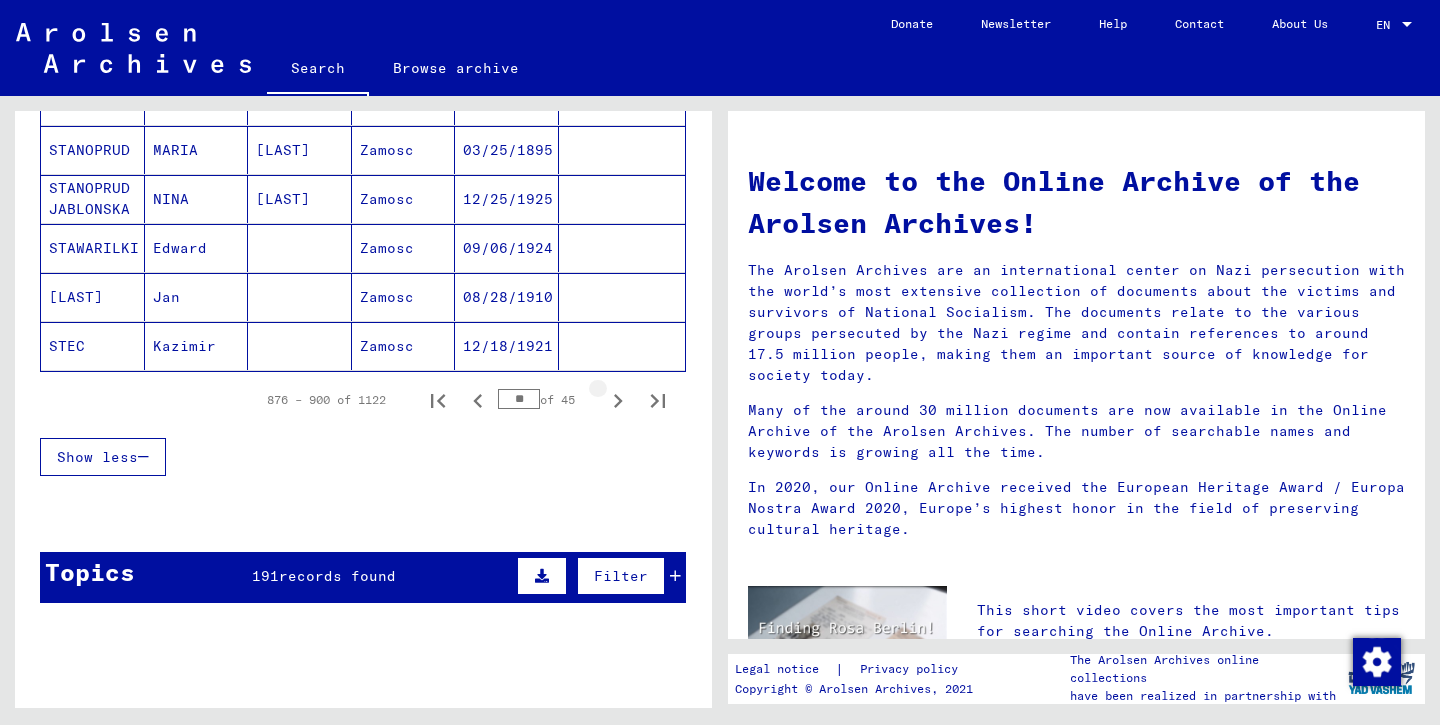 click 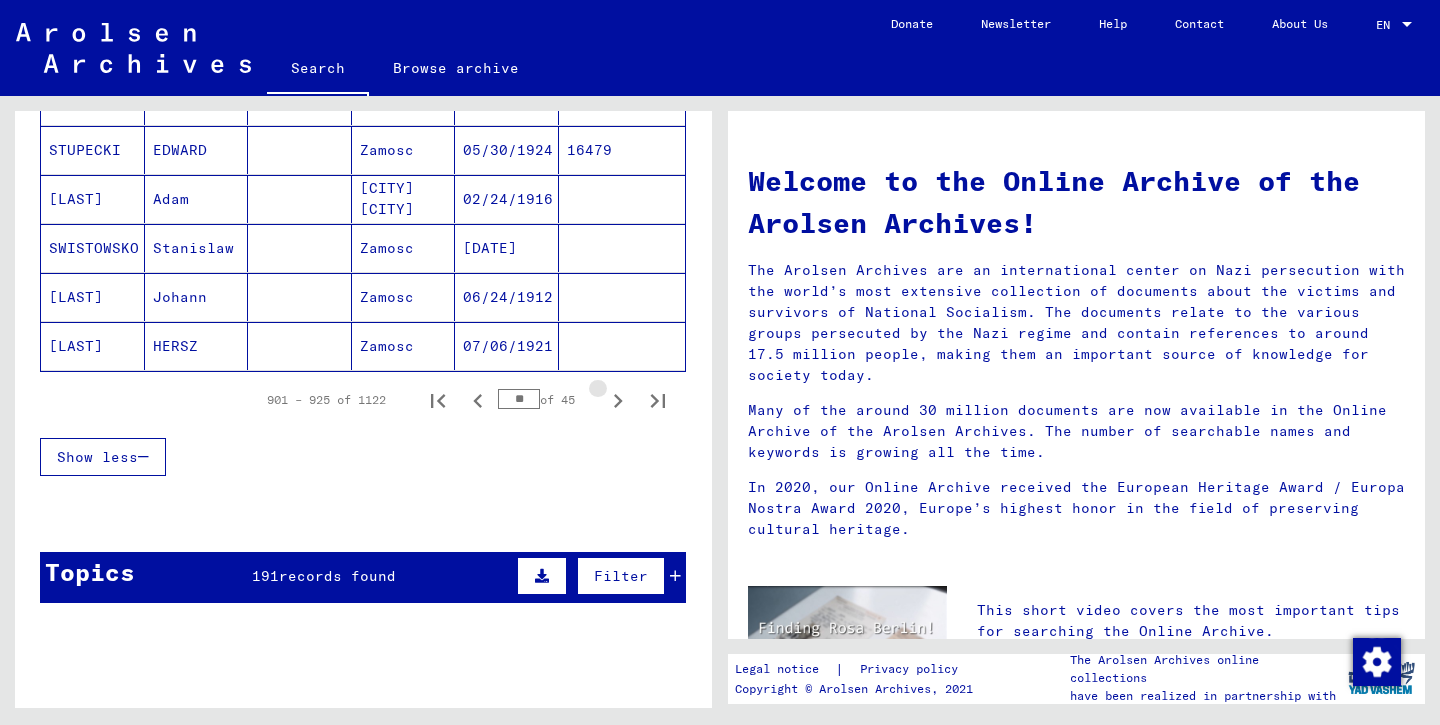 click 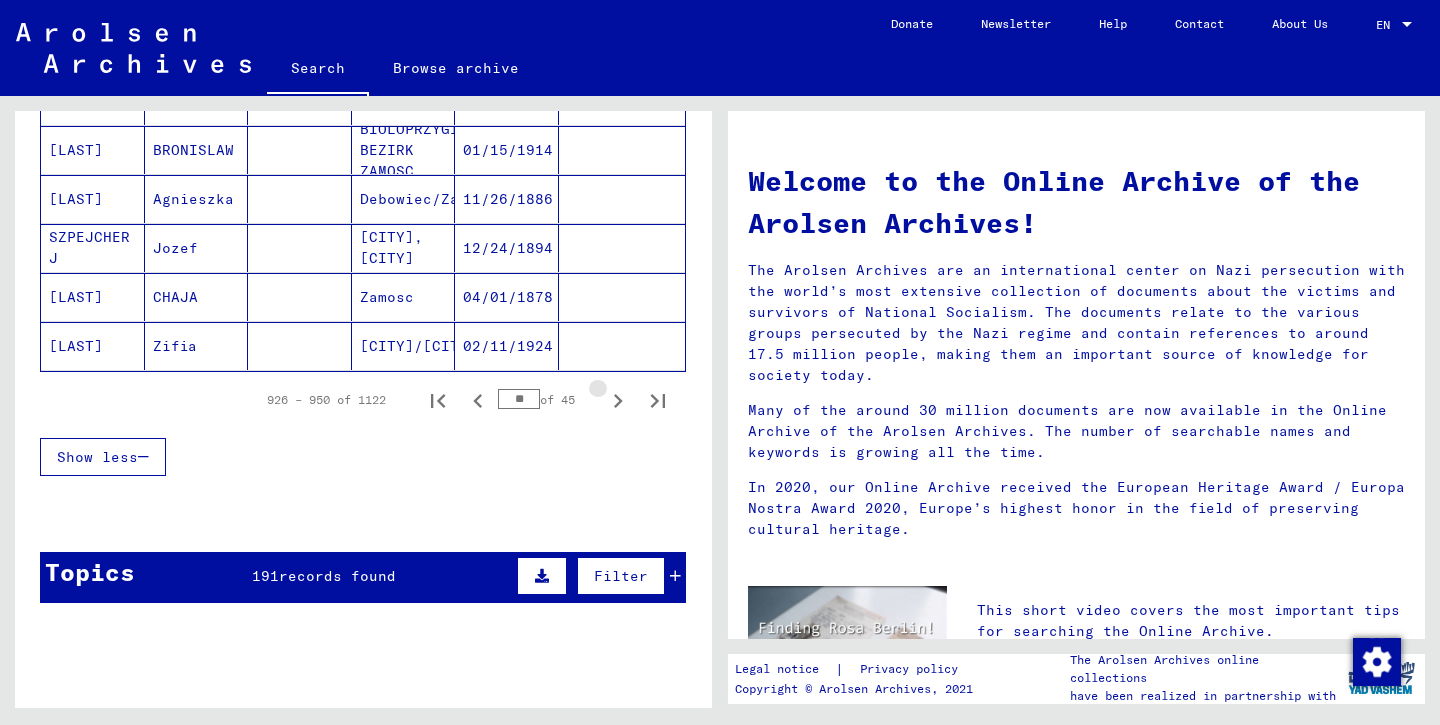 click 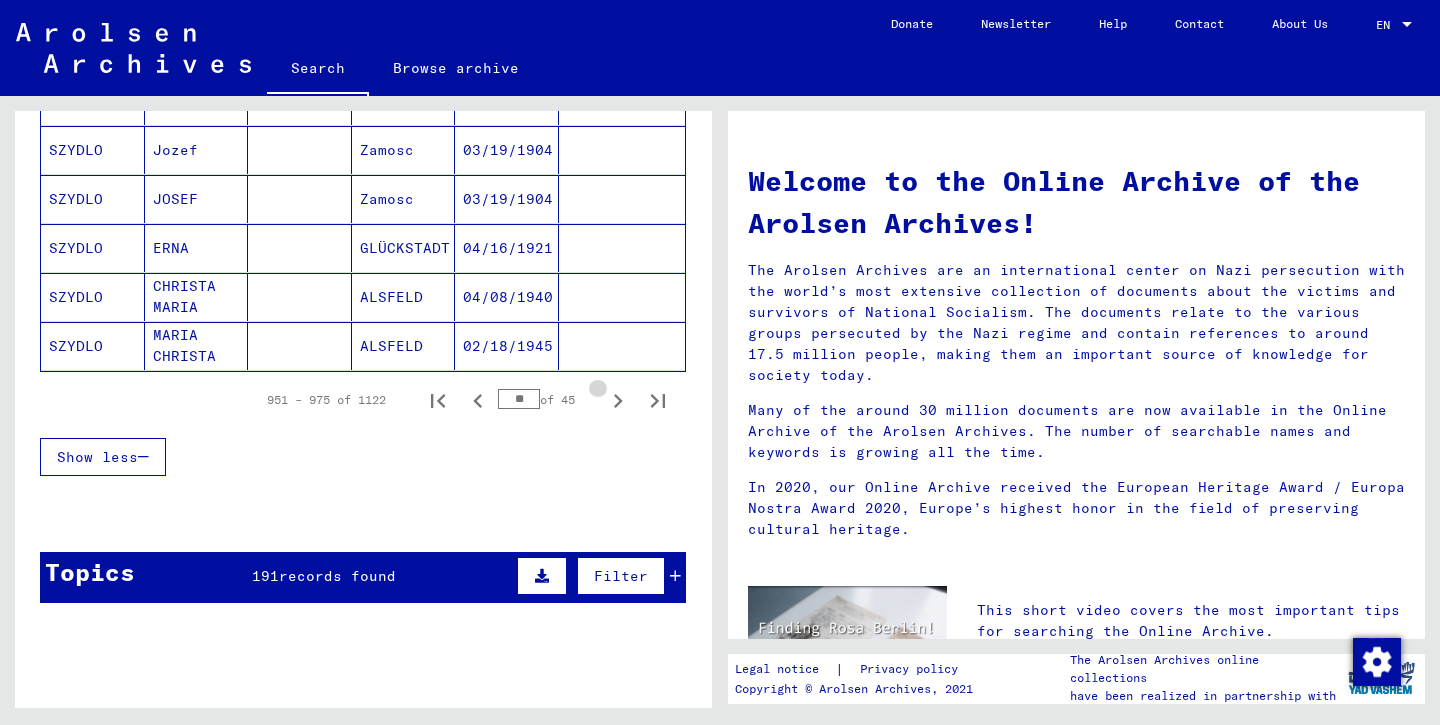 click 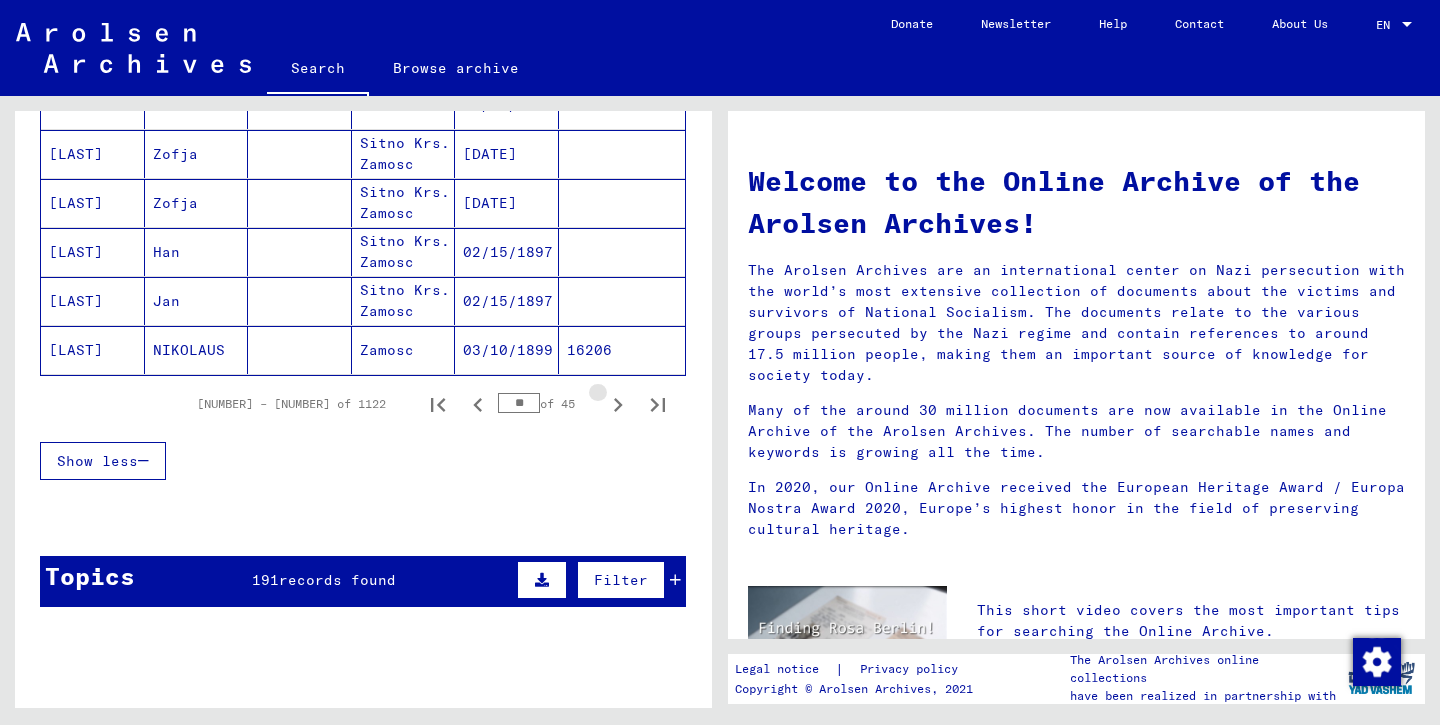 scroll, scrollTop: 1363, scrollLeft: 0, axis: vertical 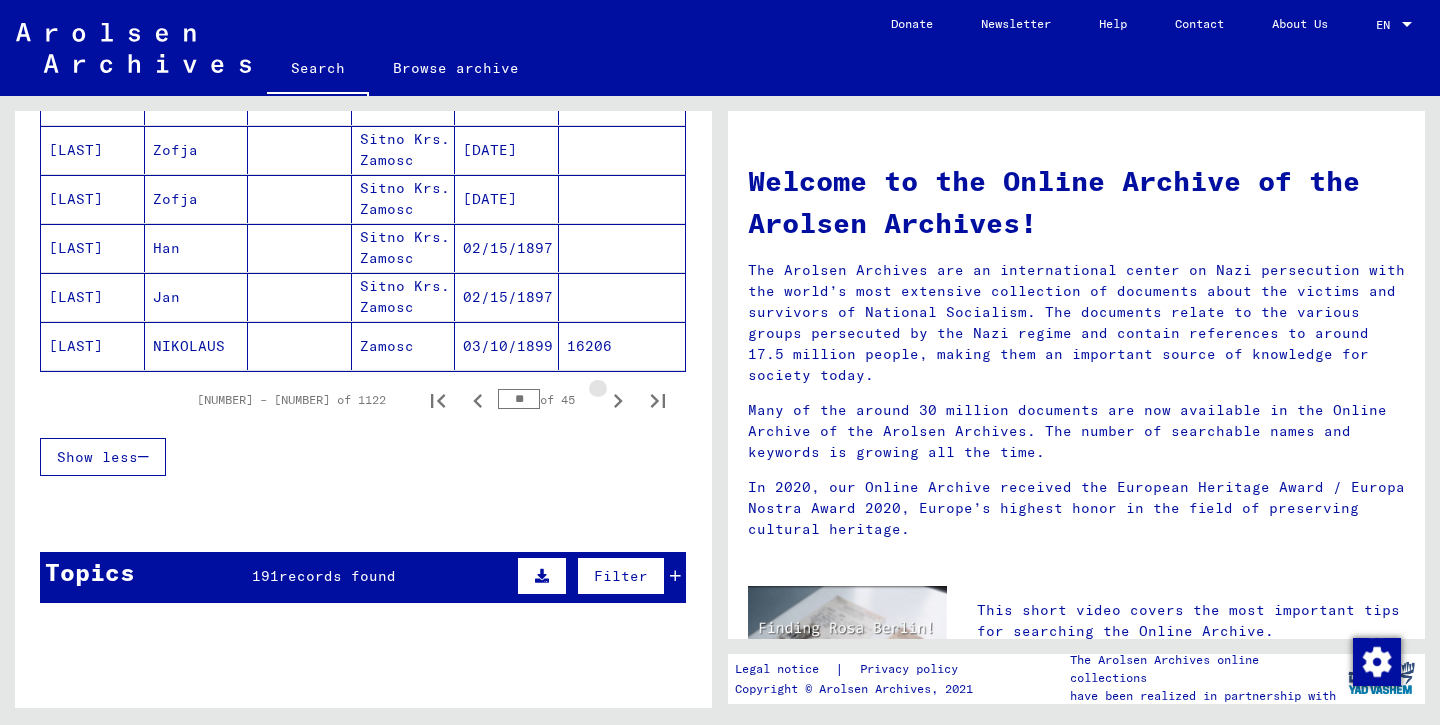 click 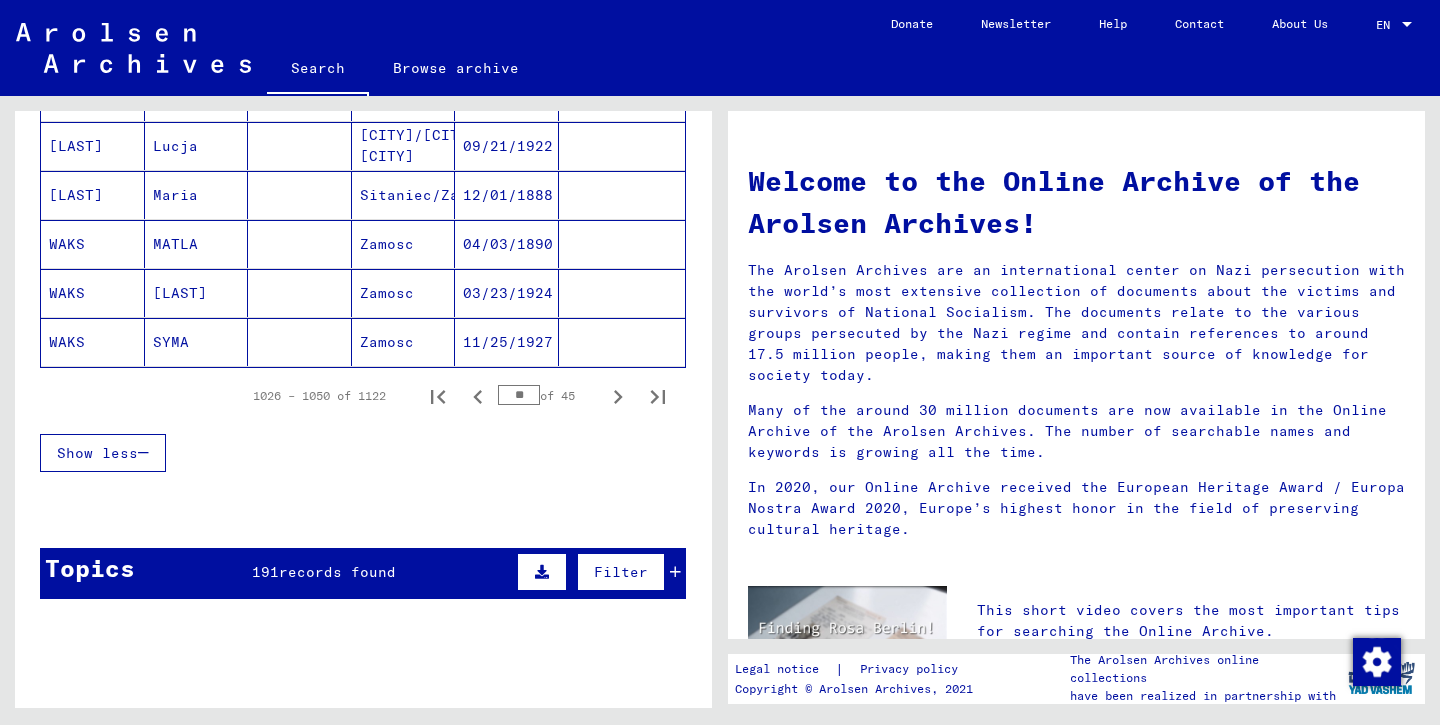 scroll, scrollTop: 1359, scrollLeft: 0, axis: vertical 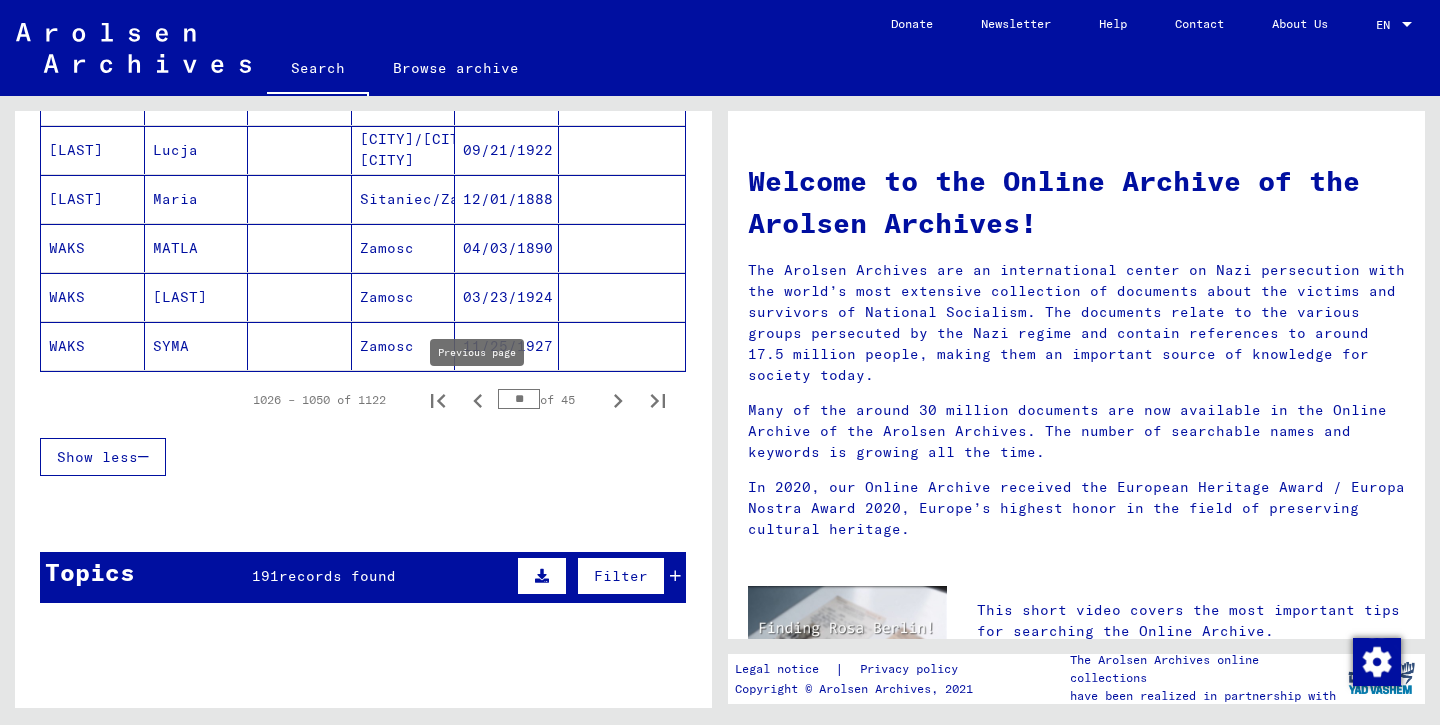 click 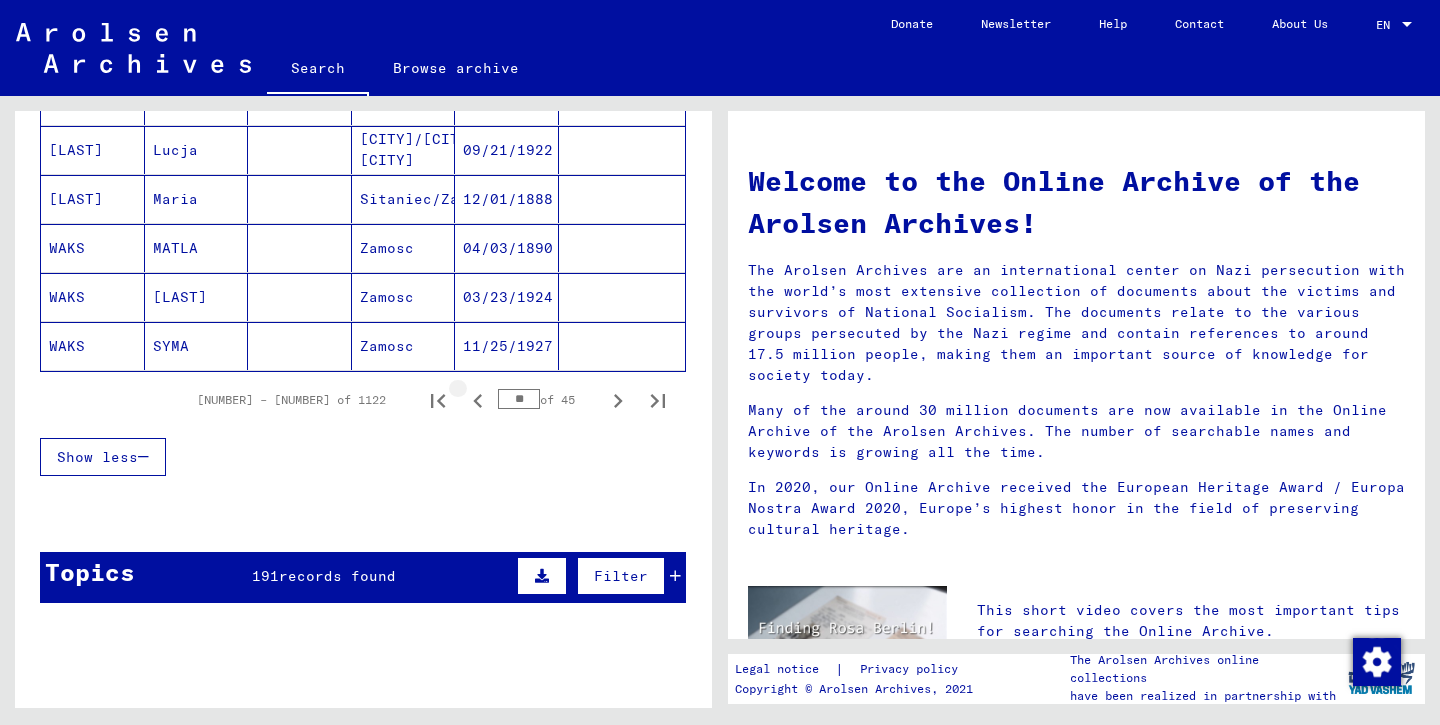 click 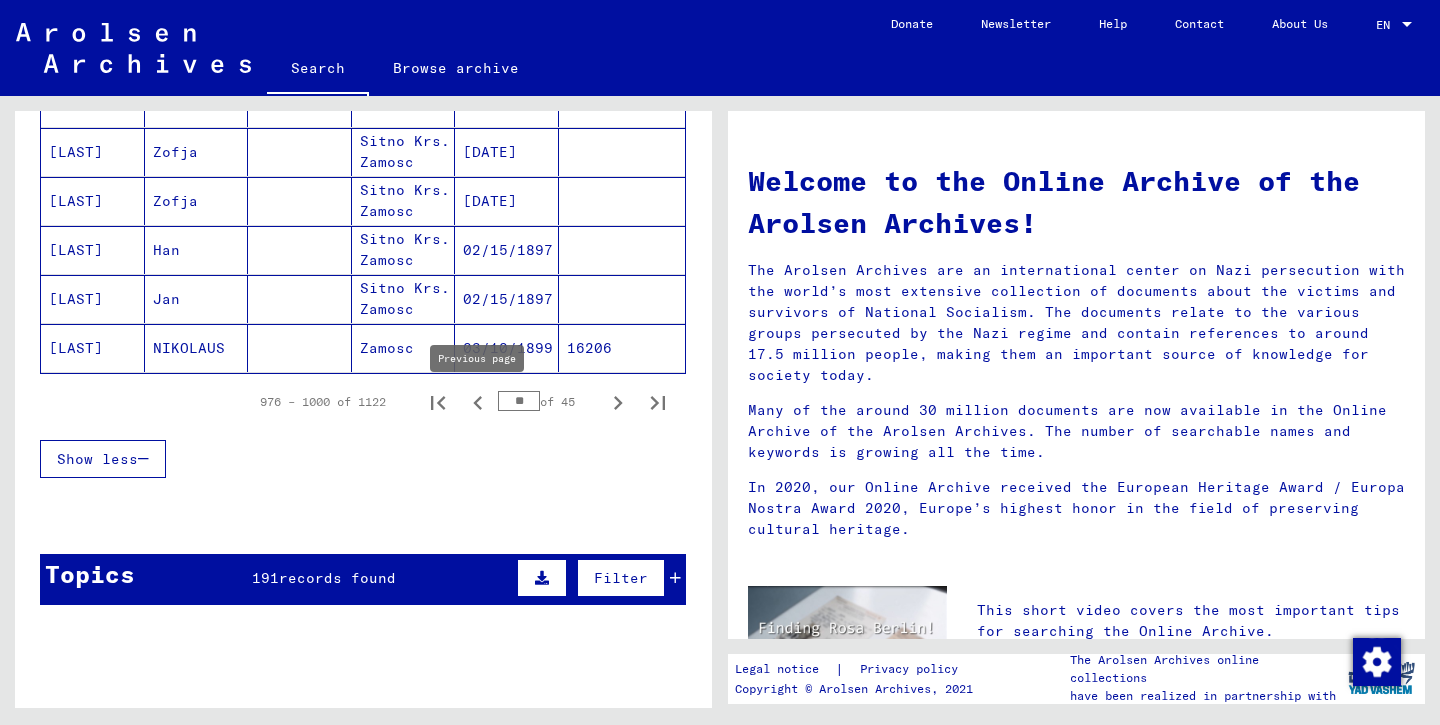 click 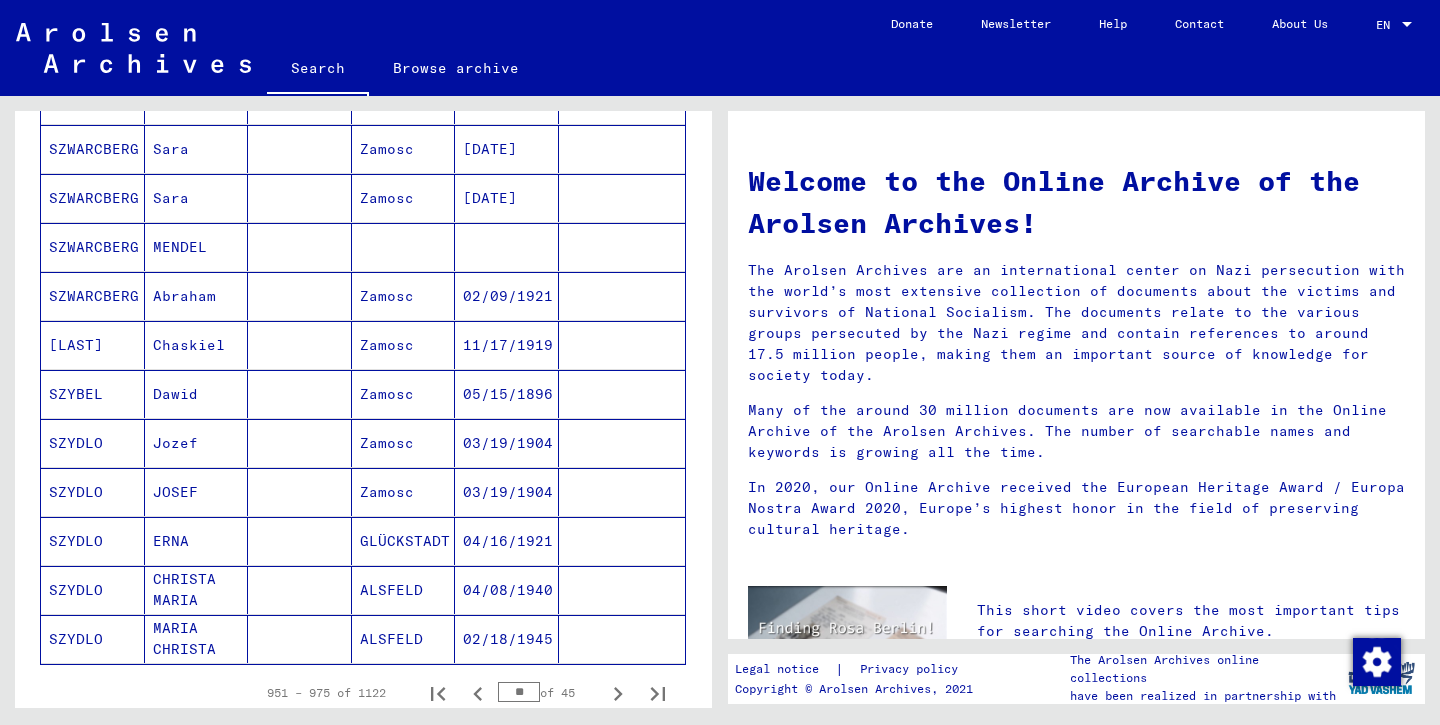 scroll, scrollTop: 1380, scrollLeft: 0, axis: vertical 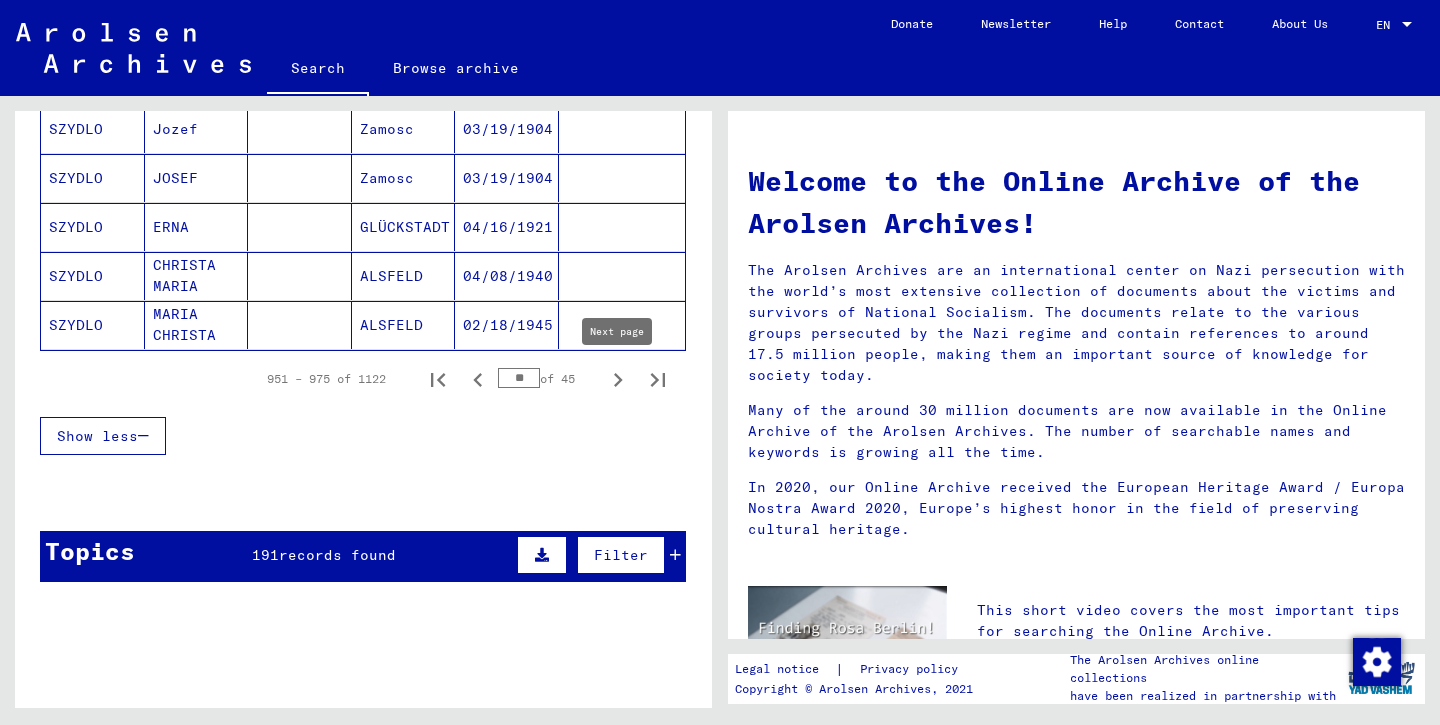 click 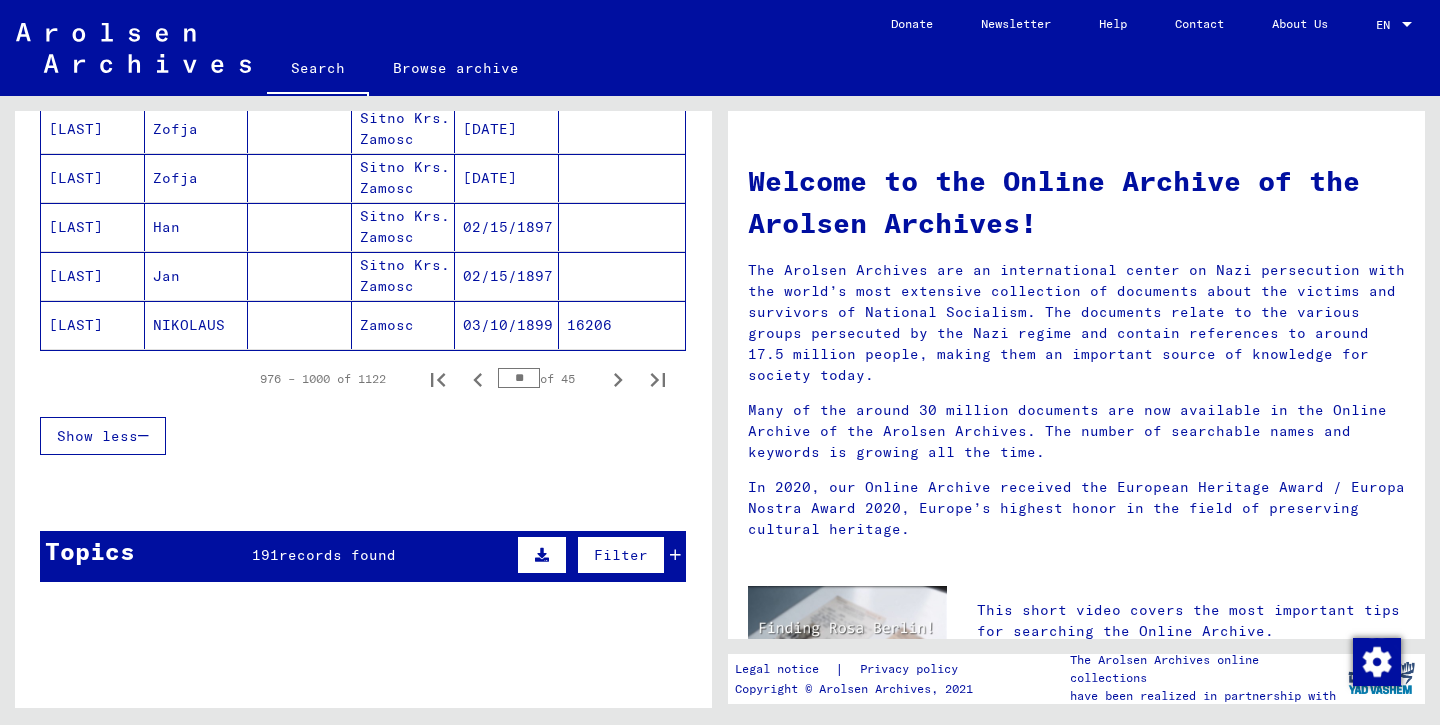 click 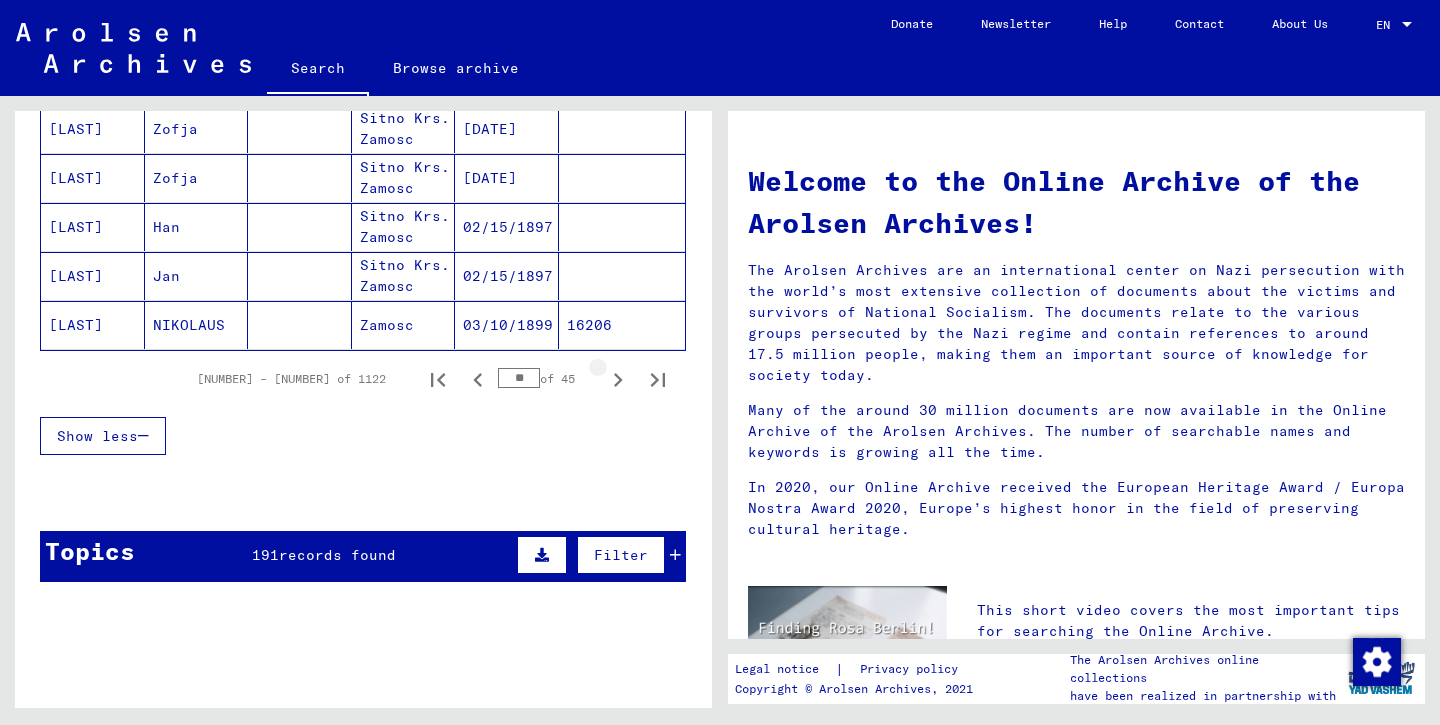 click 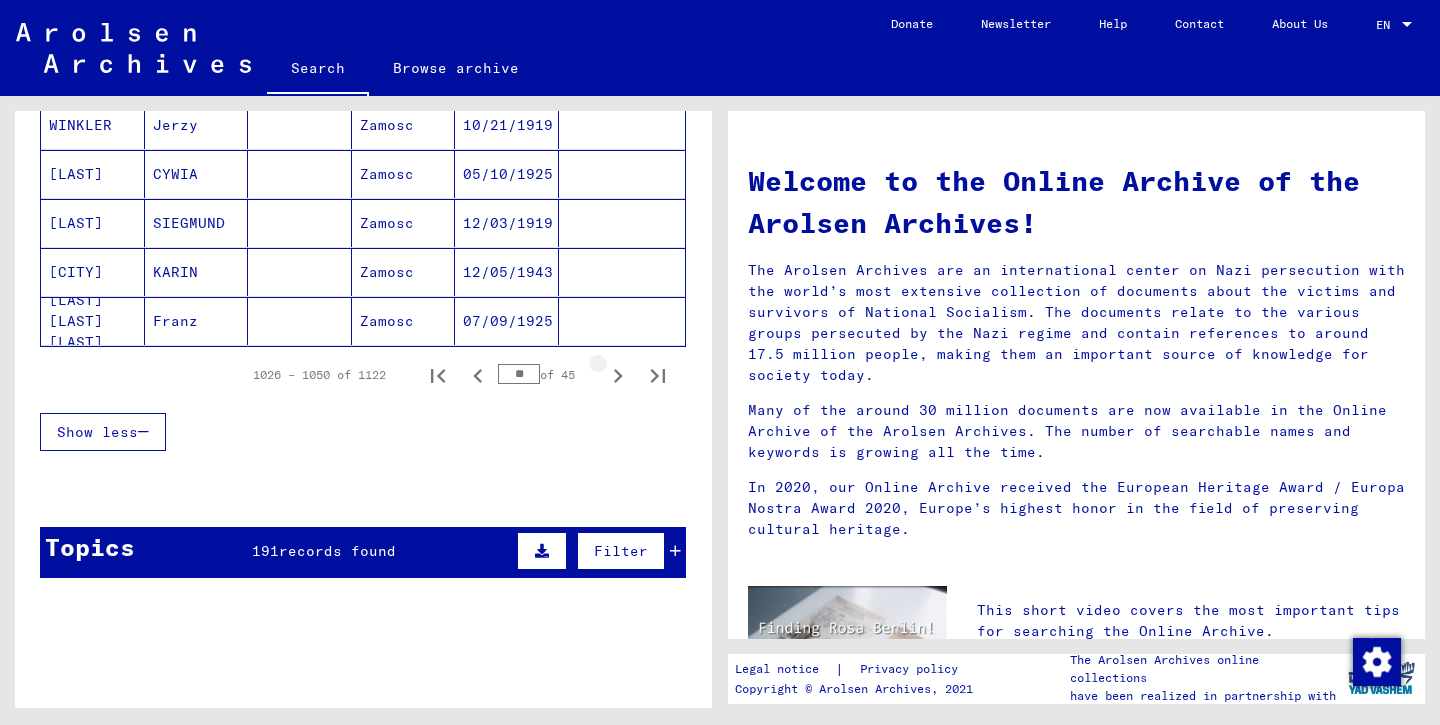 scroll, scrollTop: 1380, scrollLeft: 0, axis: vertical 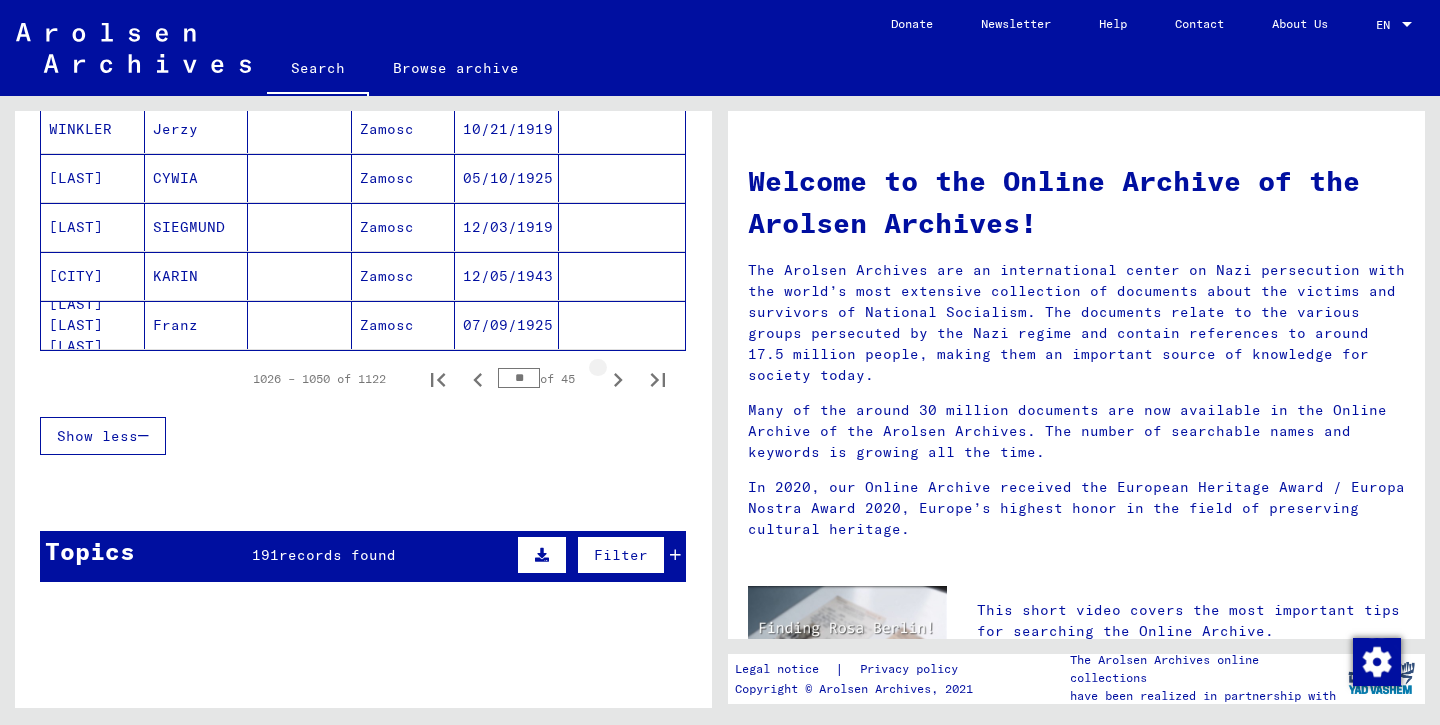 click 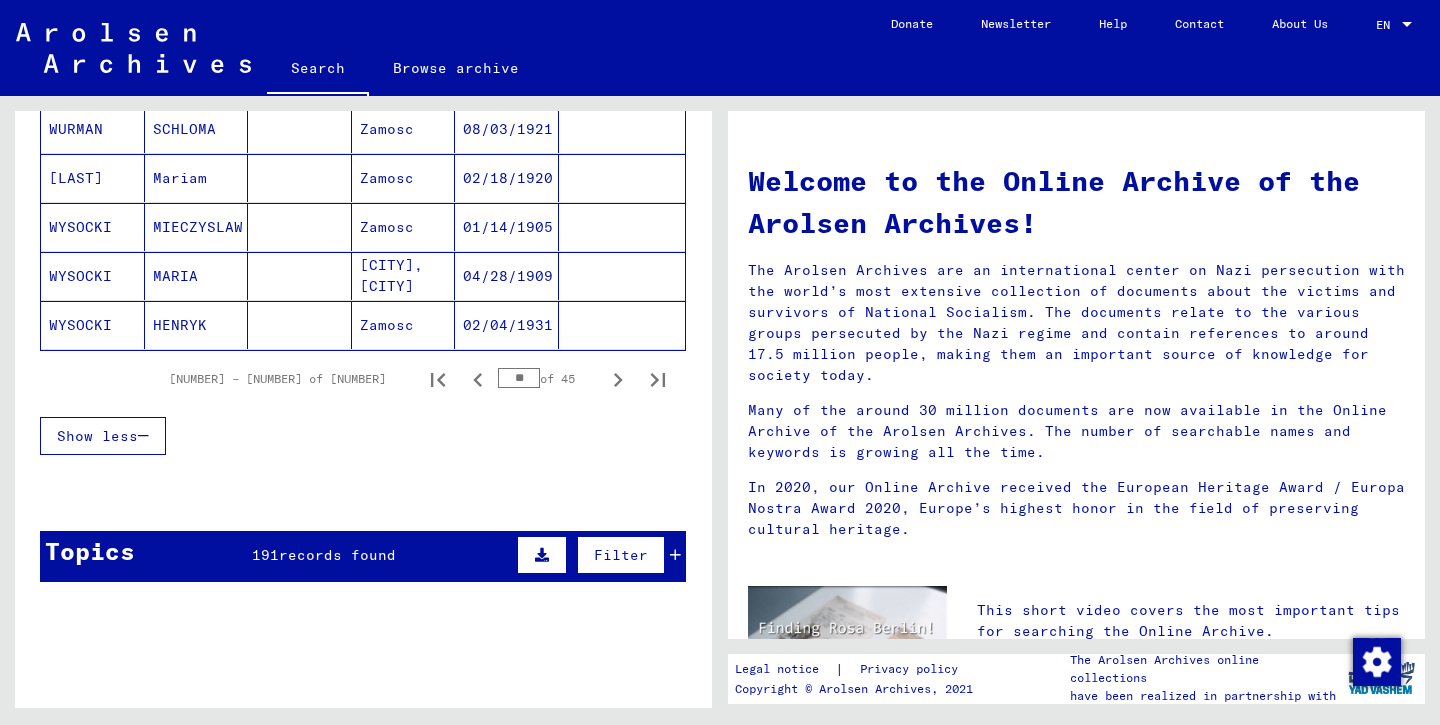 click 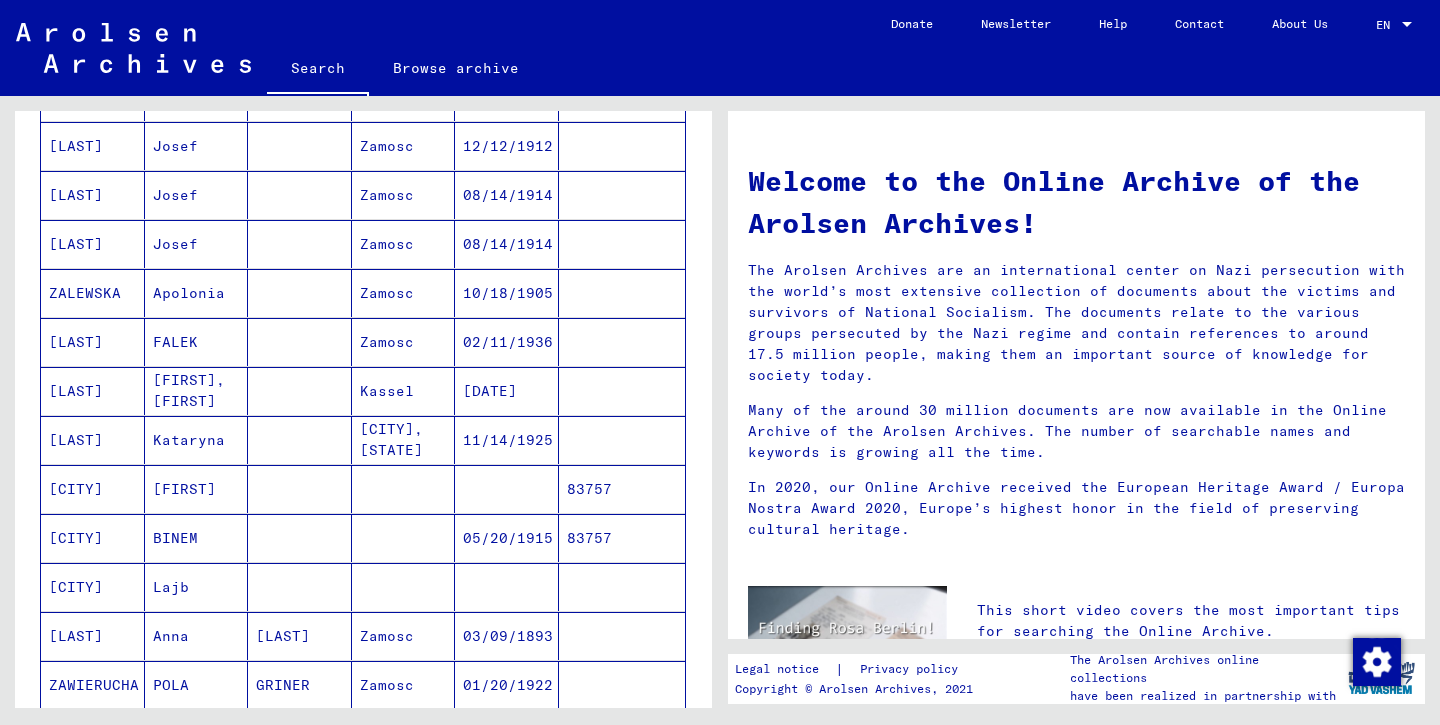 scroll, scrollTop: 1009, scrollLeft: 0, axis: vertical 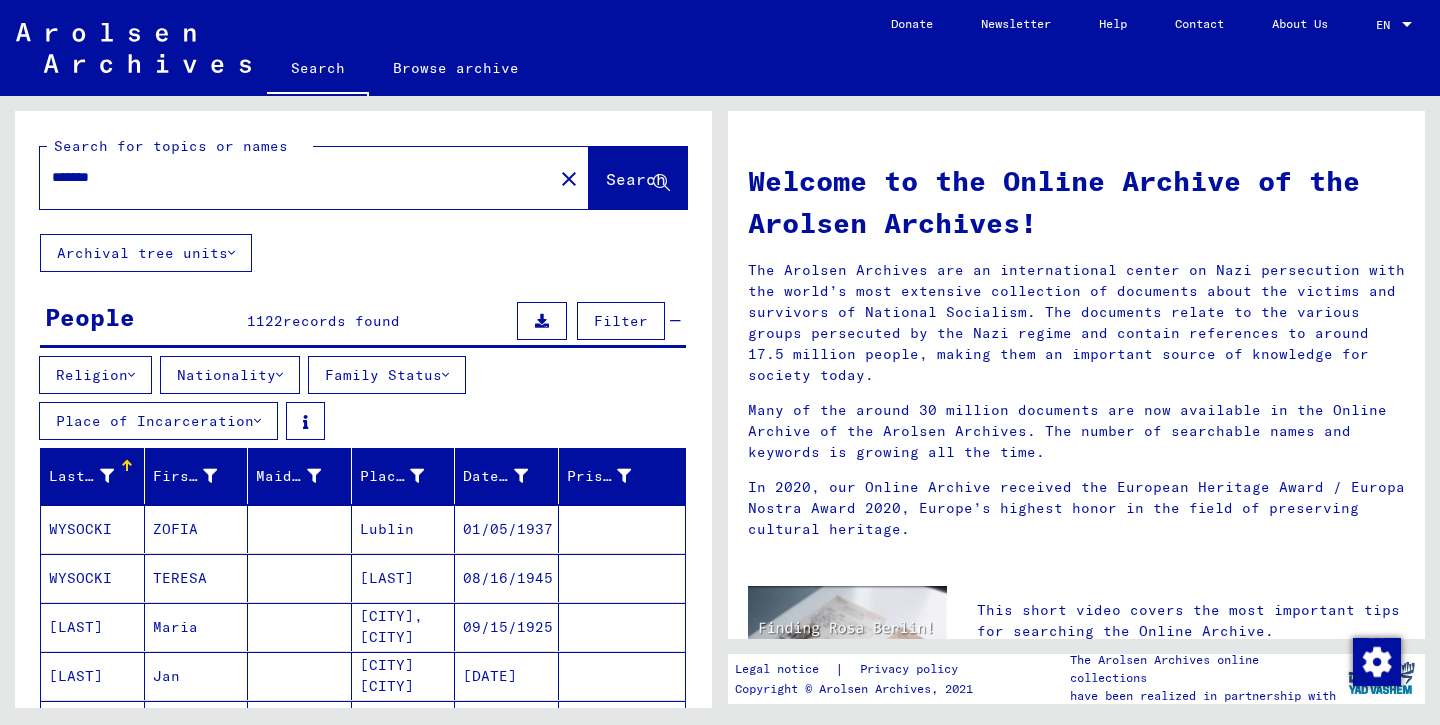 drag, startPoint x: 168, startPoint y: 184, endPoint x: 0, endPoint y: 182, distance: 168.0119 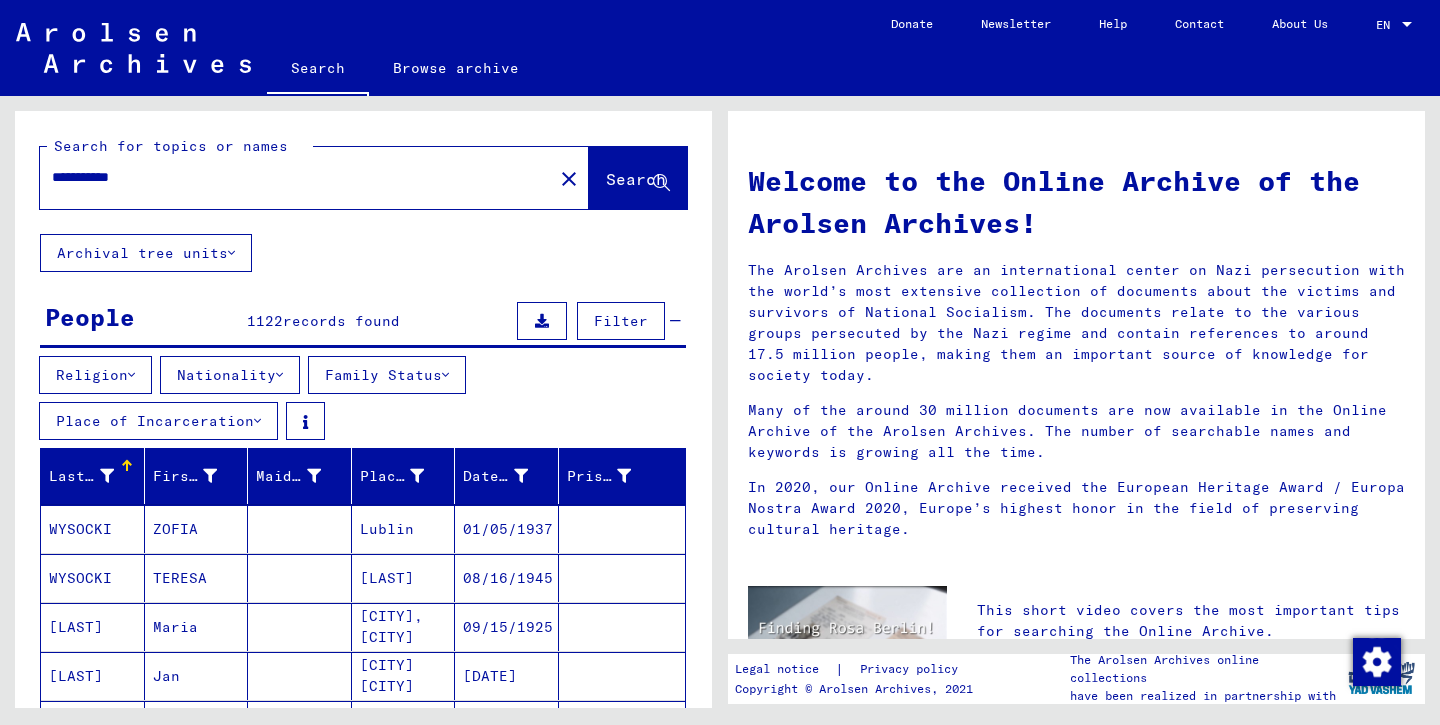 drag, startPoint x: 137, startPoint y: 178, endPoint x: 112, endPoint y: 178, distance: 25 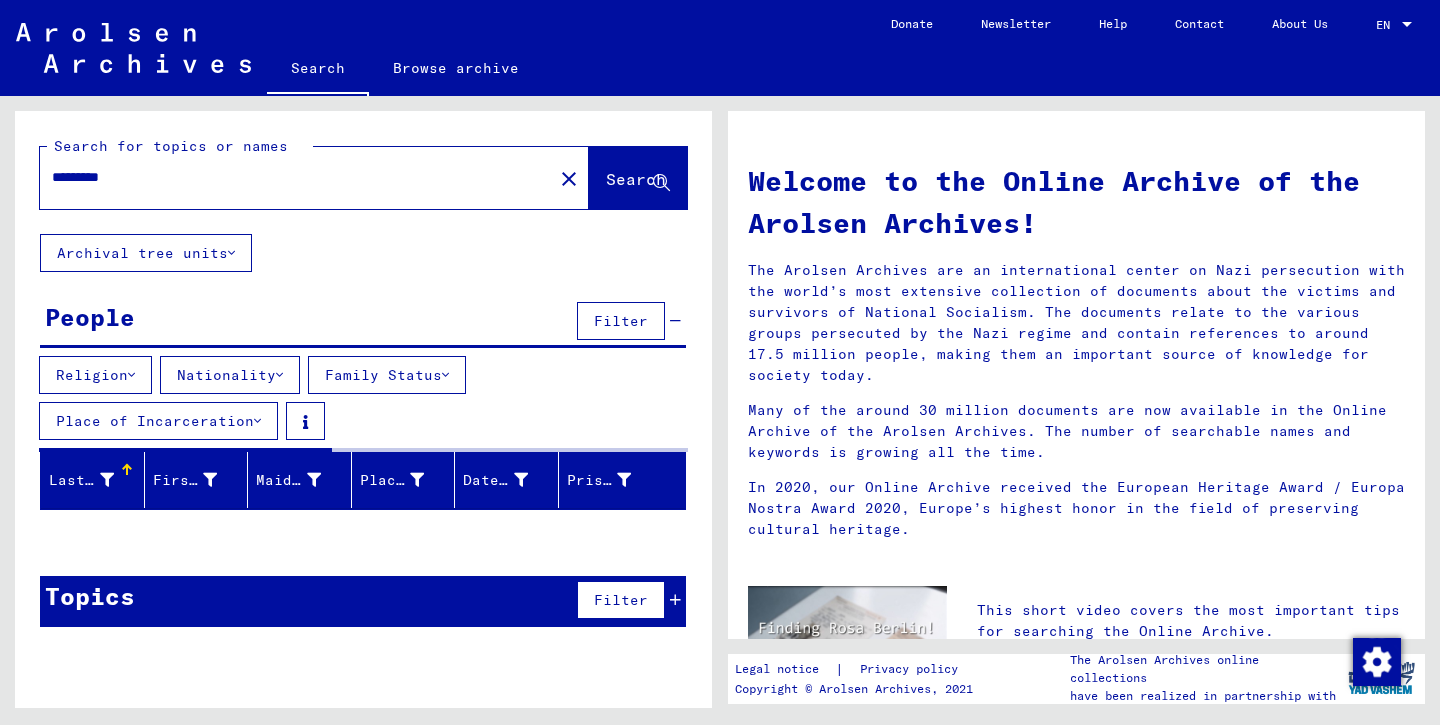 click on "*********" at bounding box center (290, 177) 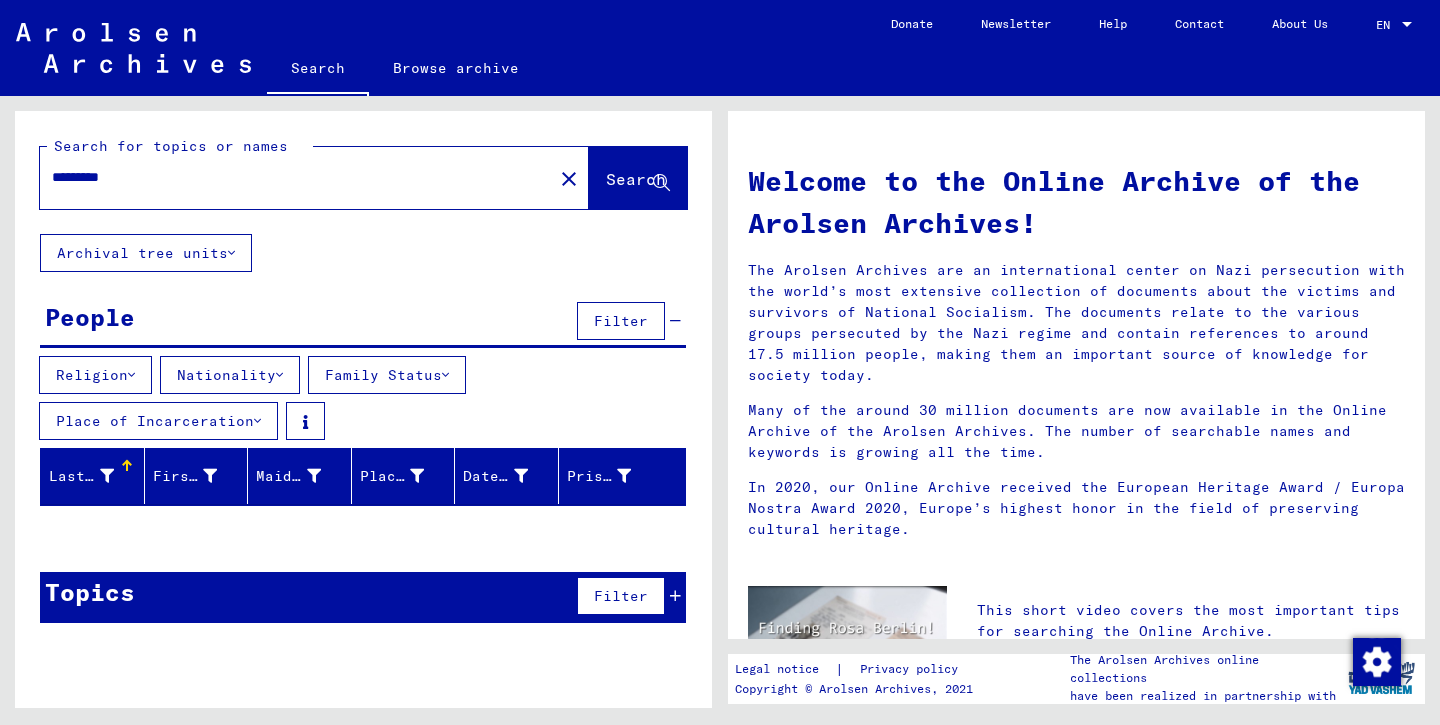 drag, startPoint x: 165, startPoint y: 173, endPoint x: 35, endPoint y: 170, distance: 130.0346 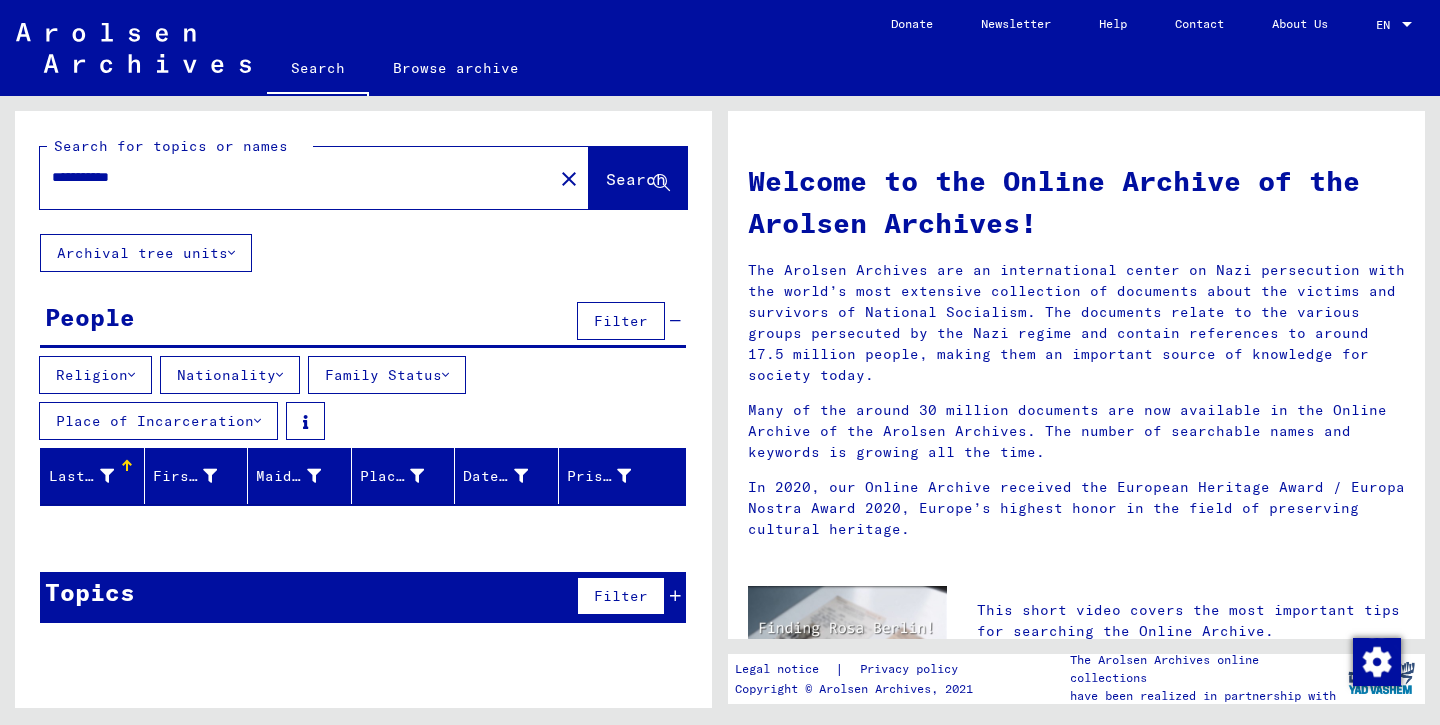 click on "**********" at bounding box center [290, 177] 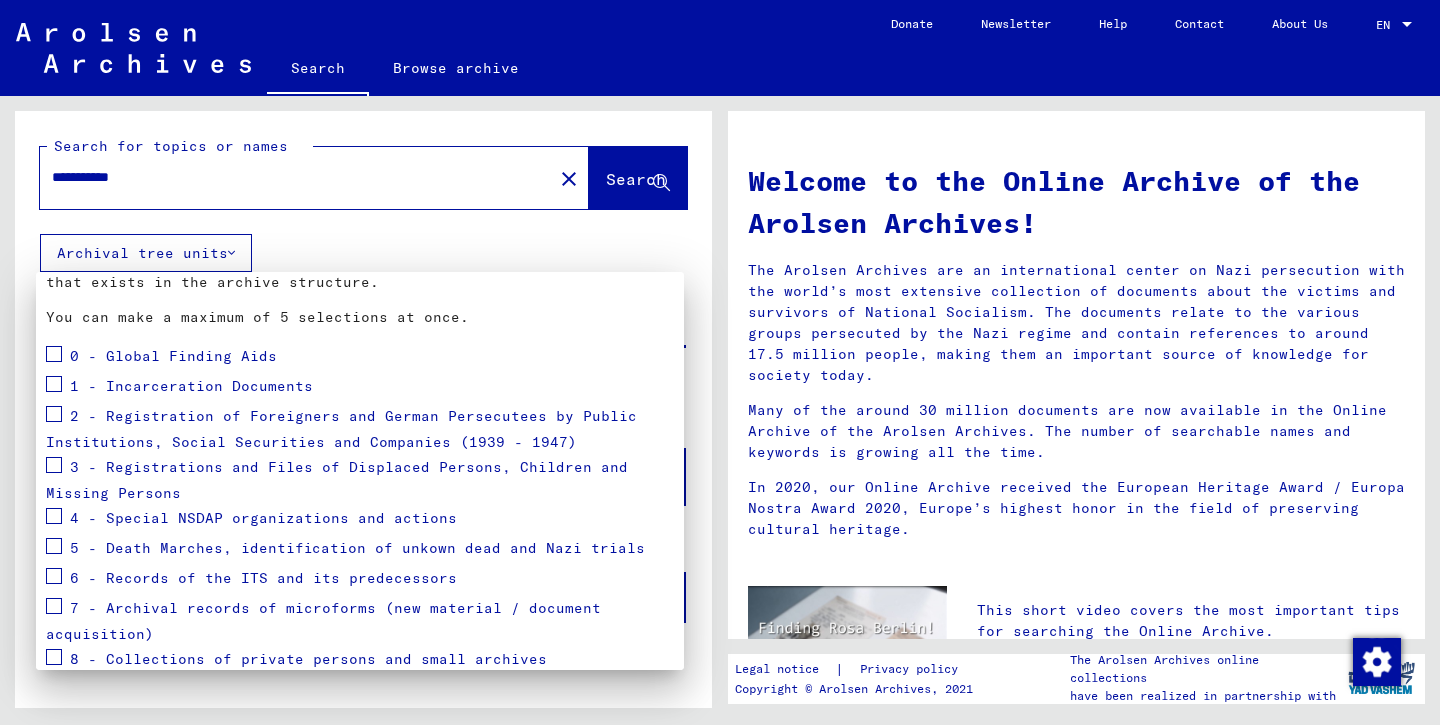 scroll, scrollTop: 226, scrollLeft: 0, axis: vertical 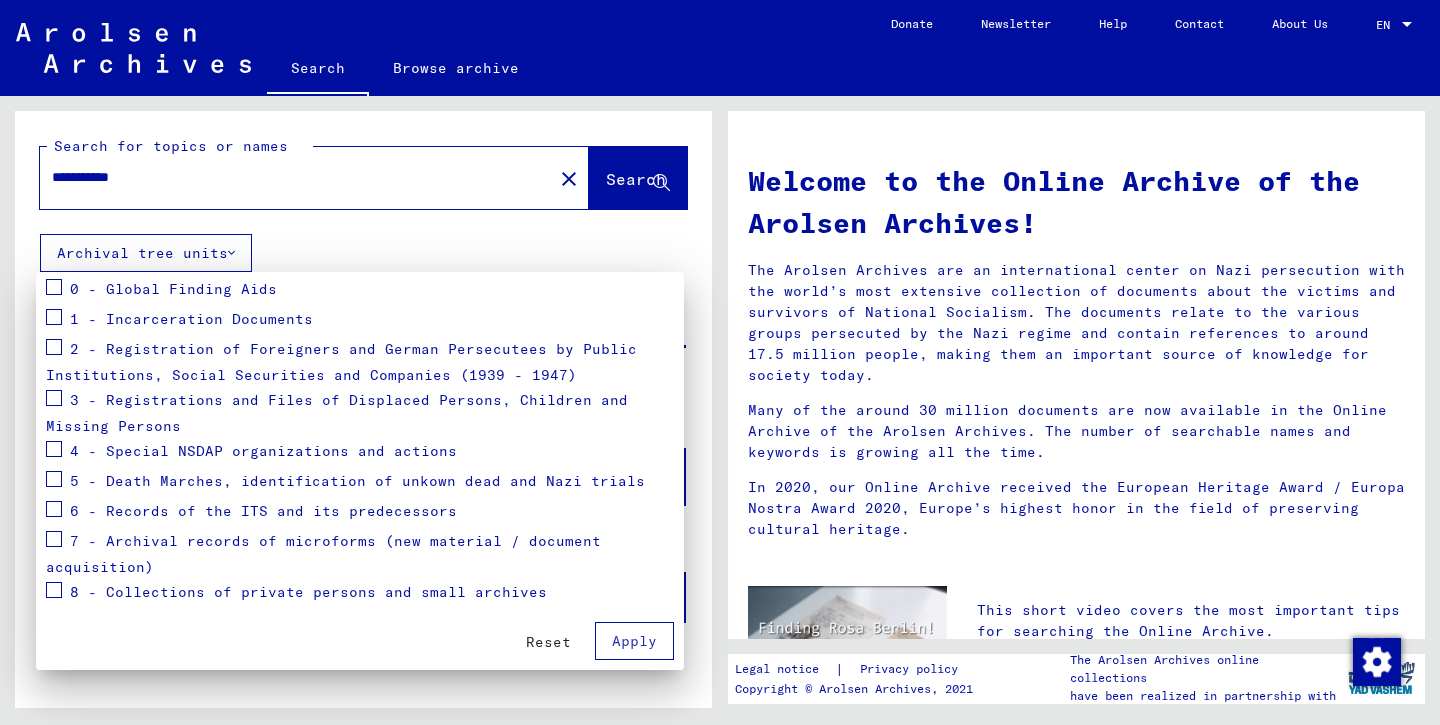 click on "Reset" at bounding box center (548, 642) 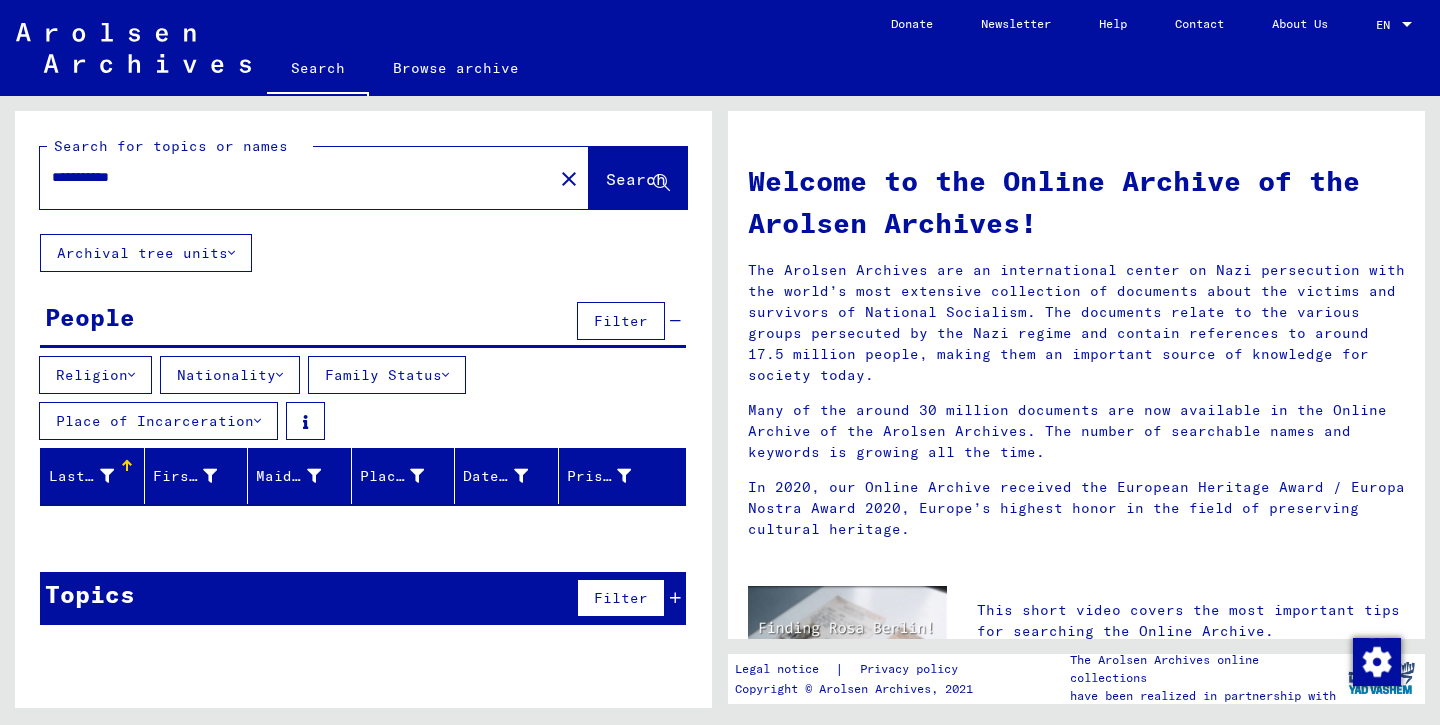 click on "Family Status" at bounding box center [387, 375] 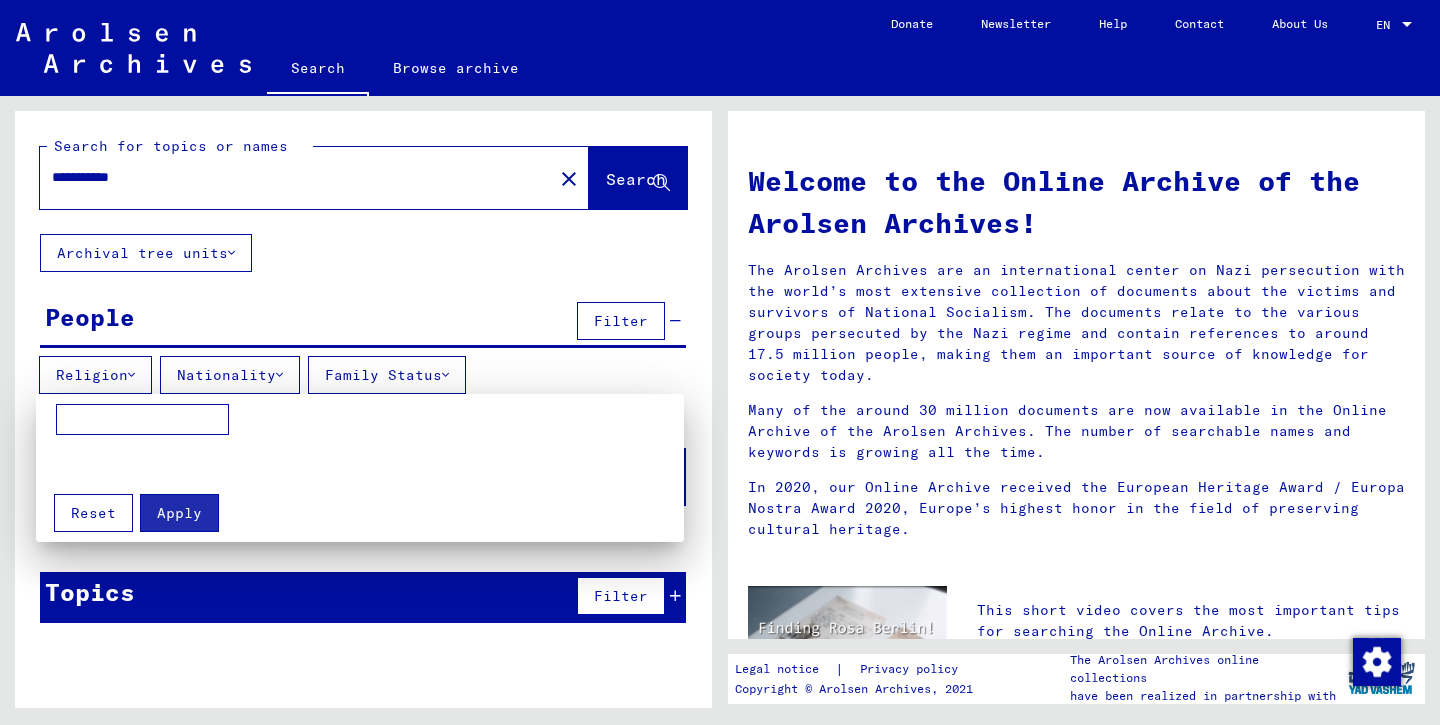 click at bounding box center (720, 362) 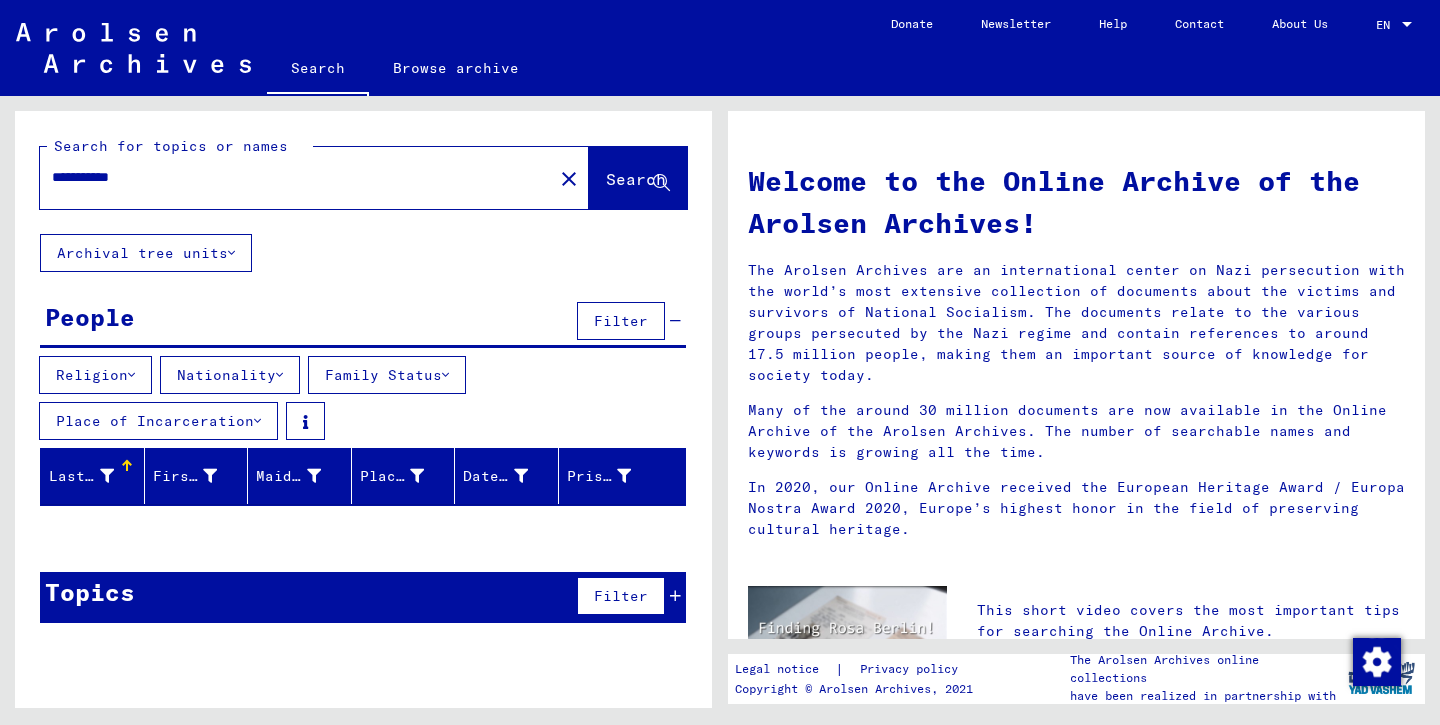 click on "Nationality" at bounding box center (230, 375) 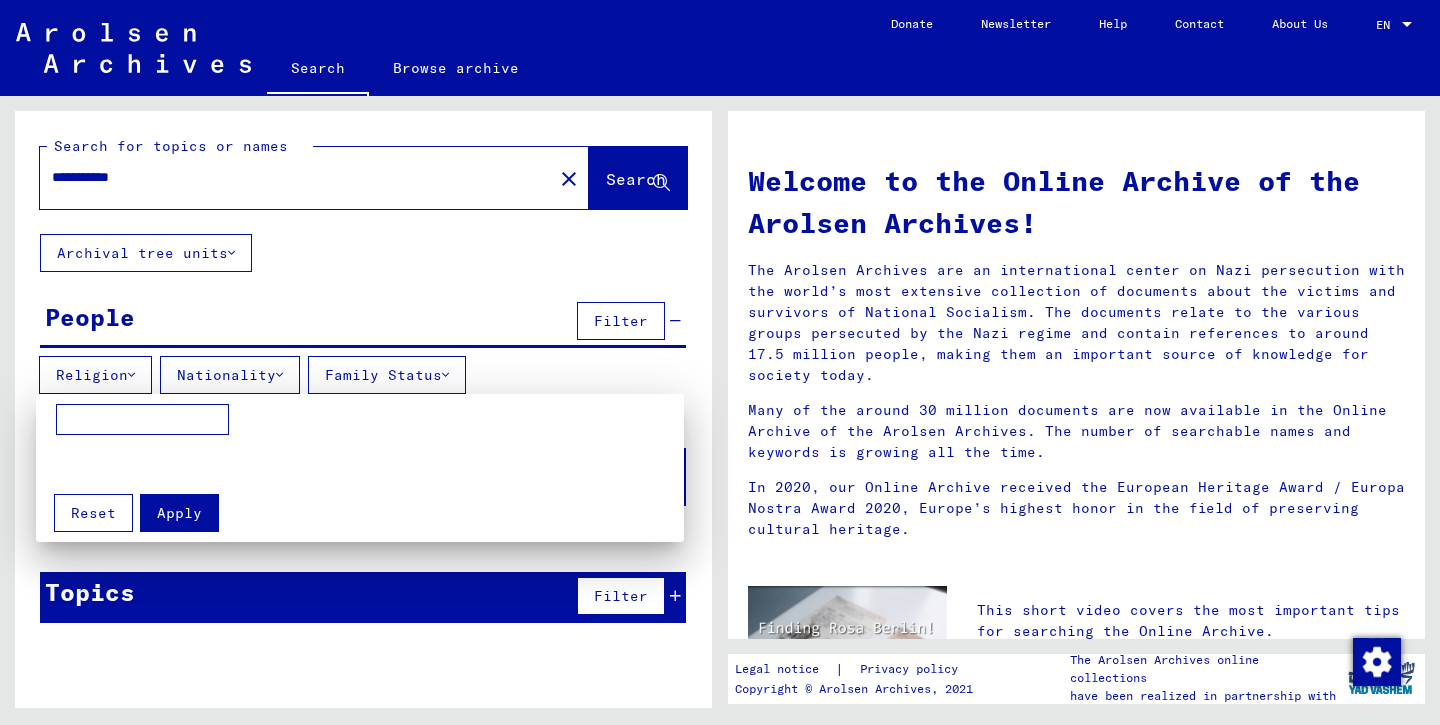 click at bounding box center [720, 362] 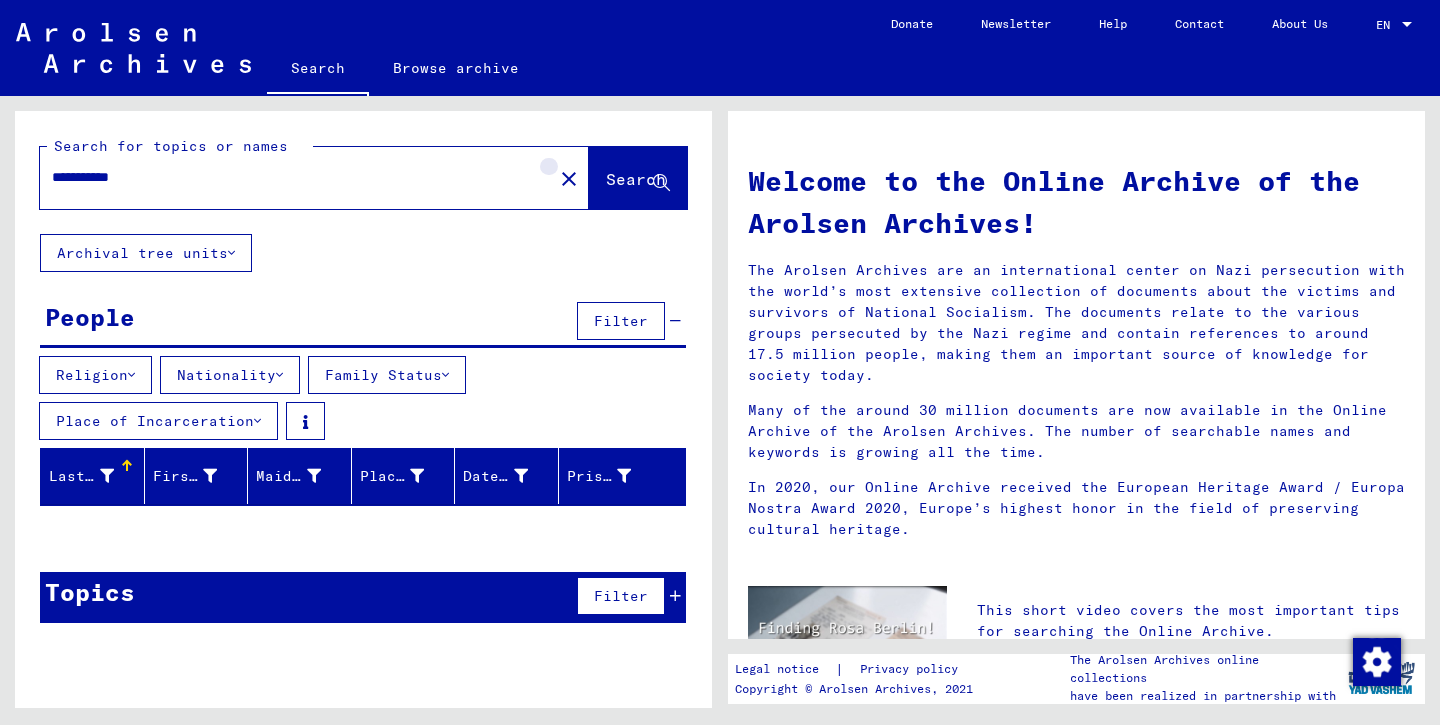click on "close" 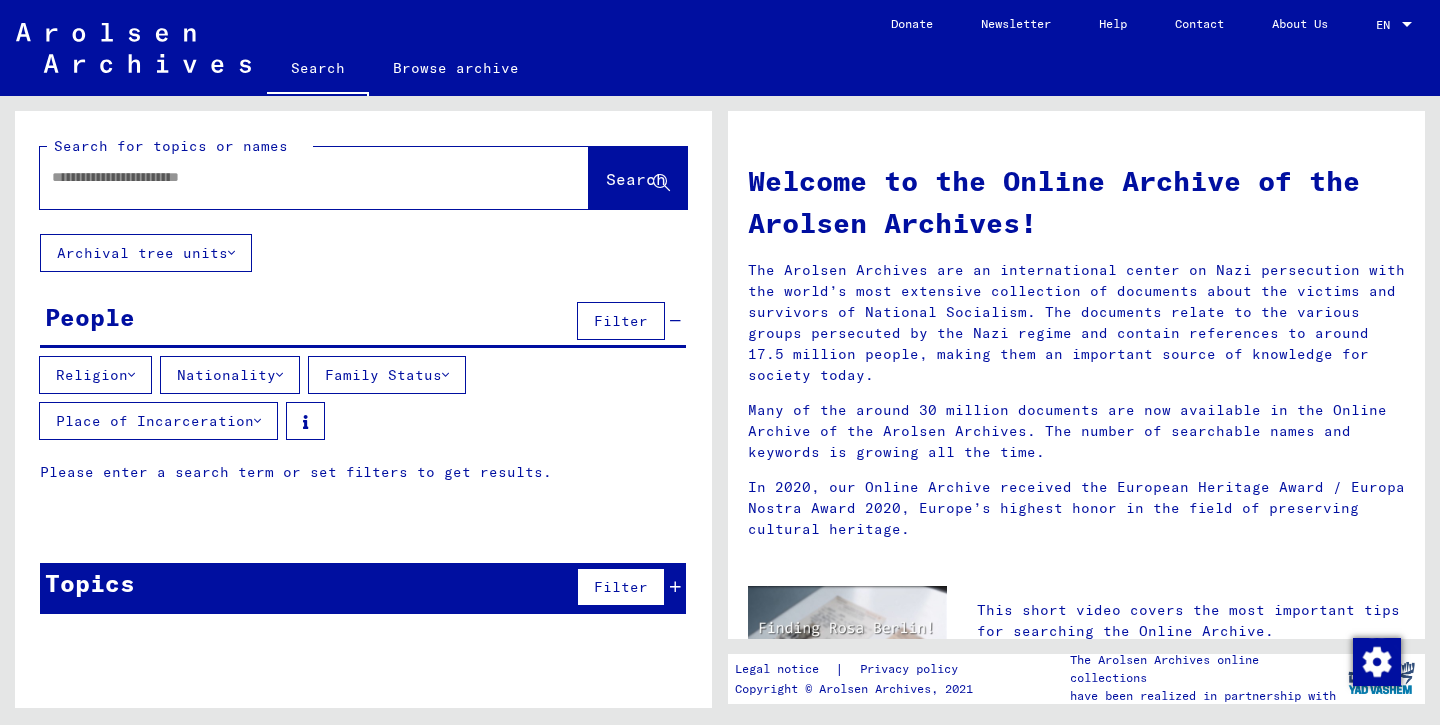 click on "Nationality" at bounding box center [230, 375] 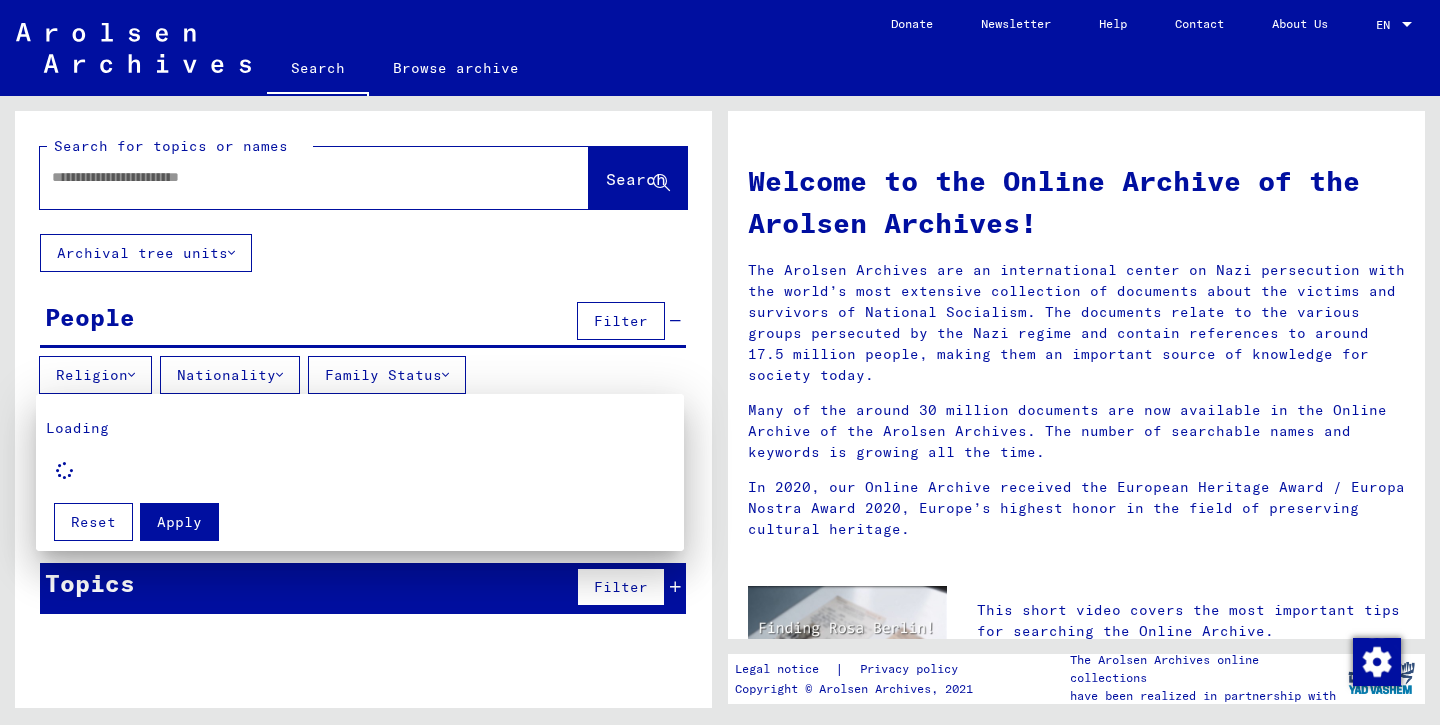 click at bounding box center [720, 362] 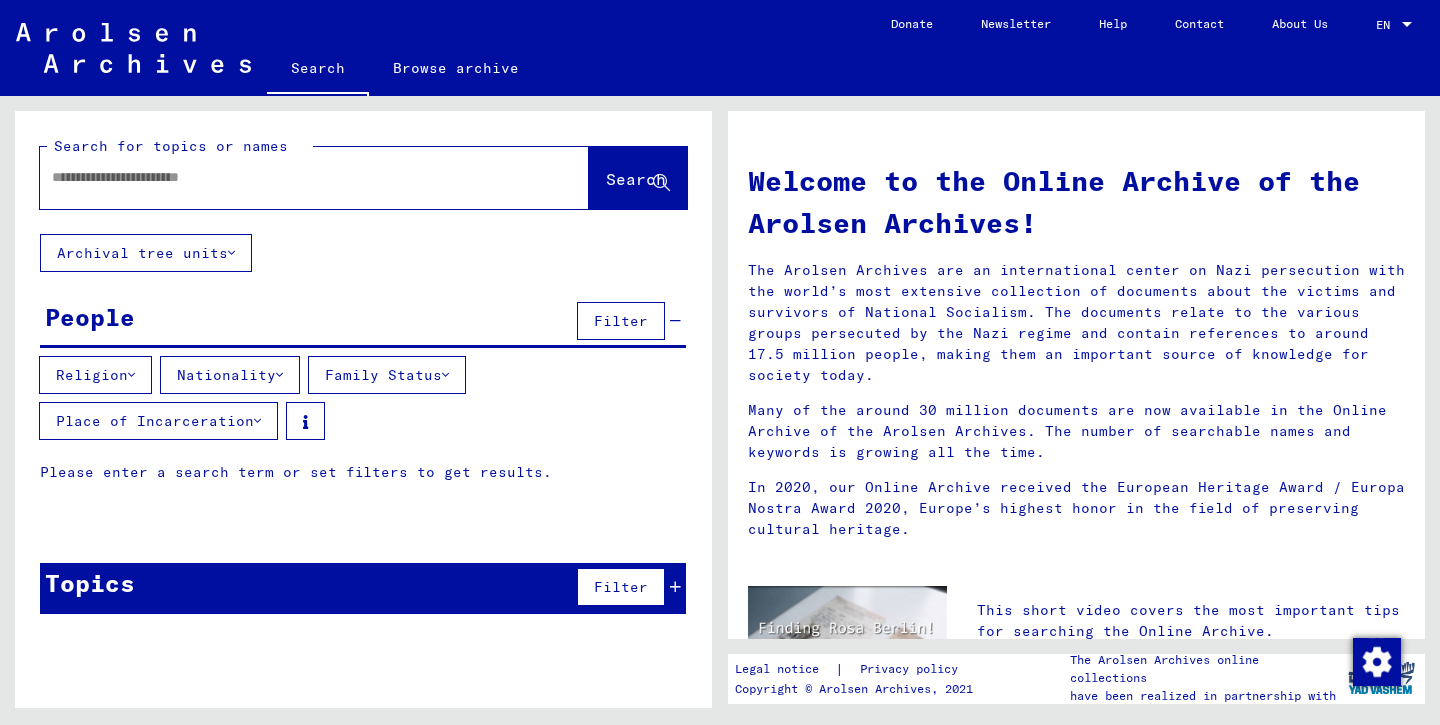 click on "Nationality" at bounding box center (230, 375) 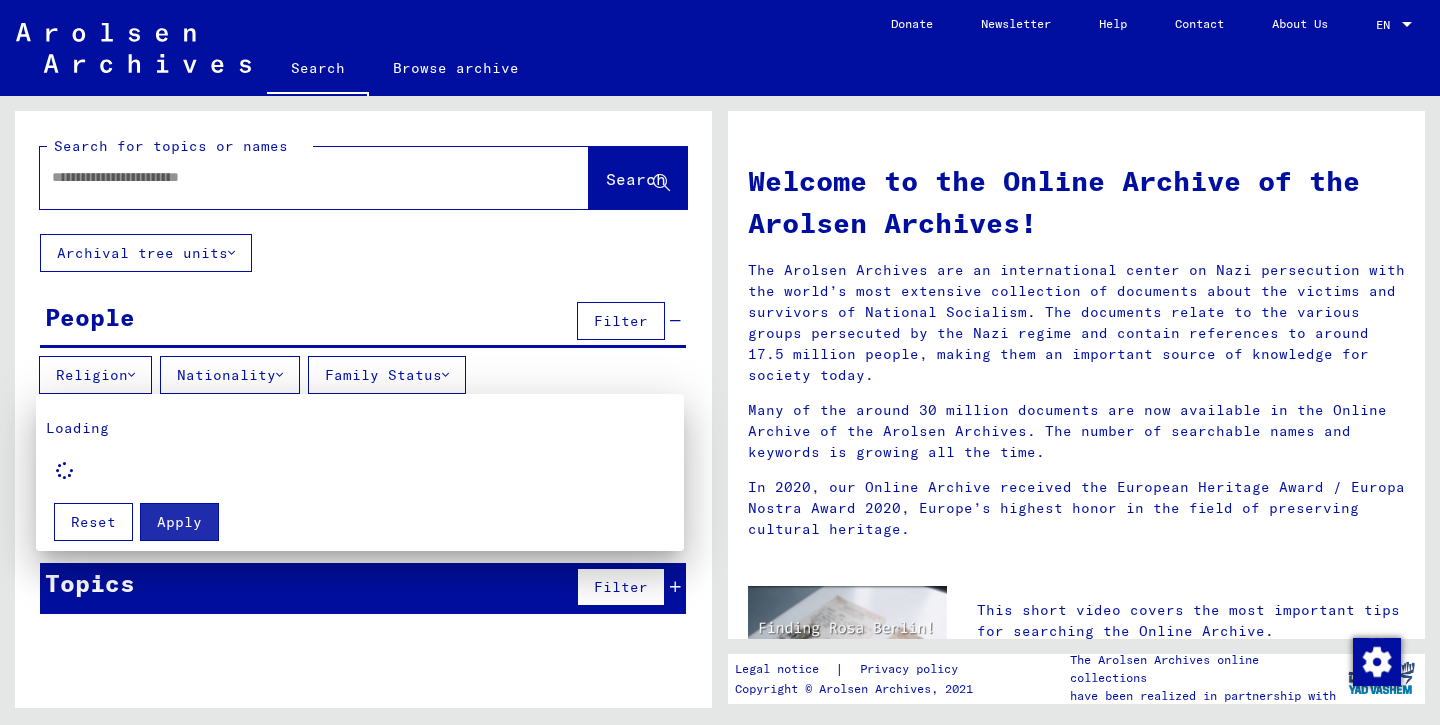 click at bounding box center (720, 362) 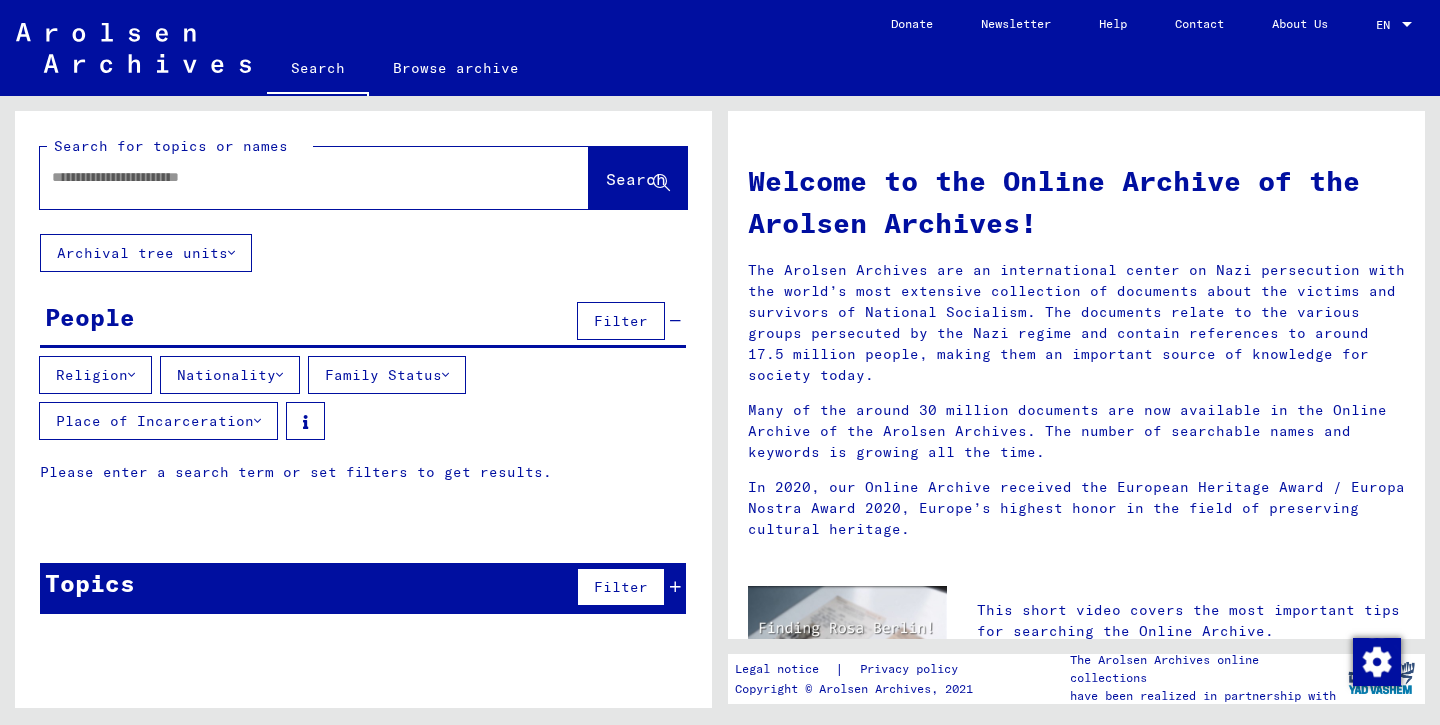 click on "Religion" at bounding box center [95, 375] 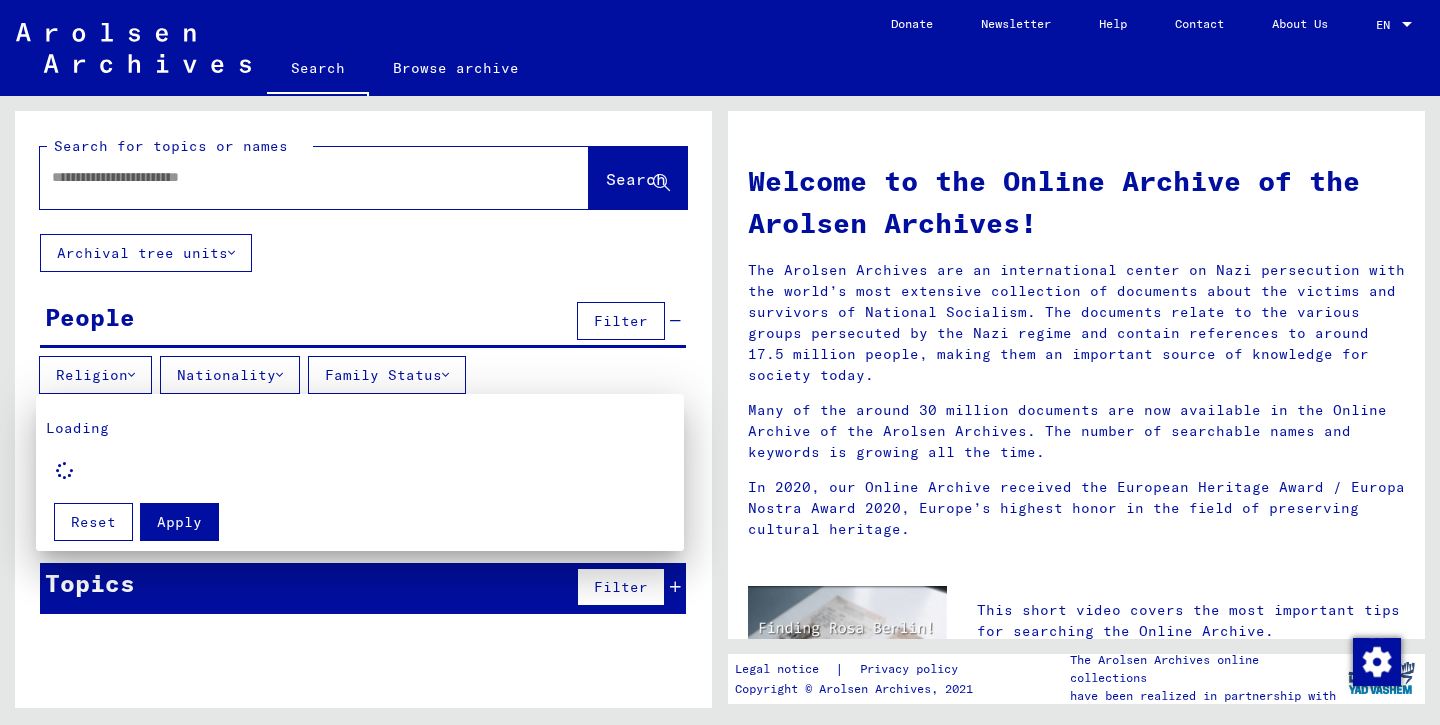 click at bounding box center (720, 362) 